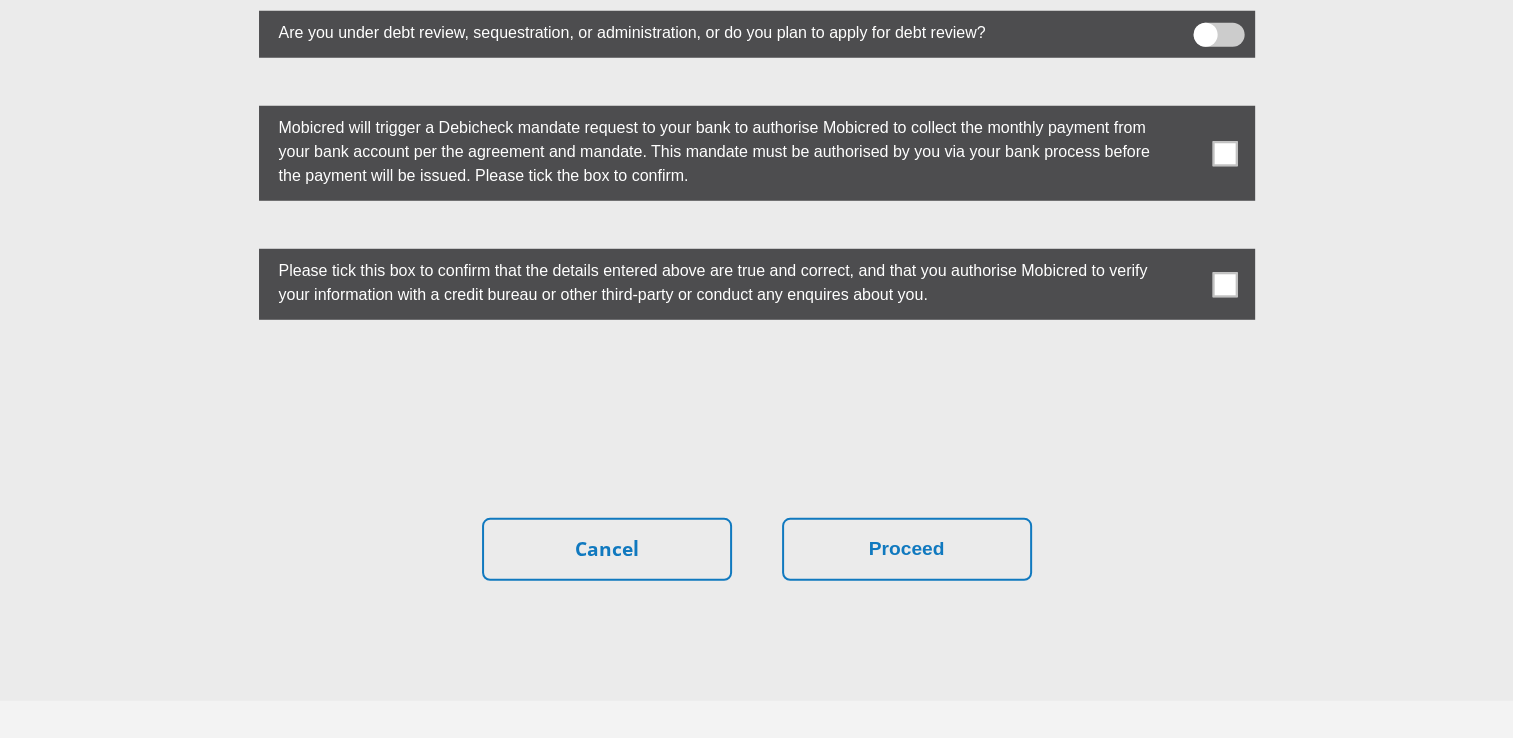 scroll, scrollTop: 5600, scrollLeft: 0, axis: vertical 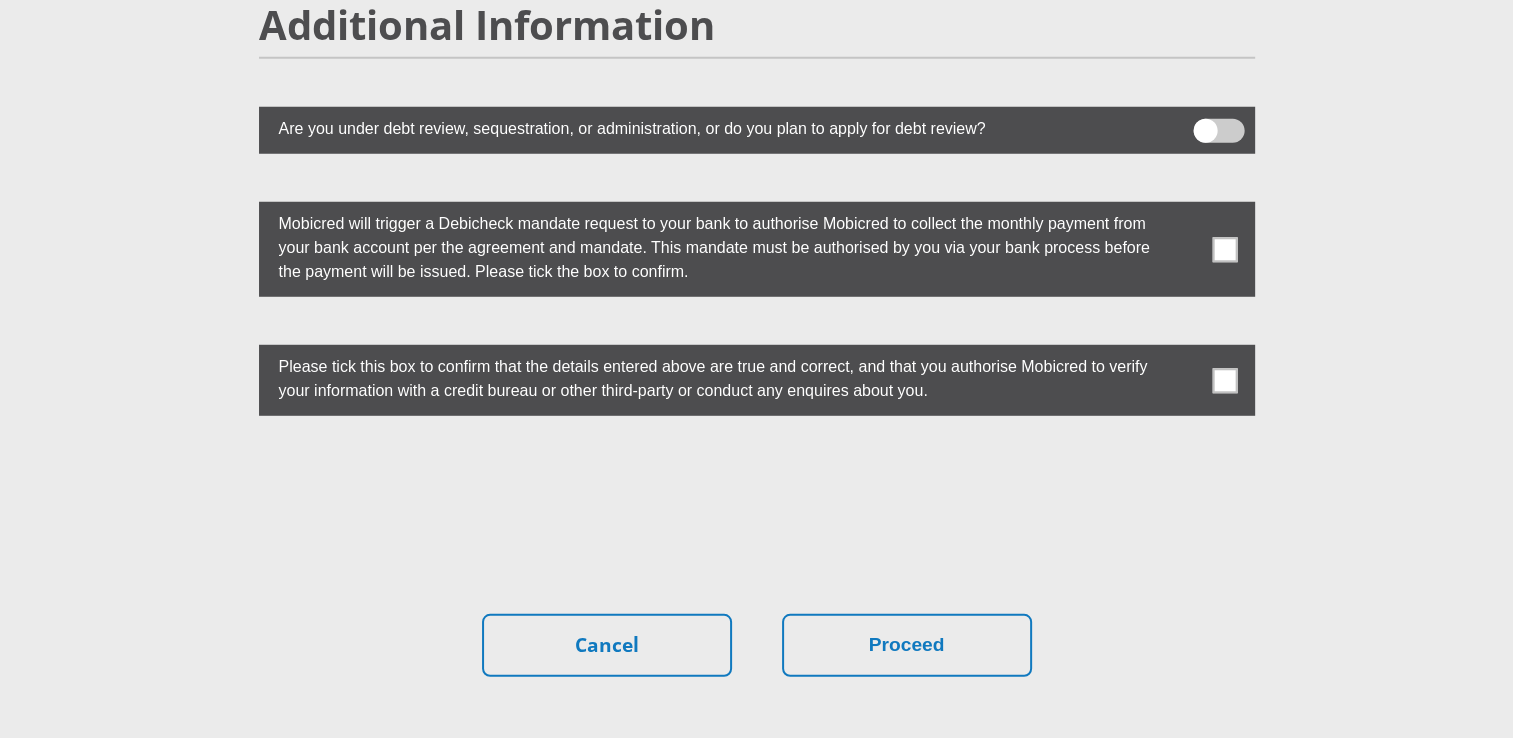 click at bounding box center (1224, 249) 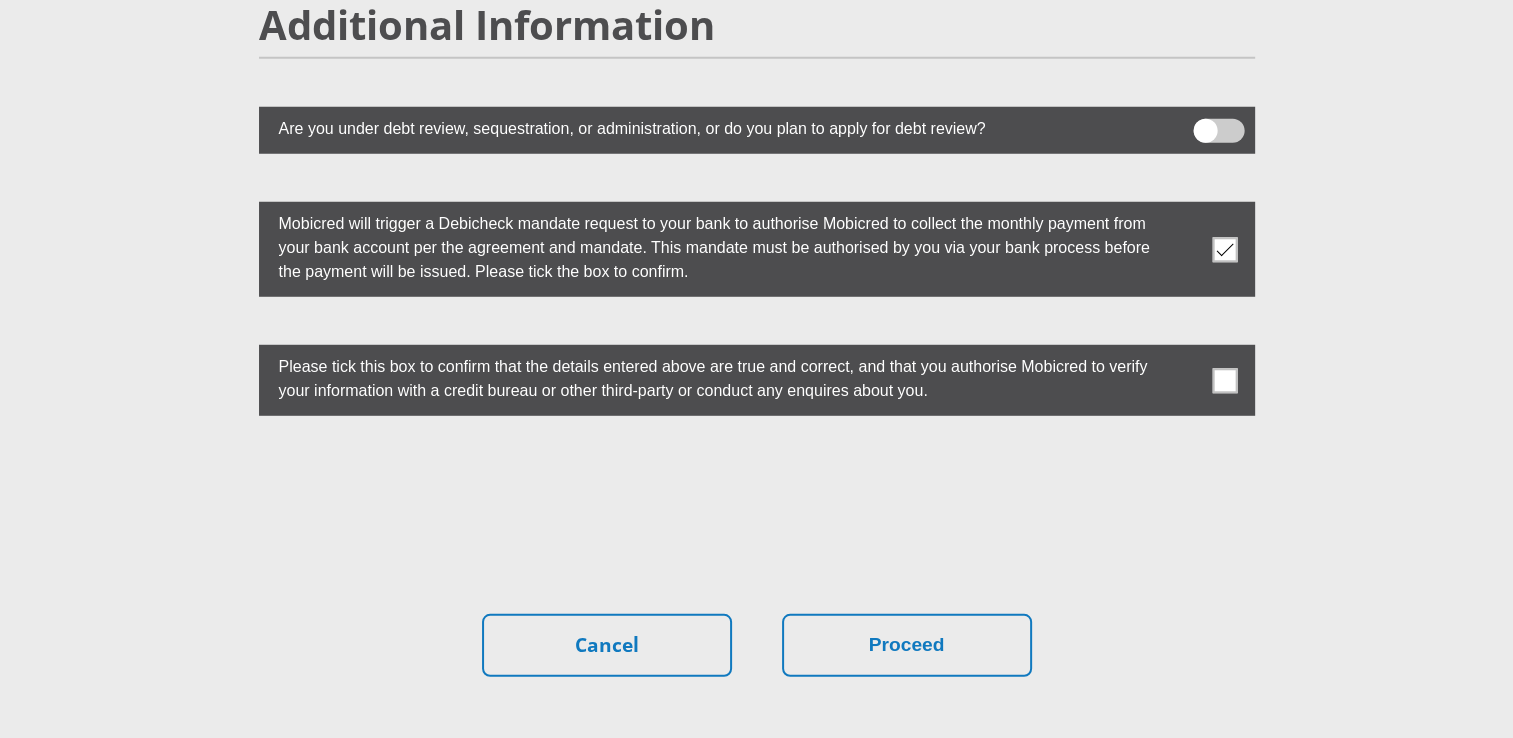 click at bounding box center (1224, 380) 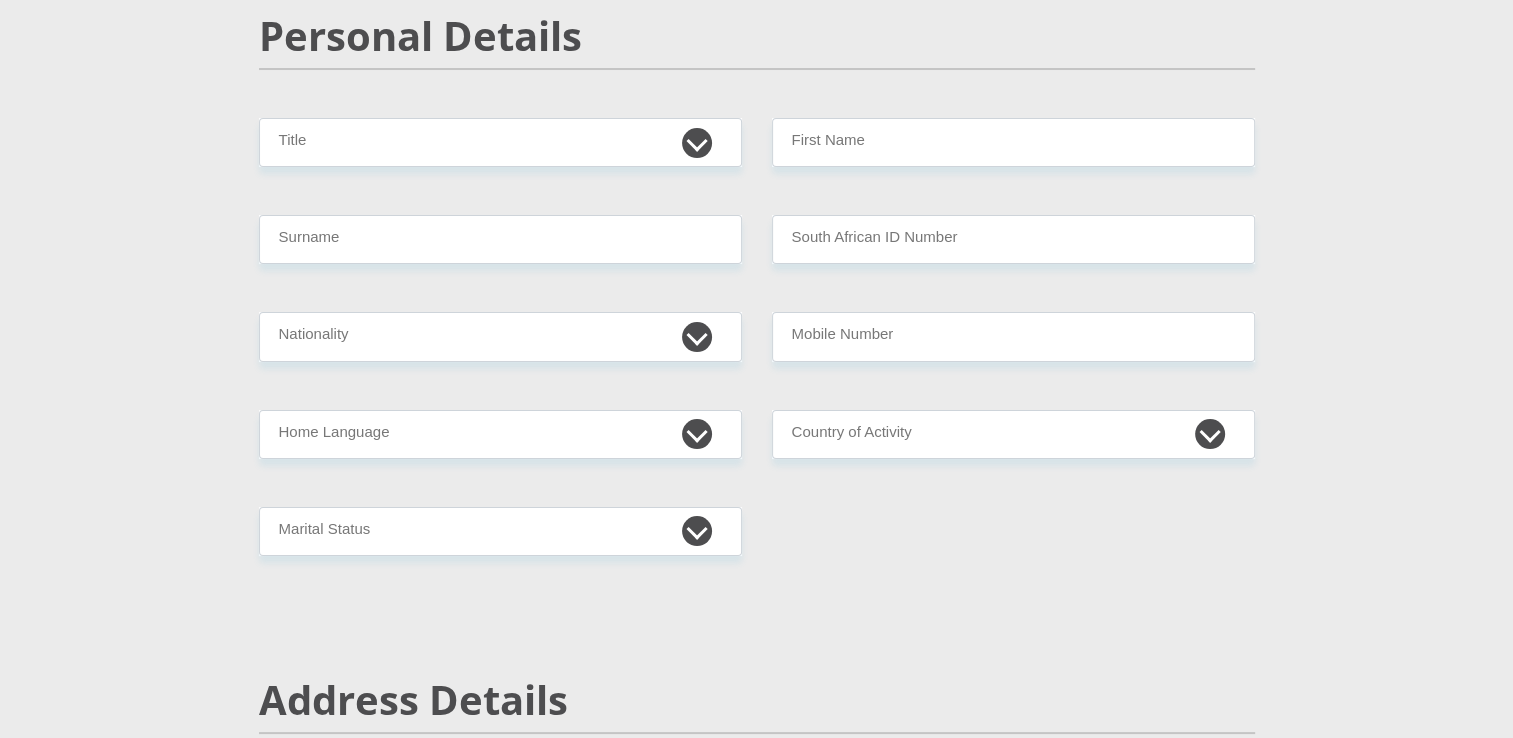 scroll, scrollTop: 0, scrollLeft: 0, axis: both 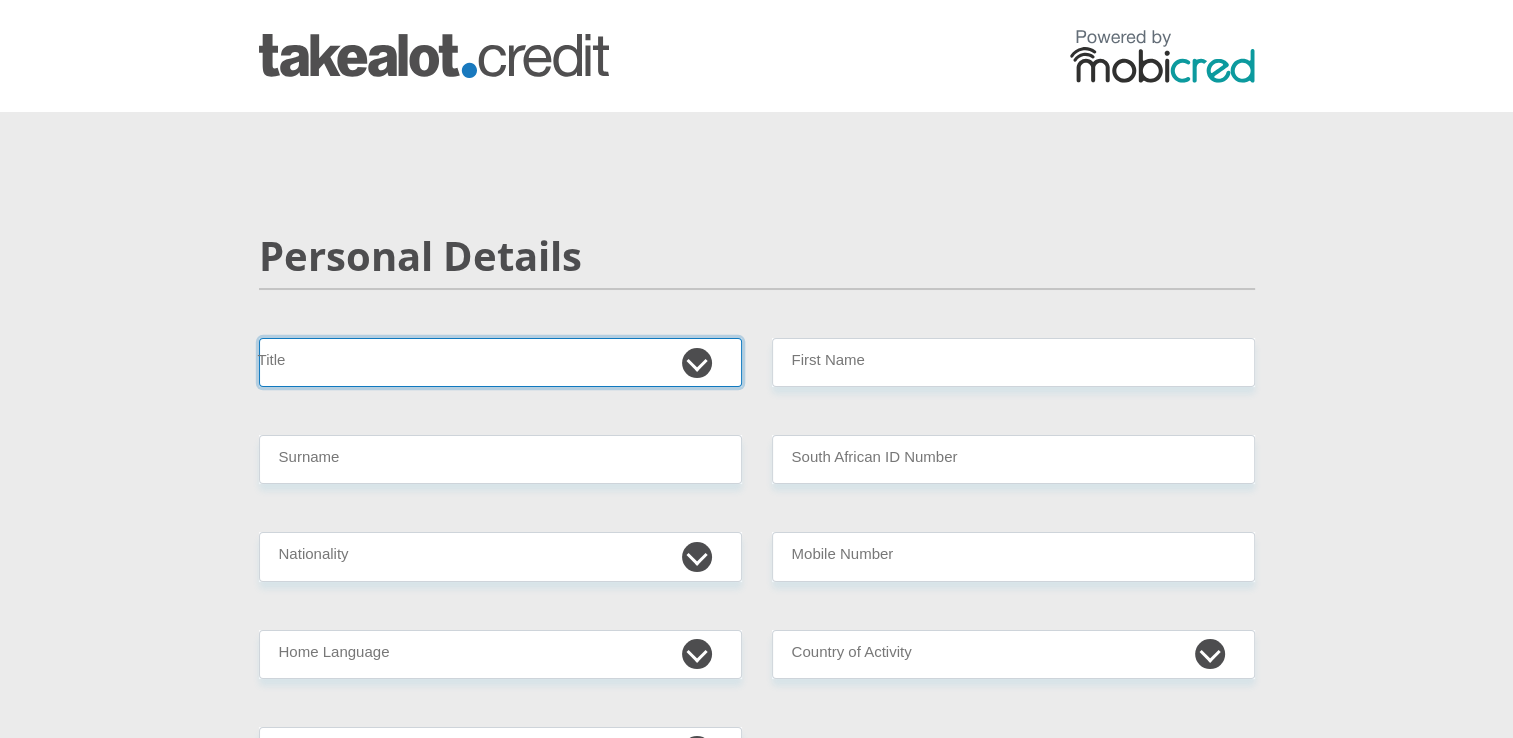 click on "Mr
Ms
Mrs
Dr
Other" at bounding box center [500, 362] 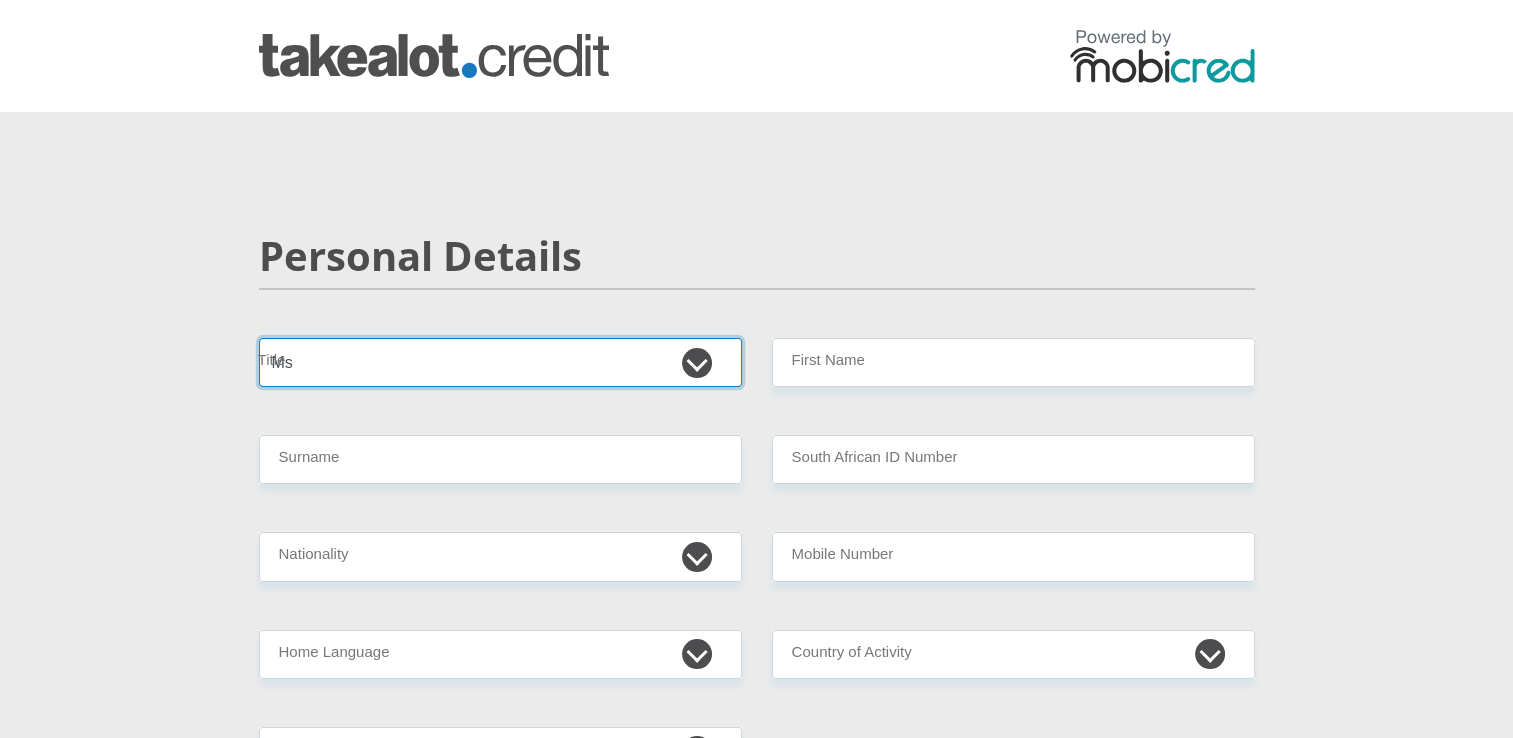click on "Mr
Ms
Mrs
Dr
Other" at bounding box center [500, 362] 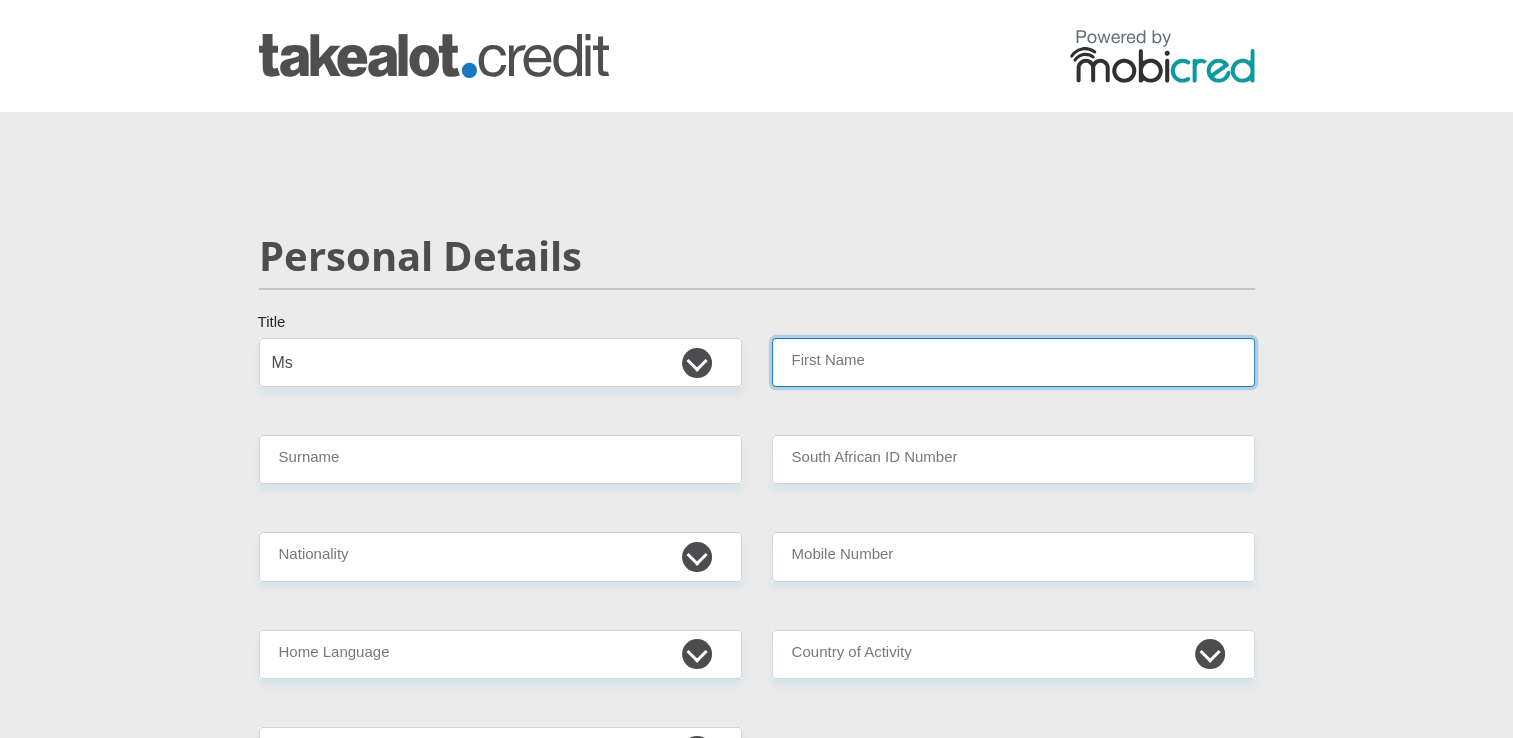 click on "First Name" at bounding box center (1013, 362) 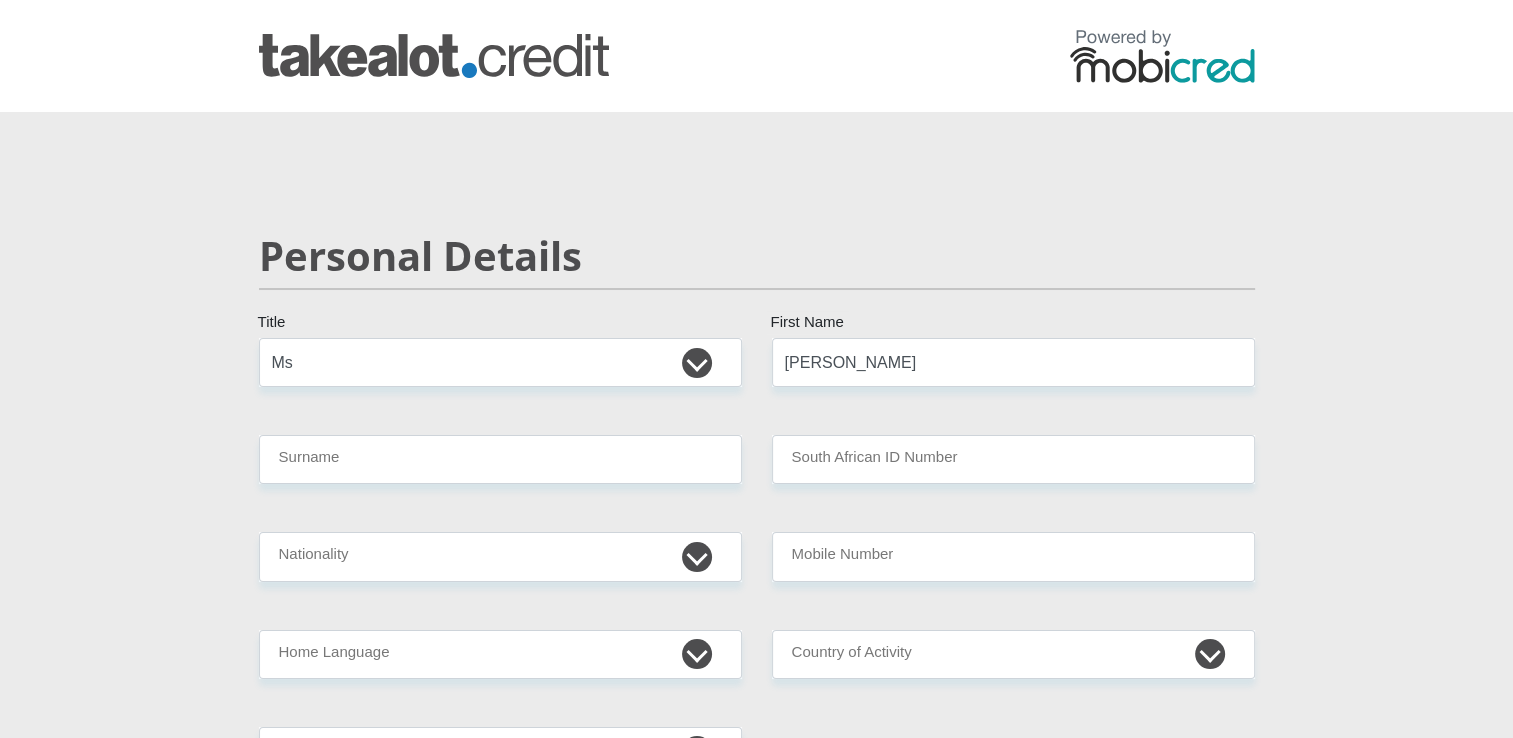 type on "Chrislin" 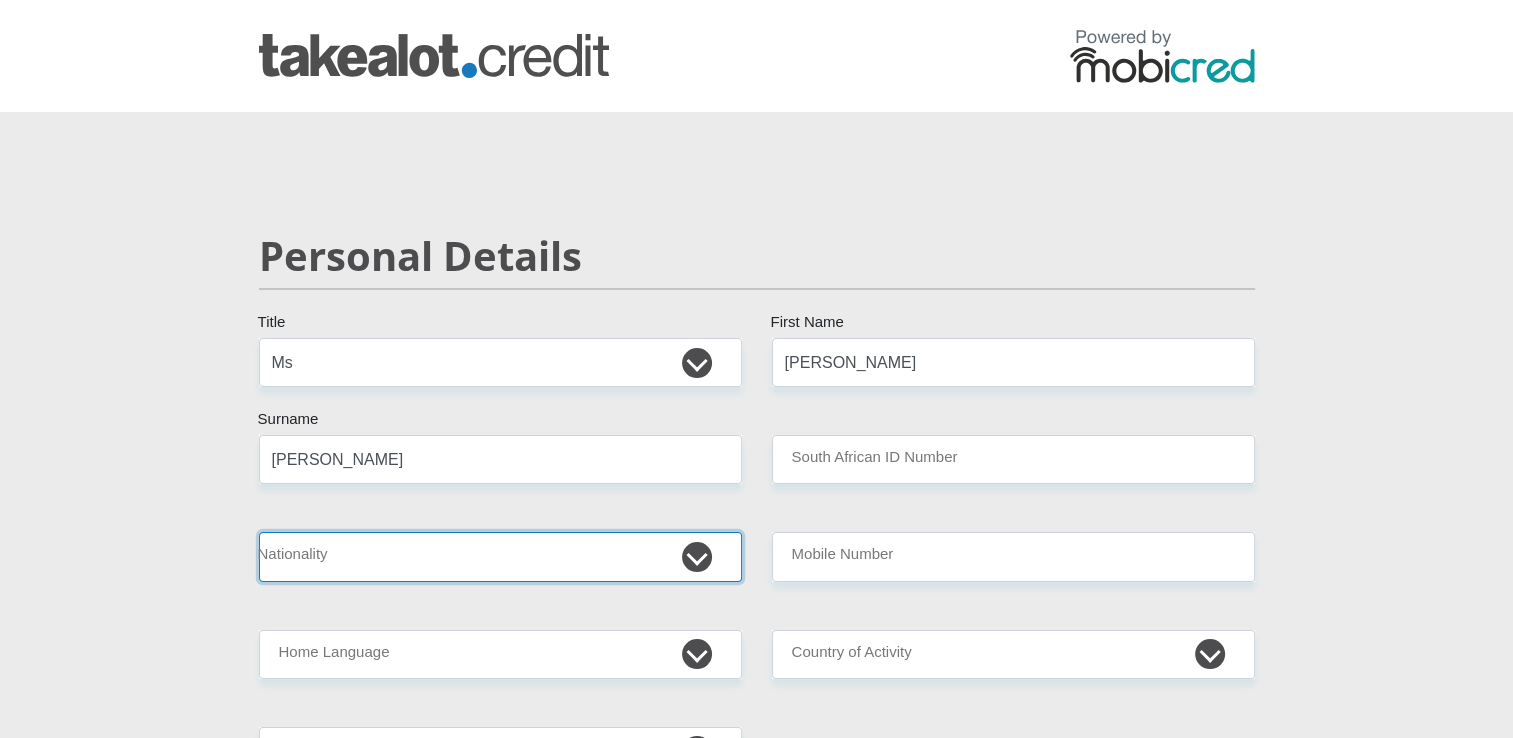select on "ZAF" 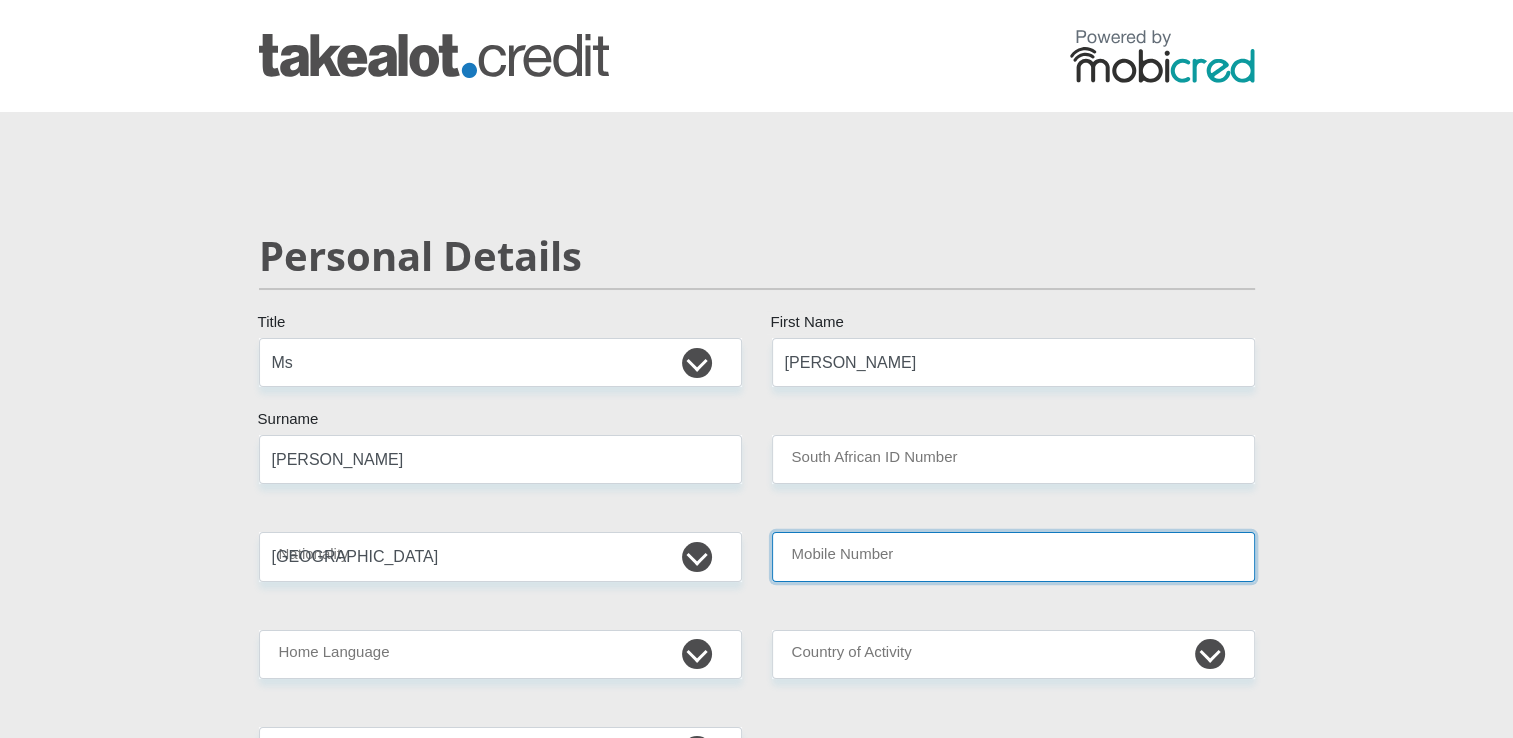 type on "0762164842" 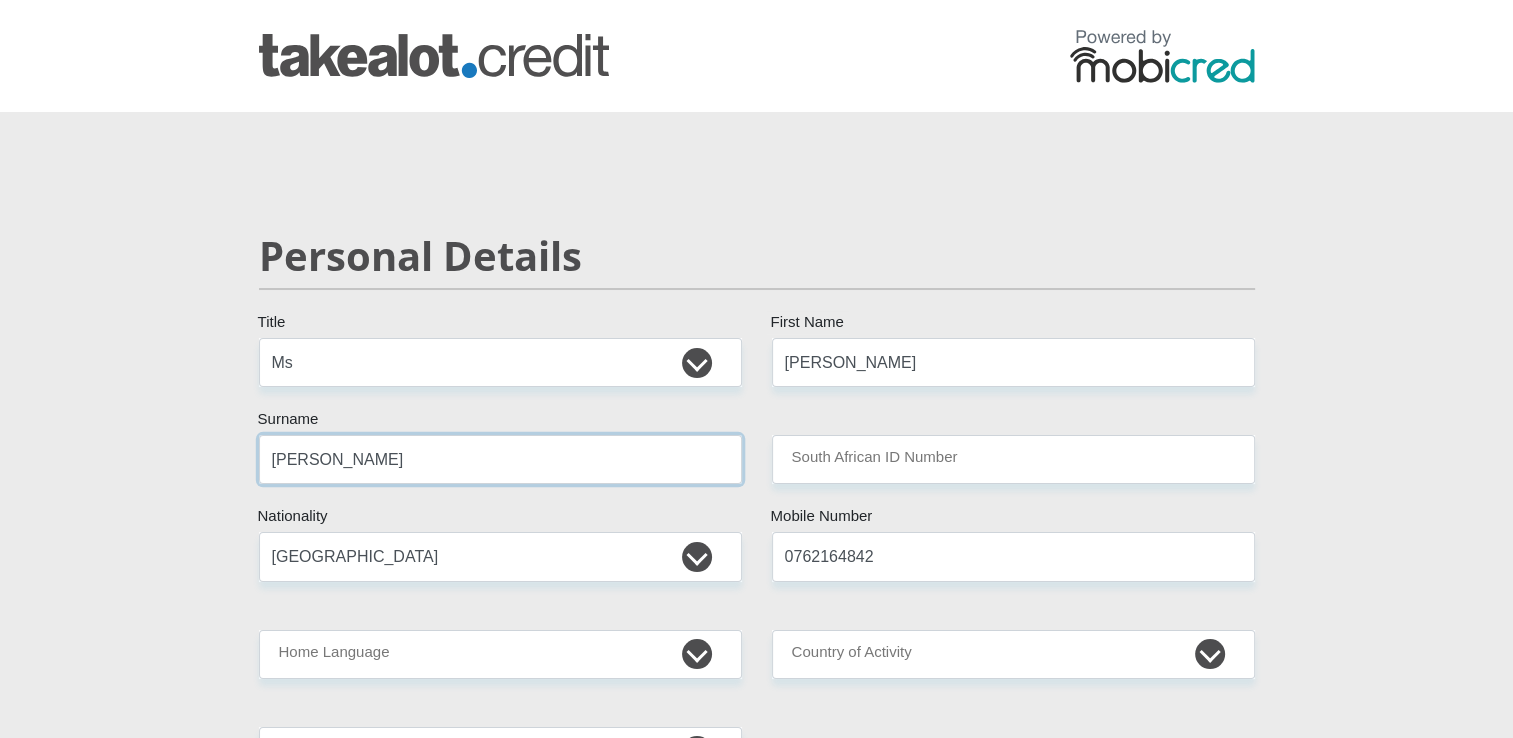 drag, startPoint x: 393, startPoint y: 452, endPoint x: 325, endPoint y: 458, distance: 68.26419 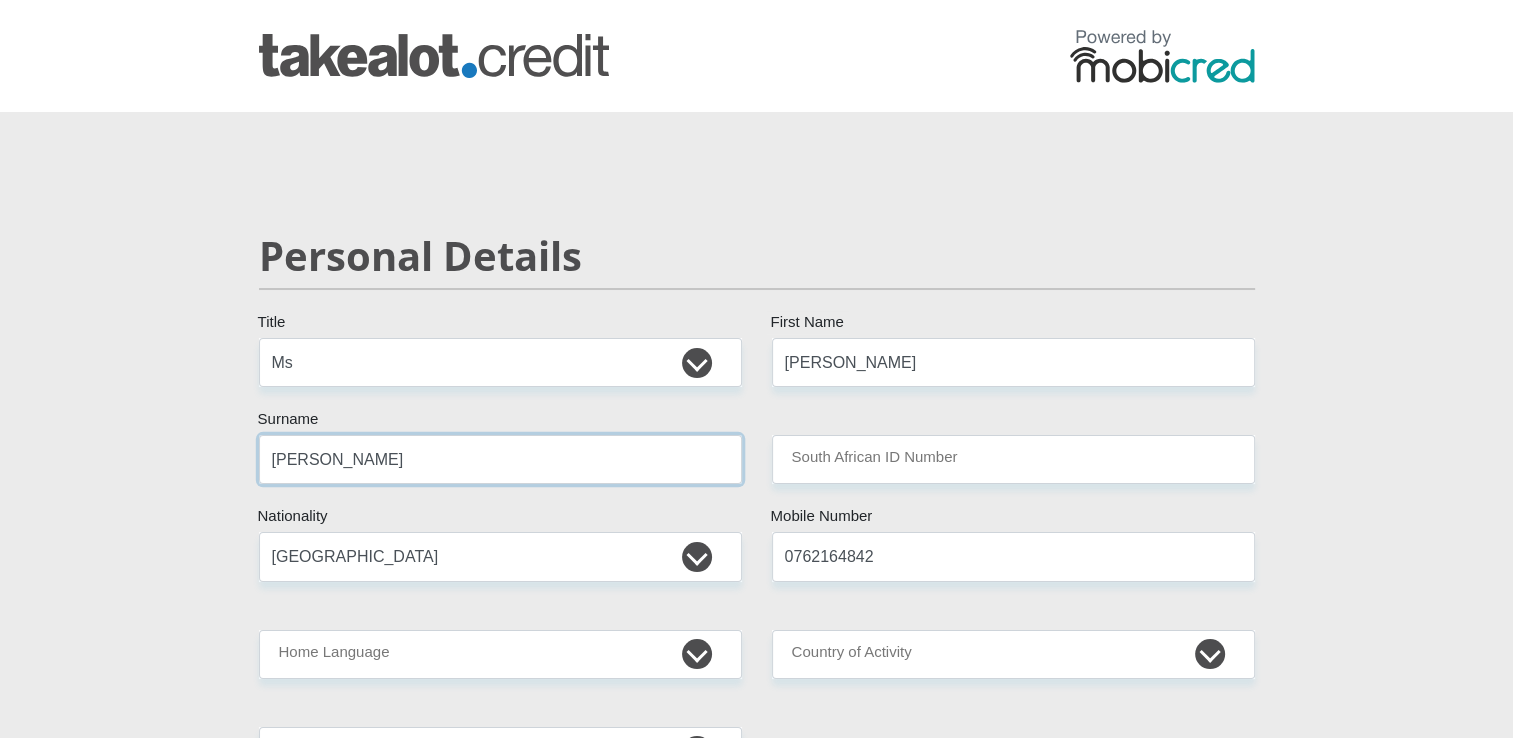type on "ChrislinClayton" 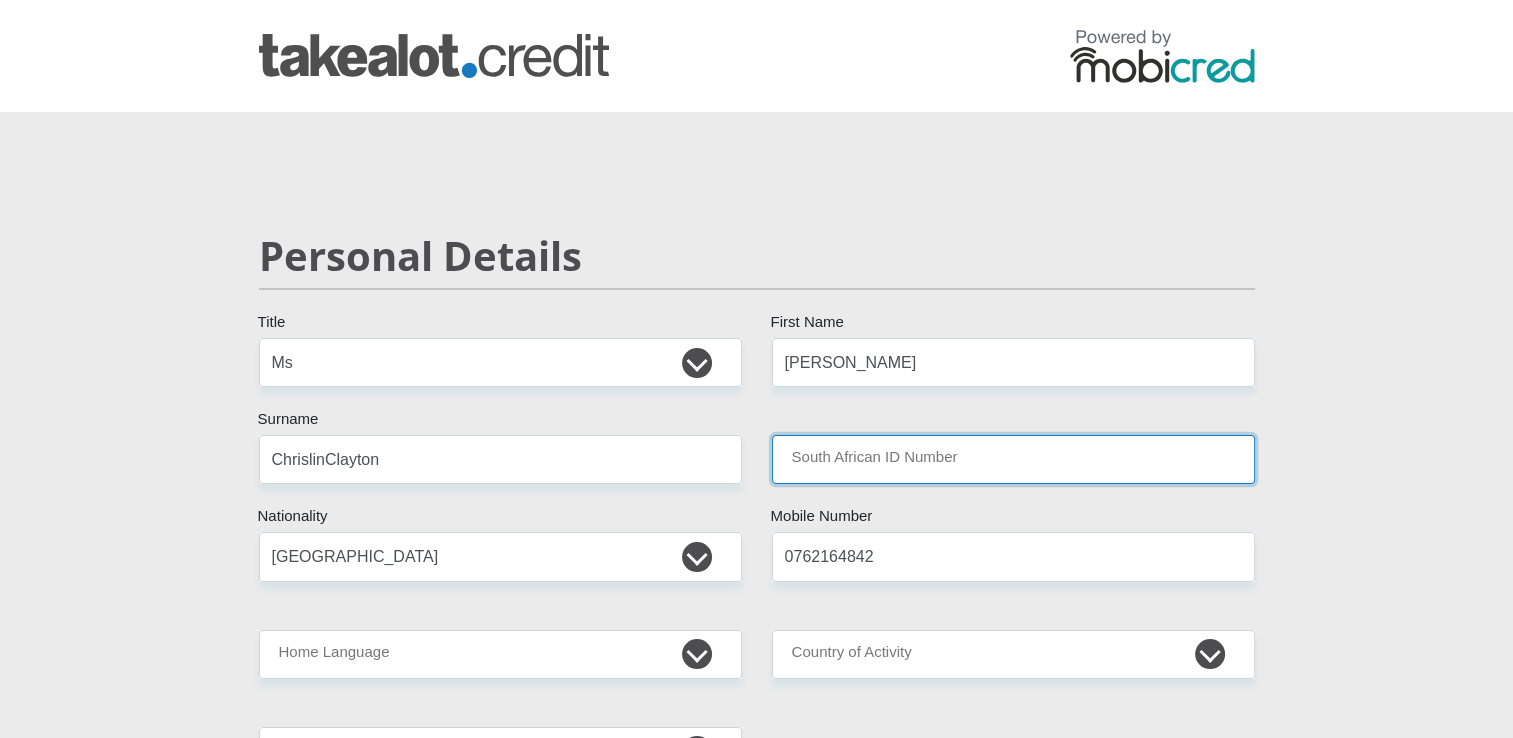 type on "8702270100087" 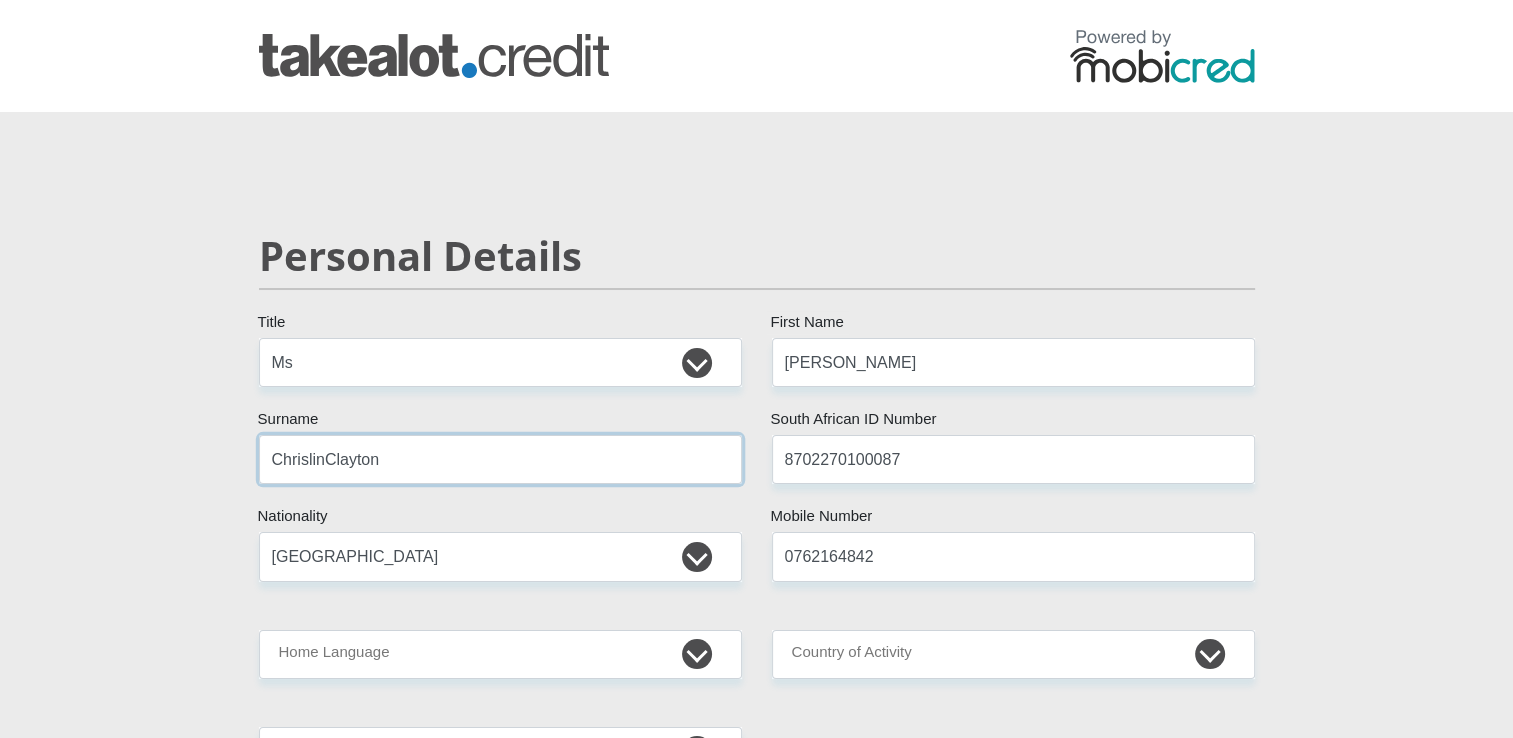 click on "ChrislinClayton" at bounding box center [500, 459] 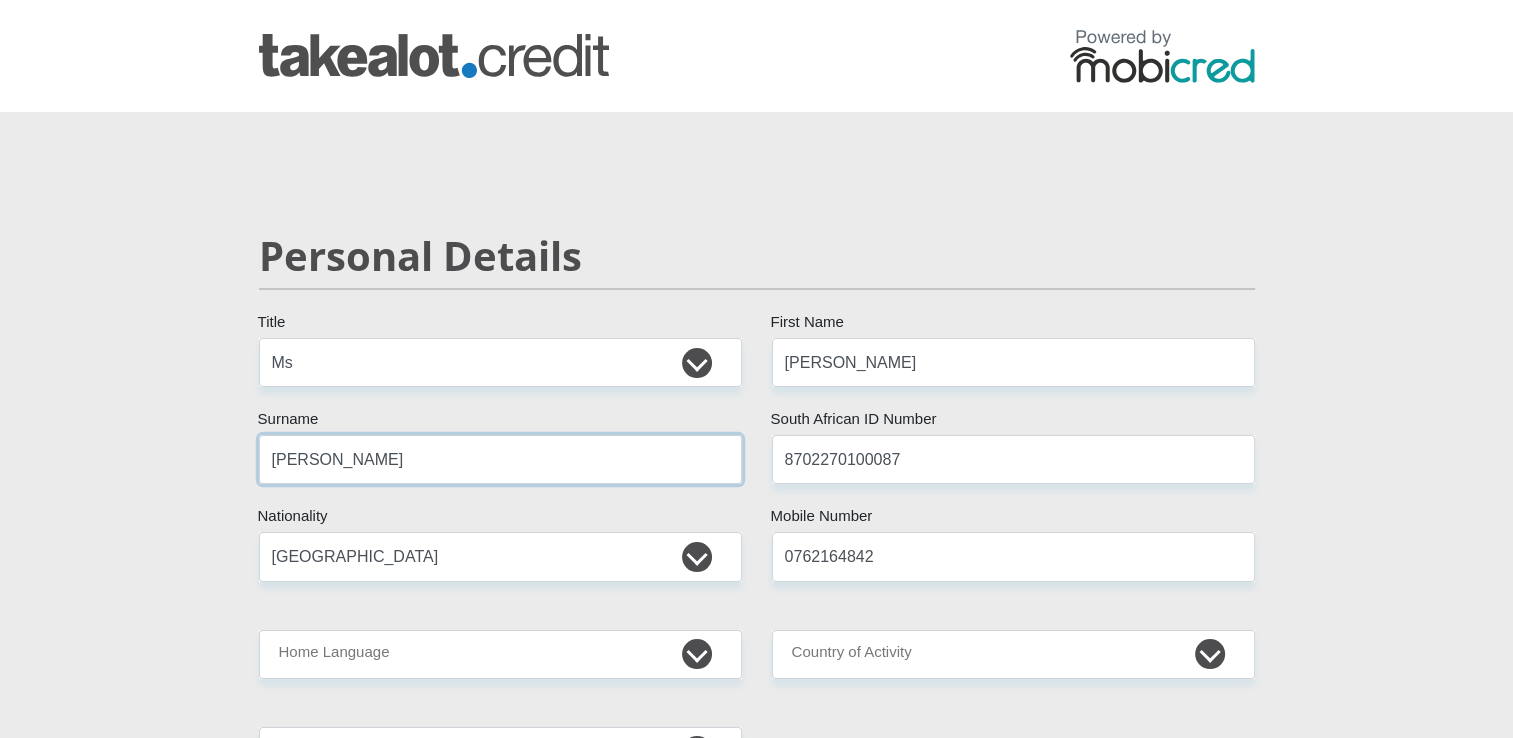 type on "Clayton" 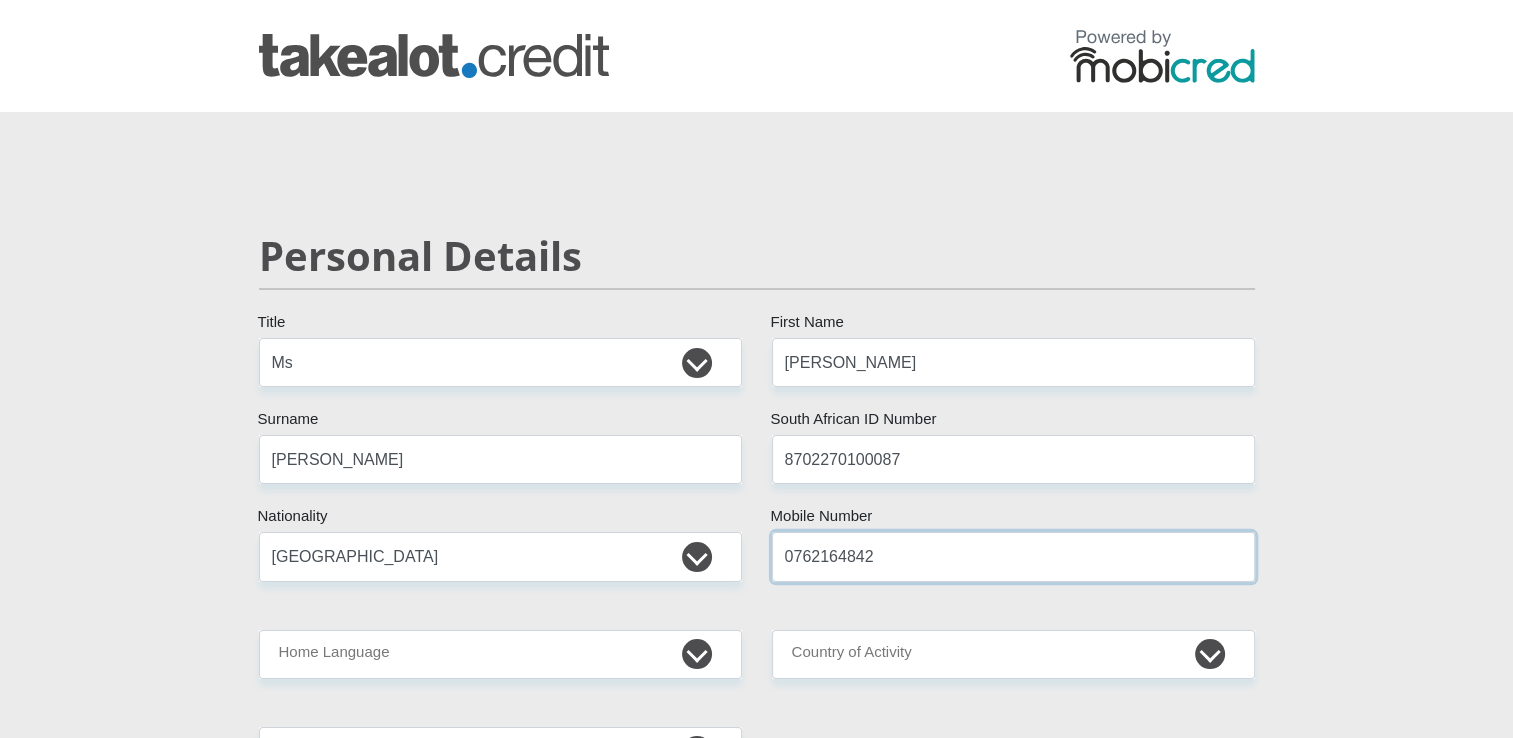 click on "0762164842" at bounding box center (1013, 556) 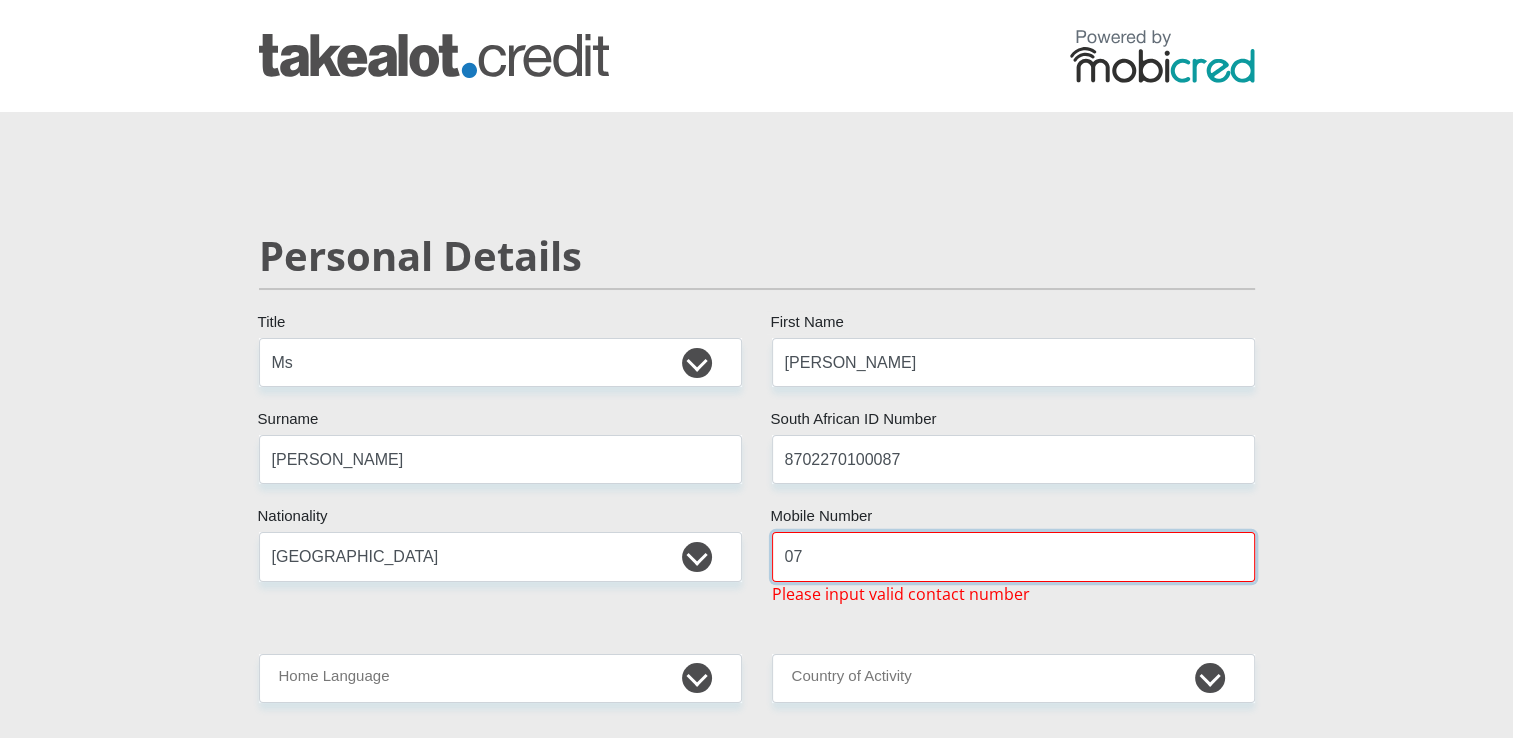 type on "0720888650" 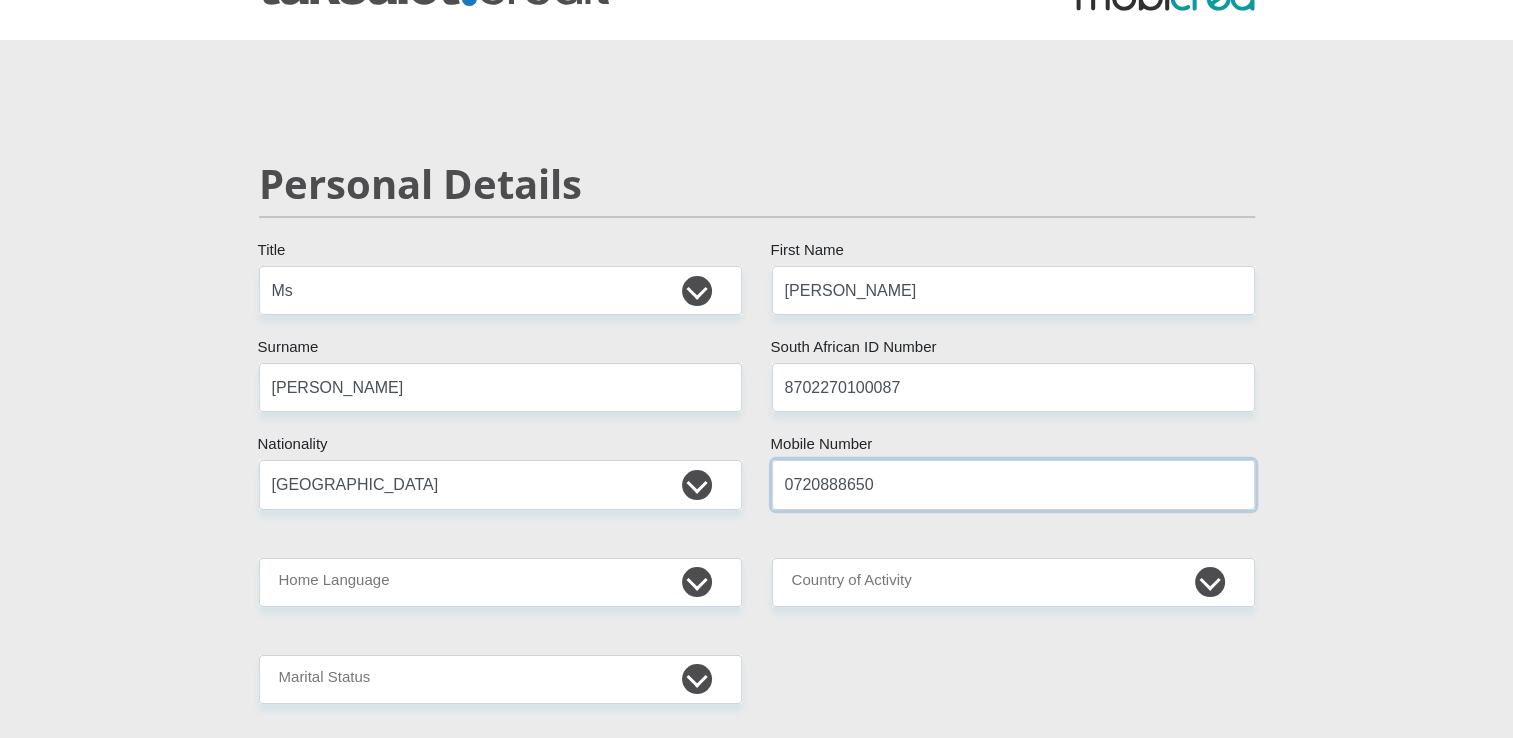 scroll, scrollTop: 300, scrollLeft: 0, axis: vertical 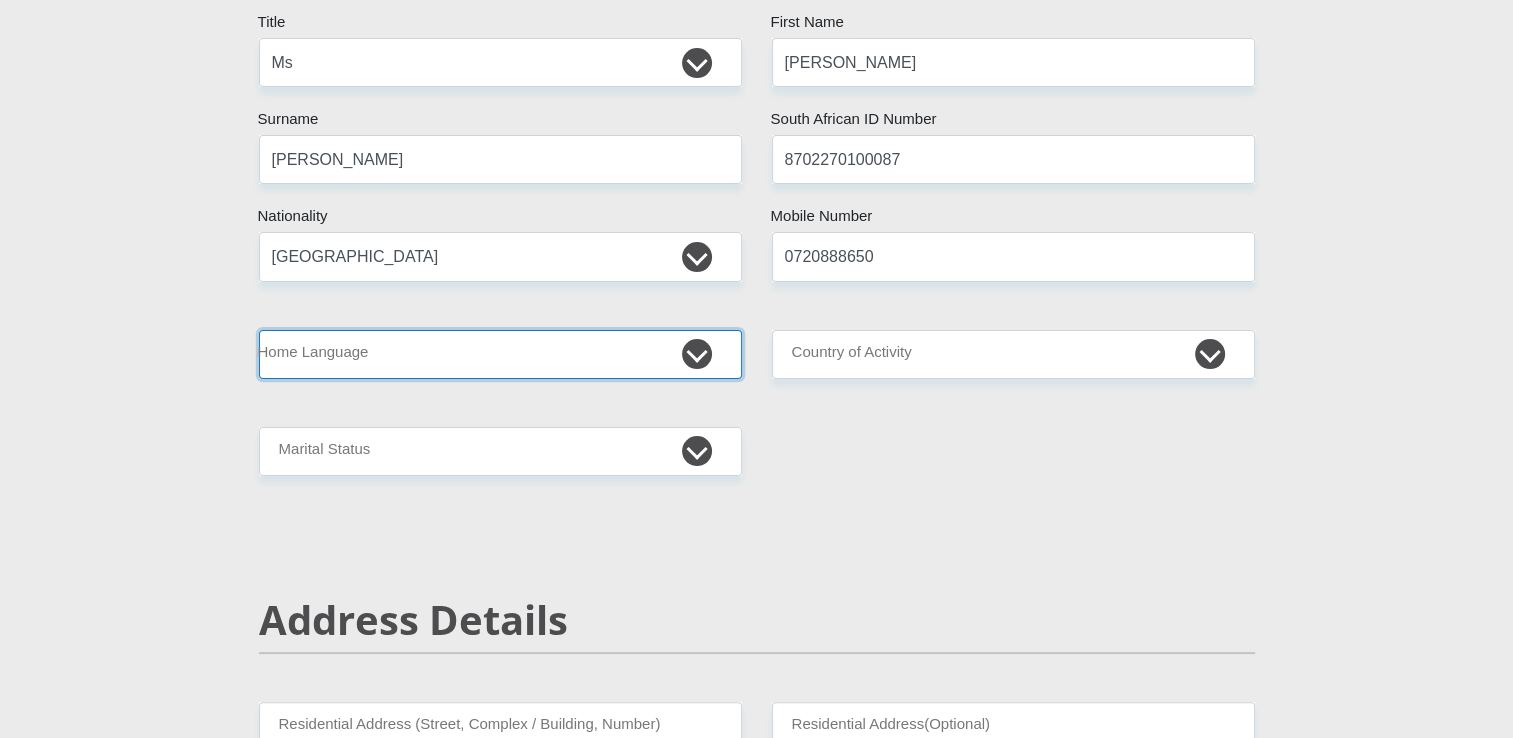 click on "Afrikaans
English
Sepedi
South Ndebele
Southern Sotho
Swati
Tsonga
Tswana
Venda
Xhosa
Zulu
Other" at bounding box center [500, 354] 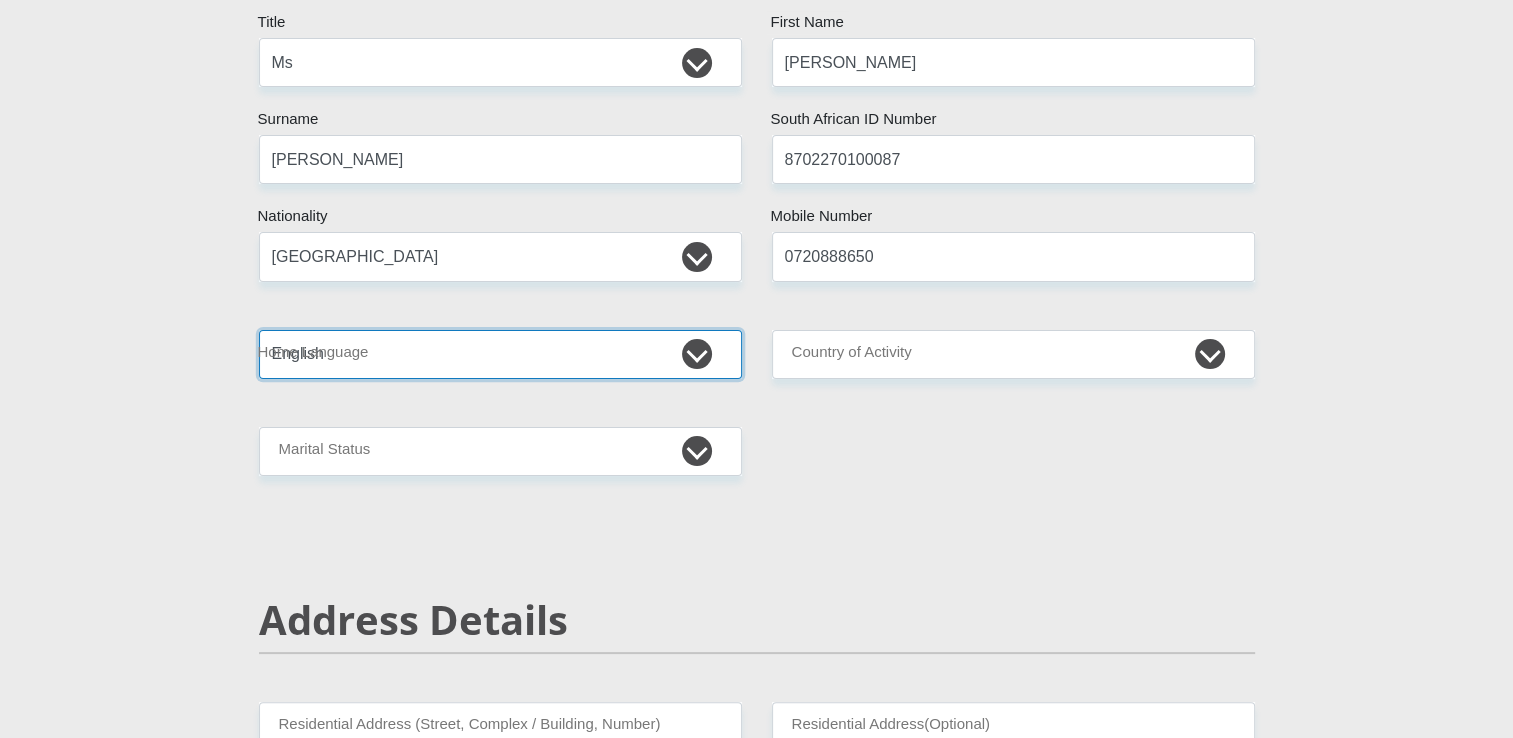 click on "Afrikaans
English
Sepedi
South Ndebele
Southern Sotho
Swati
Tsonga
Tswana
Venda
Xhosa
Zulu
Other" at bounding box center (500, 354) 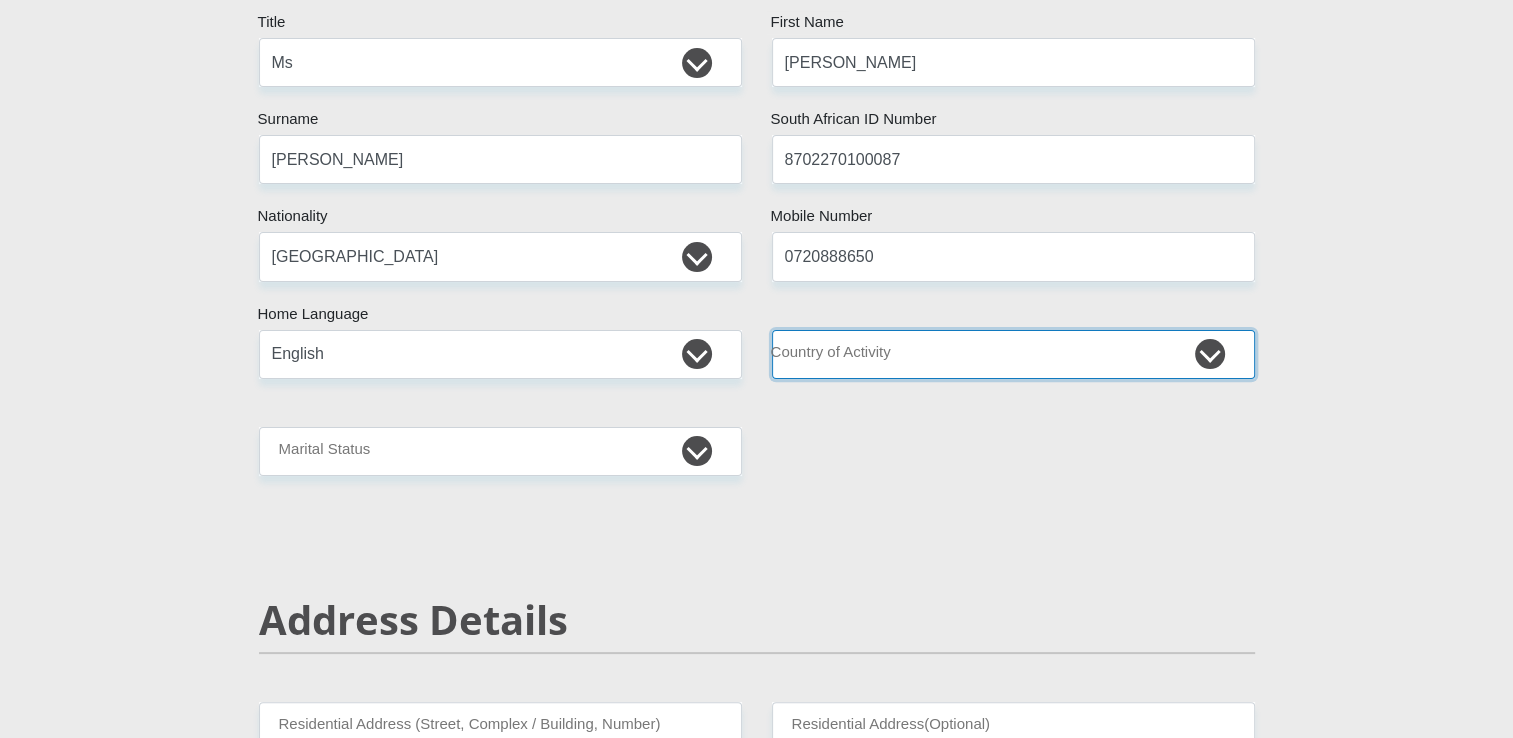 click on "South Africa
Afghanistan
Aland Islands
Albania
Algeria
America Samoa
American Virgin Islands
Andorra
Angola
Anguilla
Antarctica
Antigua and Barbuda
Argentina
Armenia
Aruba
Ascension Island
Australia
Austria
Azerbaijan
Chad" at bounding box center [1013, 354] 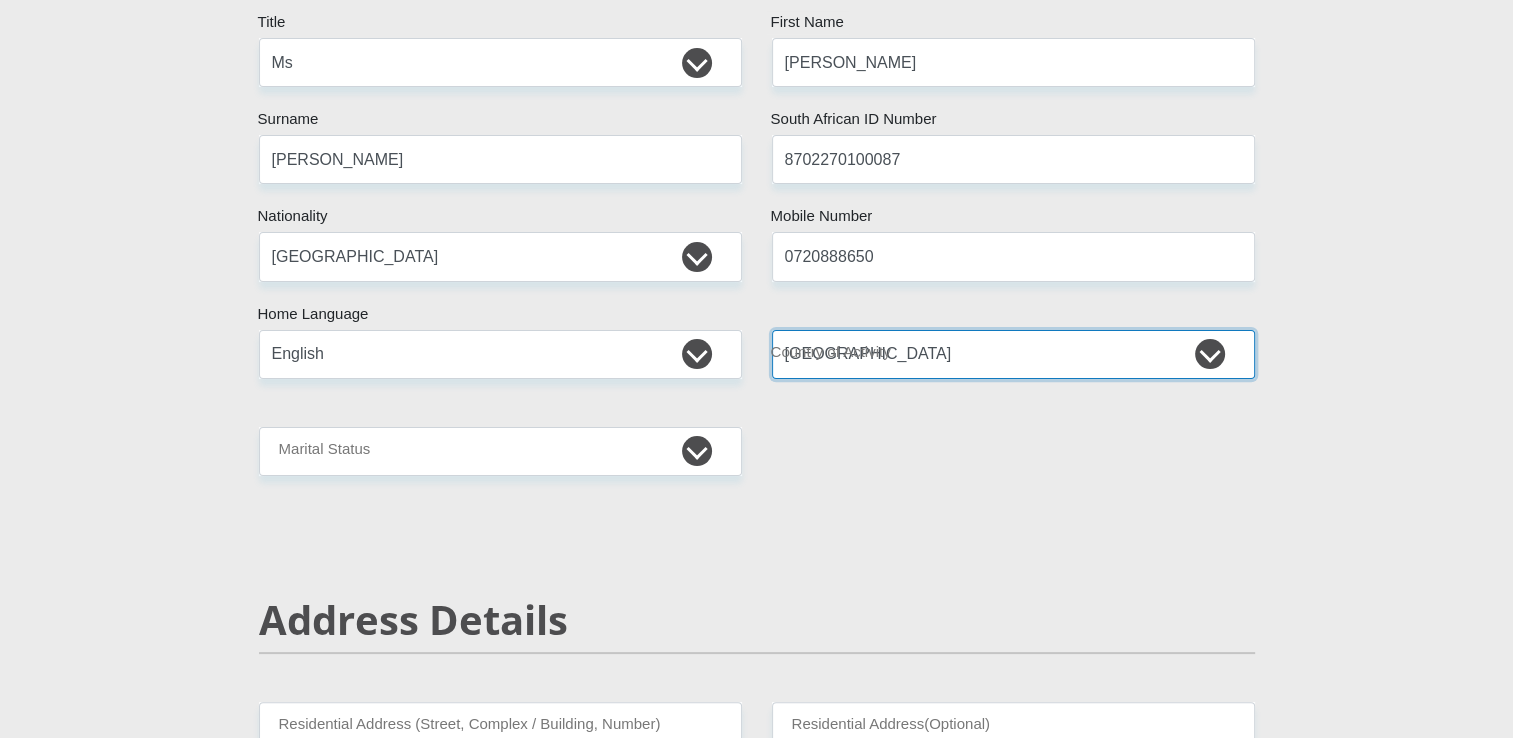 click on "South Africa
Afghanistan
Aland Islands
Albania
Algeria
America Samoa
American Virgin Islands
Andorra
Angola
Anguilla
Antarctica
Antigua and Barbuda
Argentina
Armenia
Aruba
Ascension Island
Australia
Austria
Azerbaijan
Chad" at bounding box center (1013, 354) 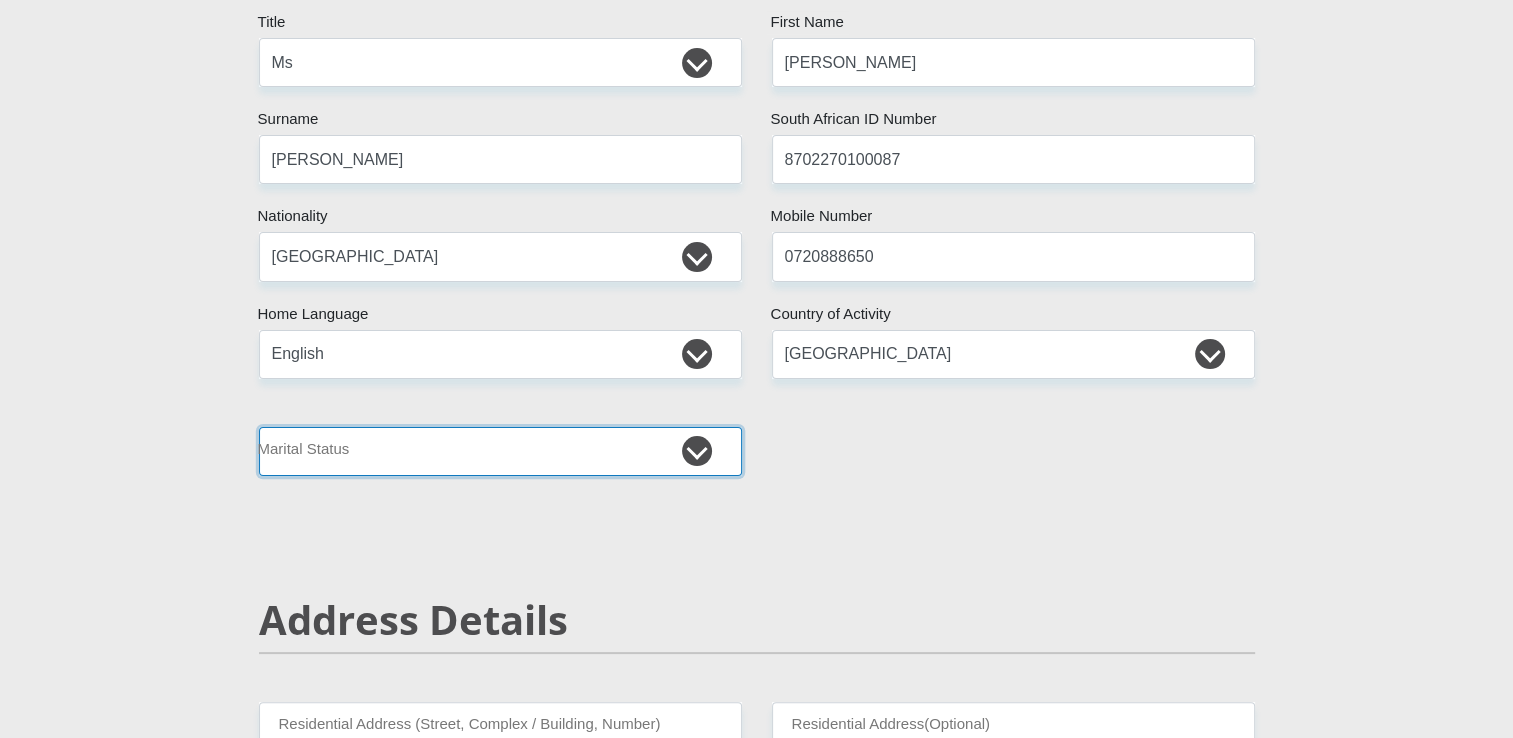 click on "Married ANC
Single
Divorced
Widowed
Married COP or Customary Law" at bounding box center [500, 451] 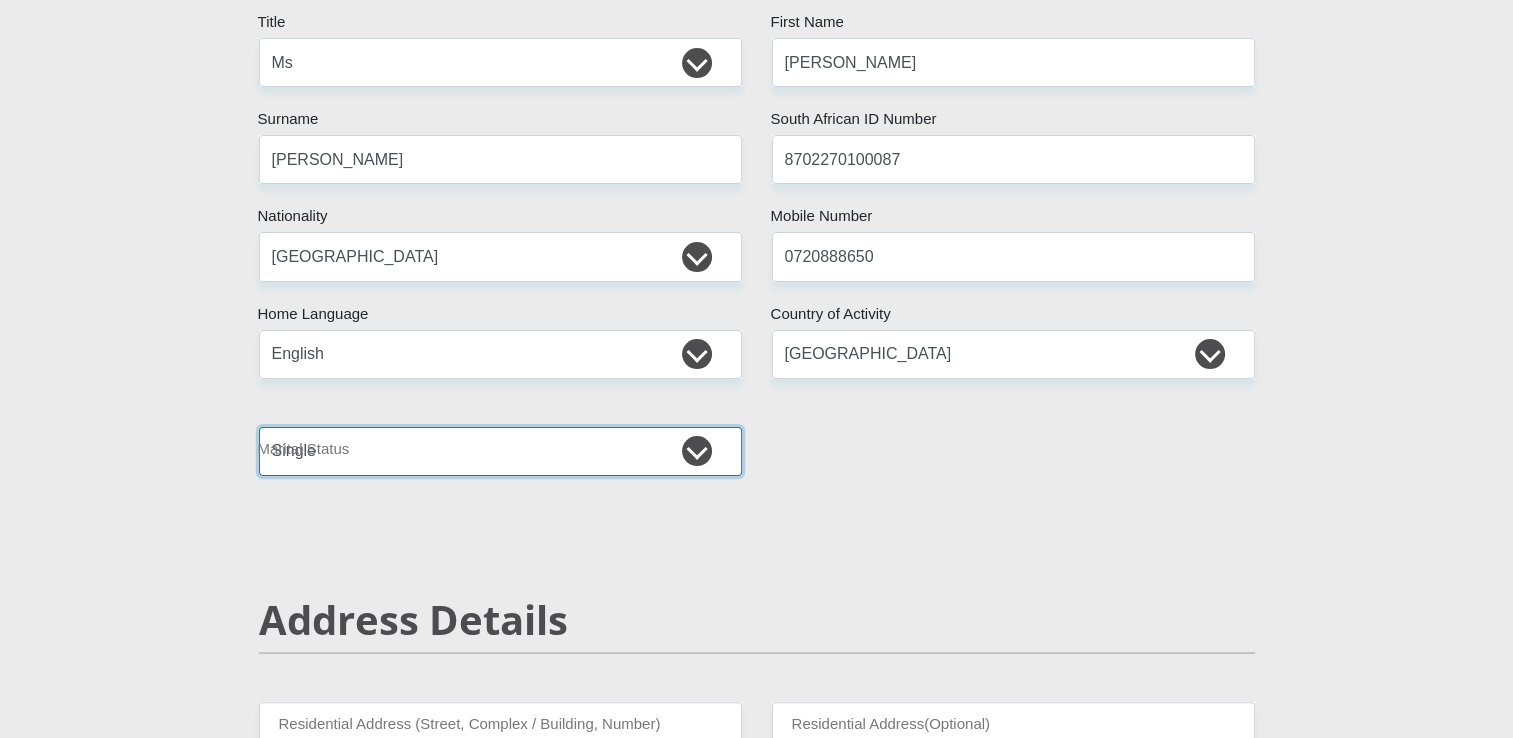 click on "Married ANC
Single
Divorced
Widowed
Married COP or Customary Law" at bounding box center [500, 451] 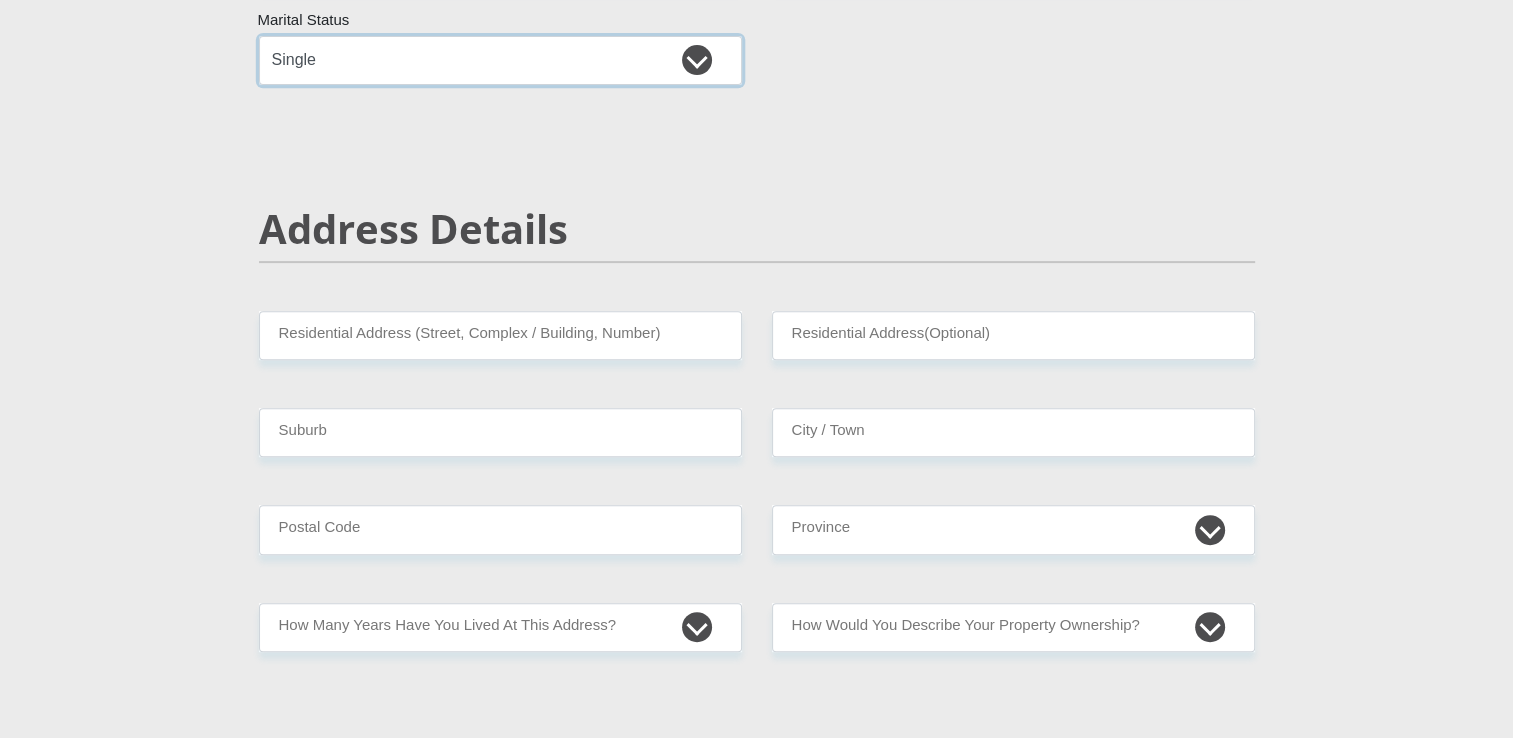 scroll, scrollTop: 700, scrollLeft: 0, axis: vertical 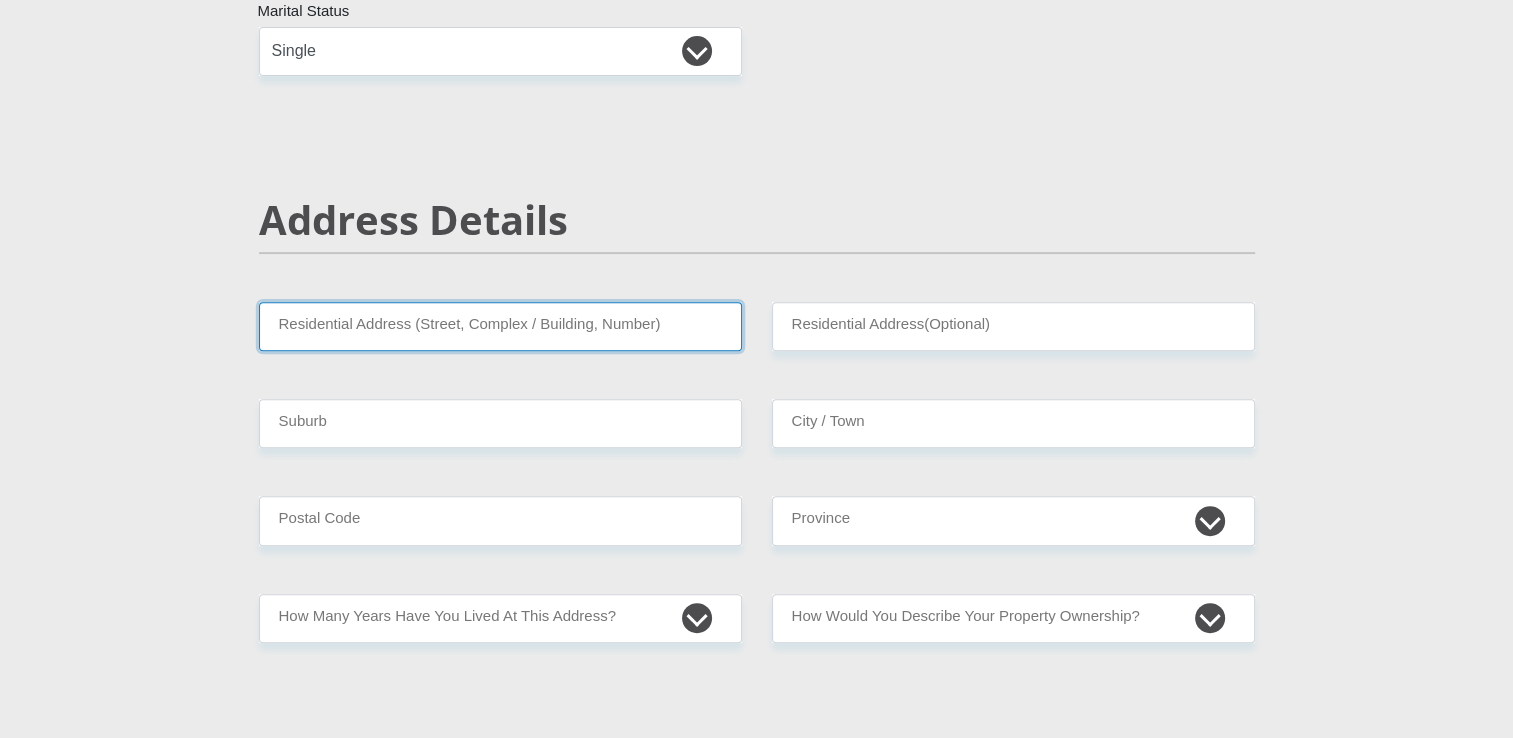click on "Residential Address (Street, Complex / Building, Number)" at bounding box center [500, 326] 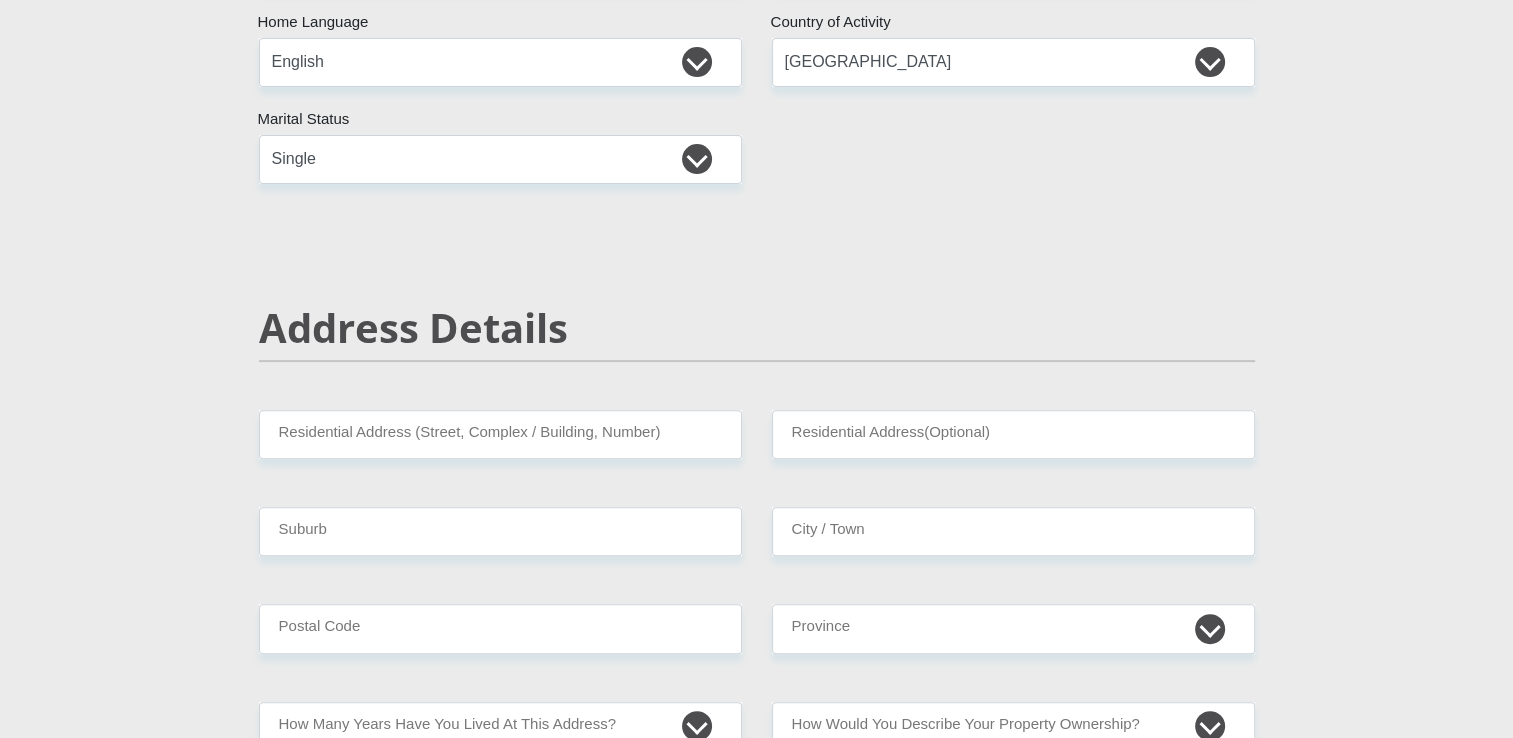 scroll, scrollTop: 792, scrollLeft: 0, axis: vertical 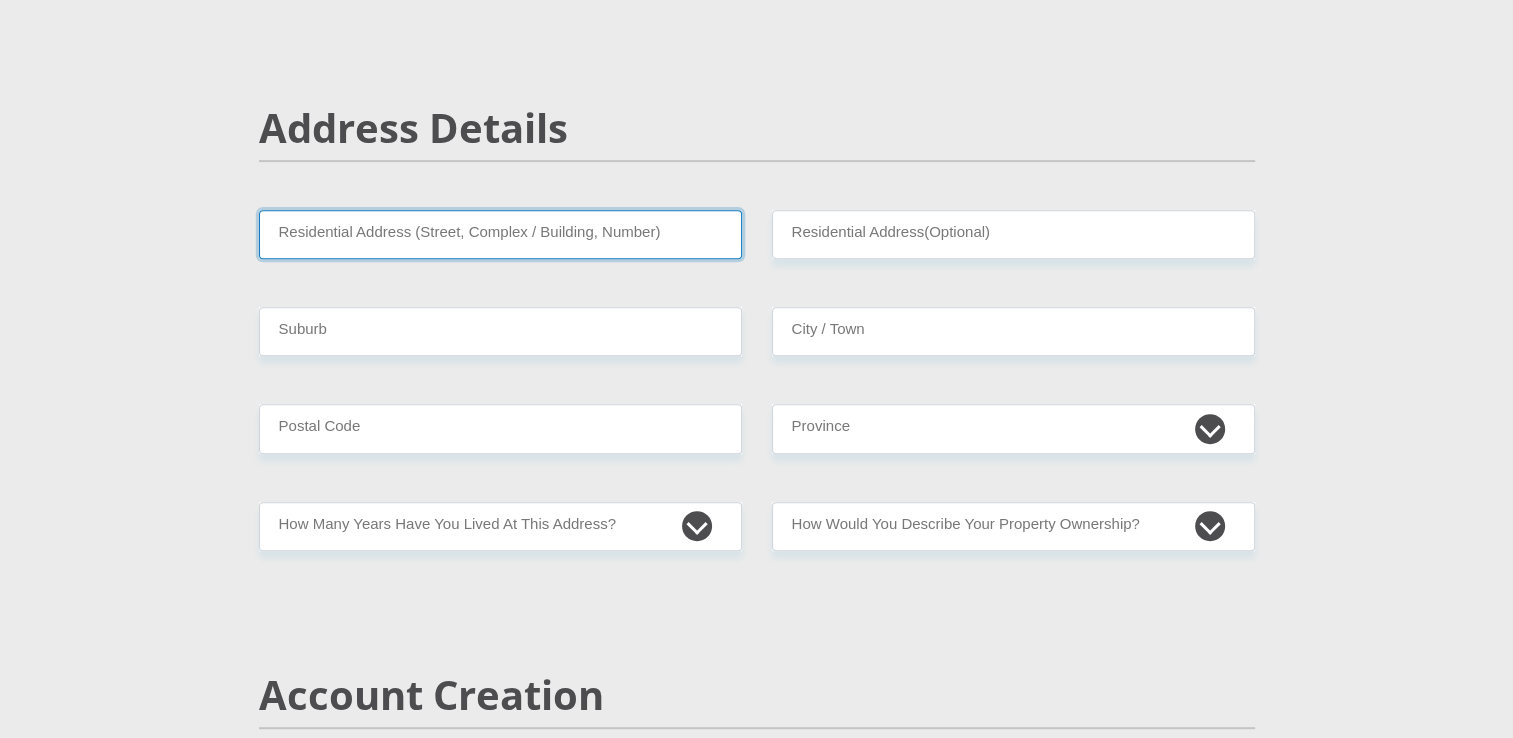 click on "Residential Address (Street, Complex / Building, Number)" at bounding box center [500, 234] 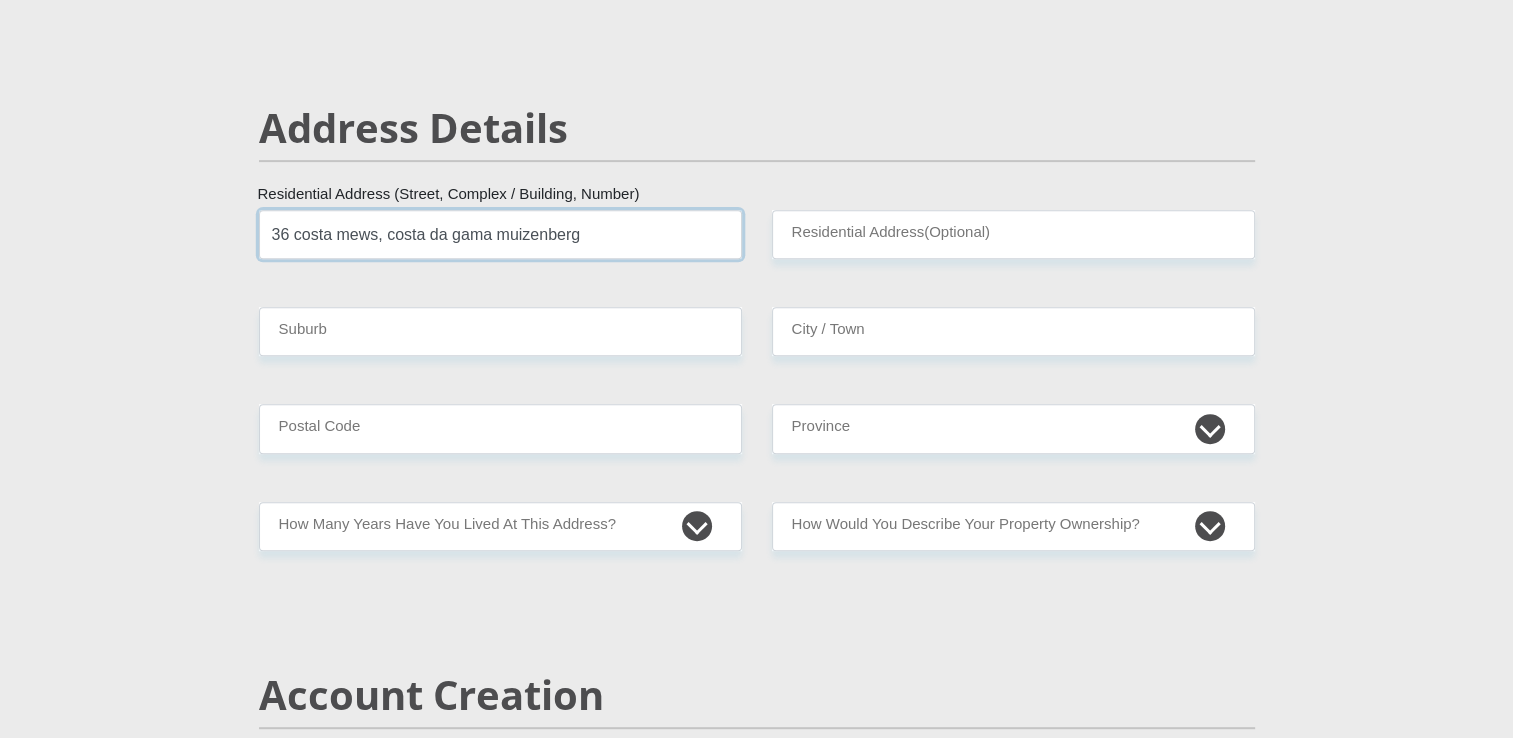 type on "36 costa mews, costa da gama muizenberg" 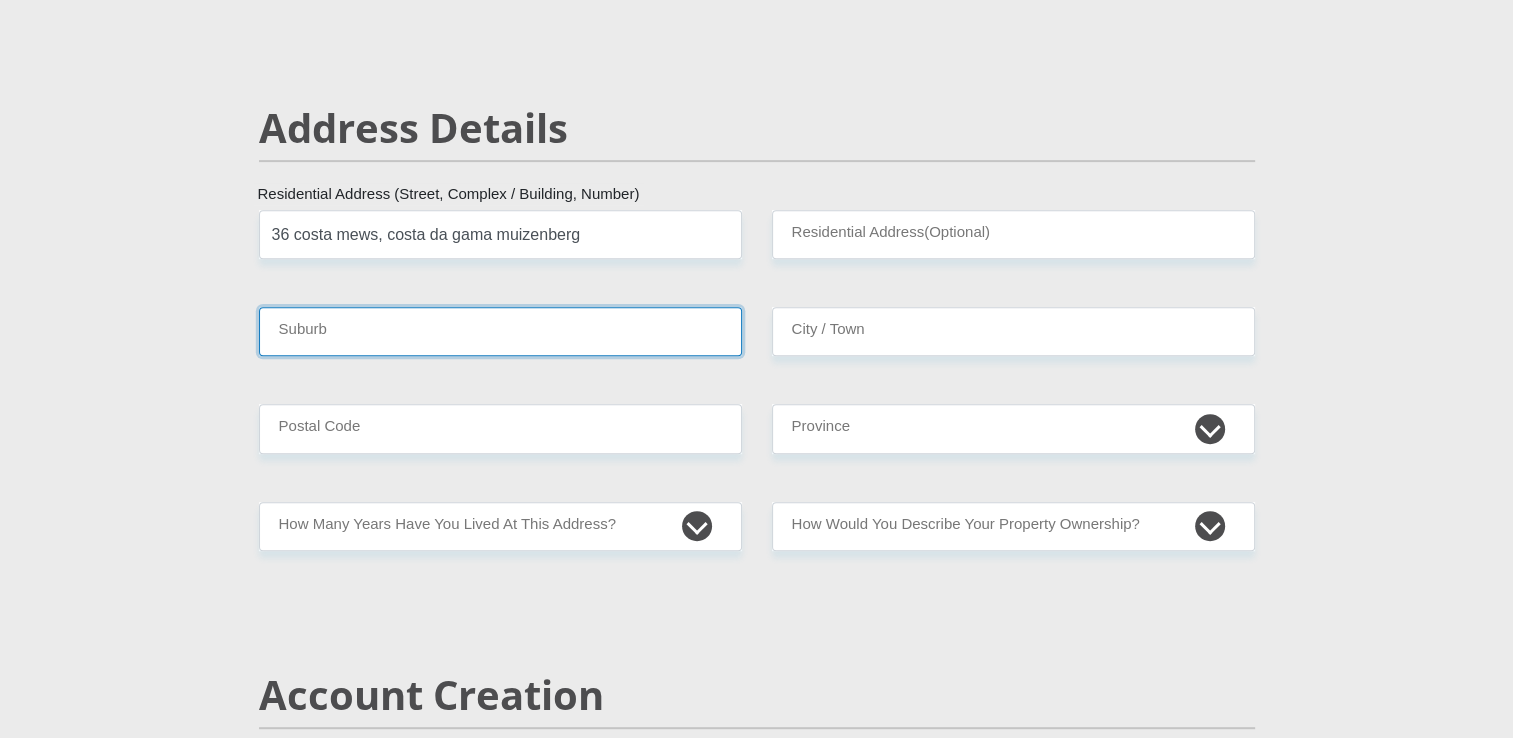 click on "Suburb" at bounding box center [500, 331] 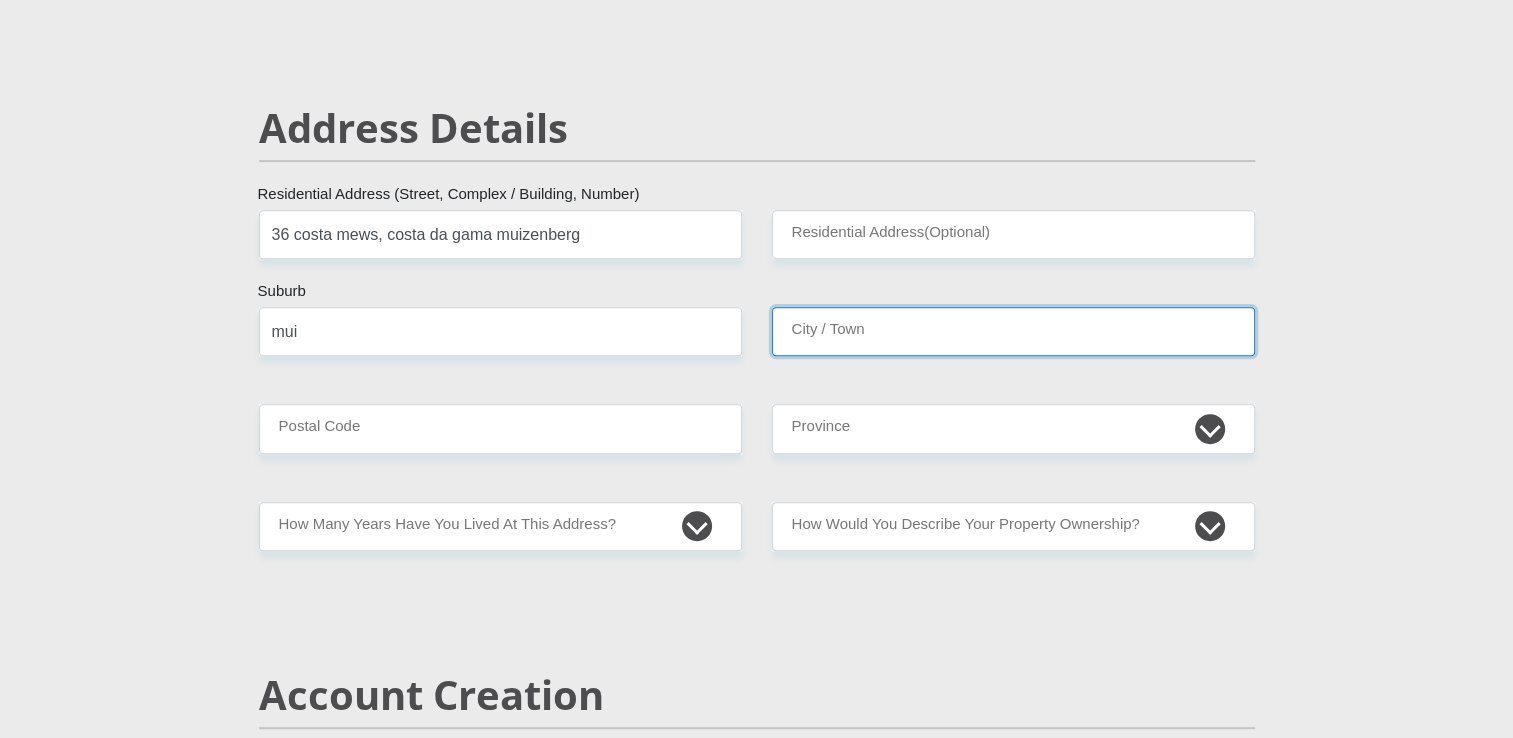 click on "City / Town" at bounding box center (1013, 331) 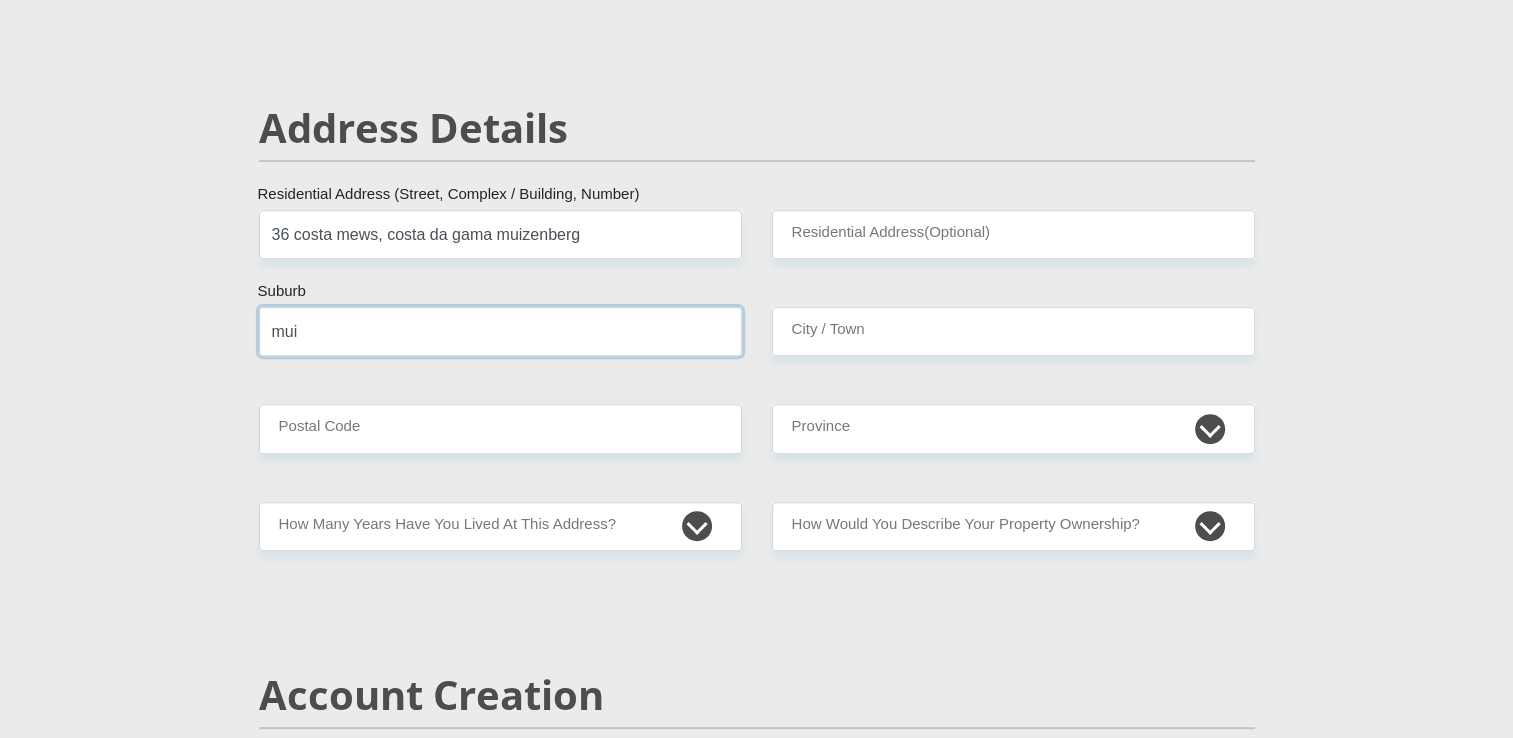 click on "mui" at bounding box center [500, 331] 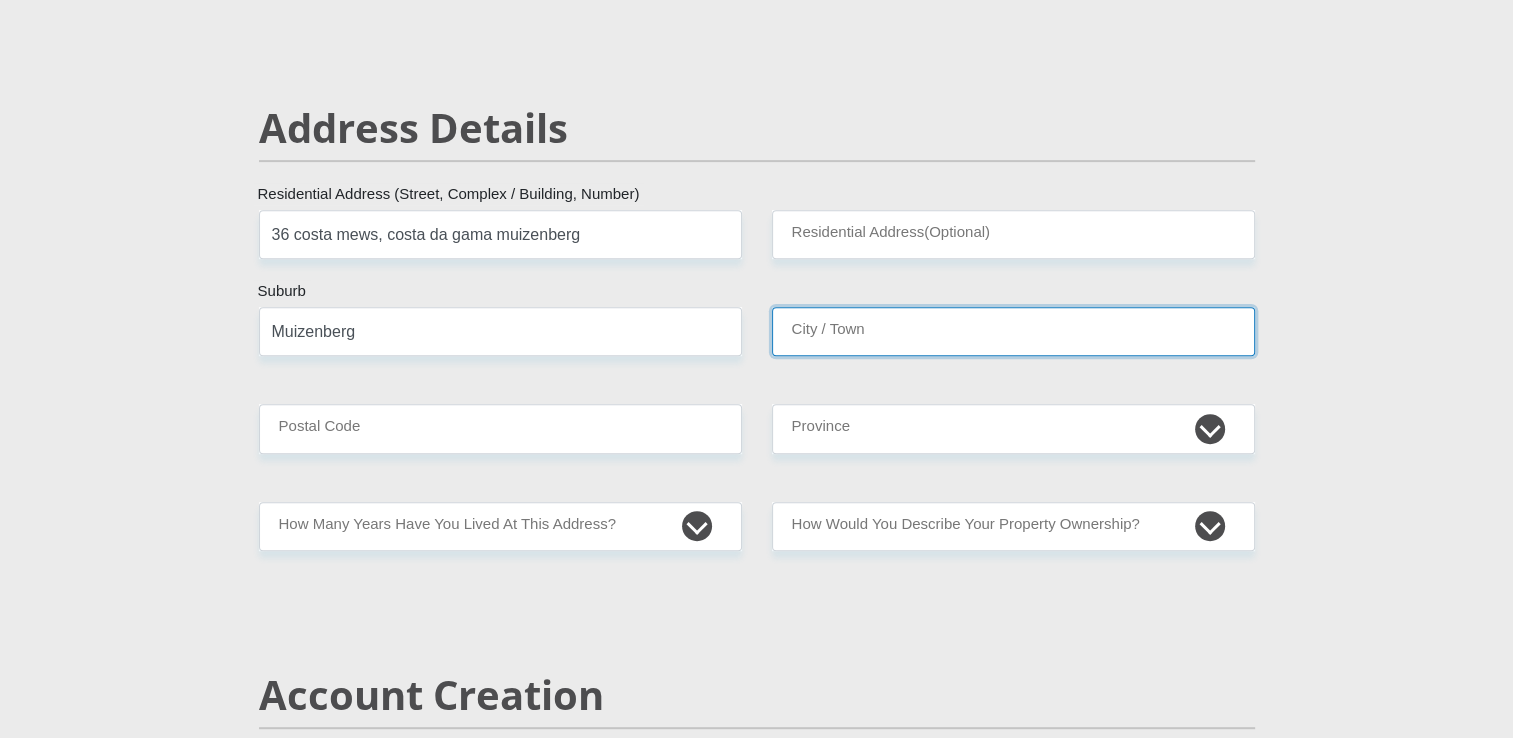 click on "City / Town" at bounding box center (1013, 331) 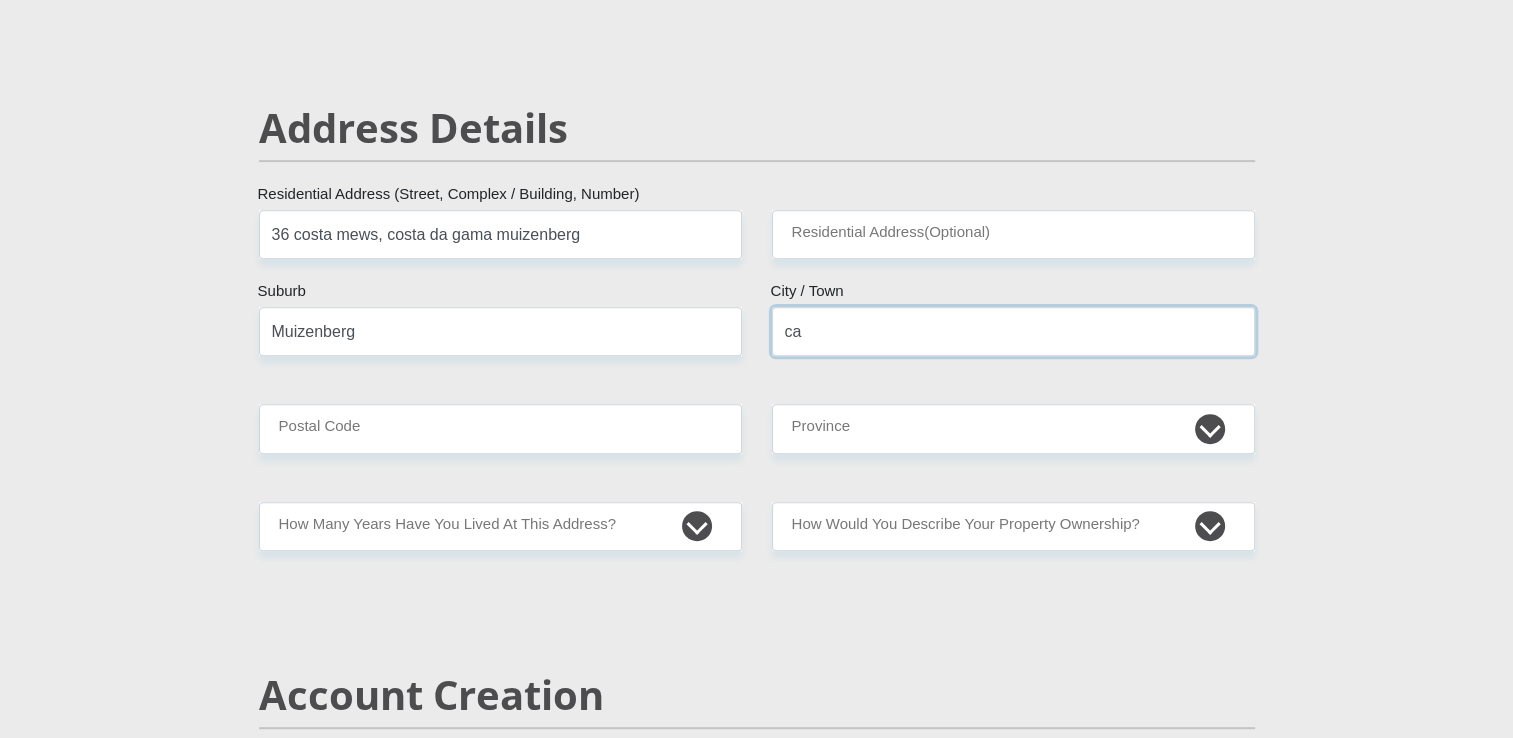 click on "ca" at bounding box center [1013, 331] 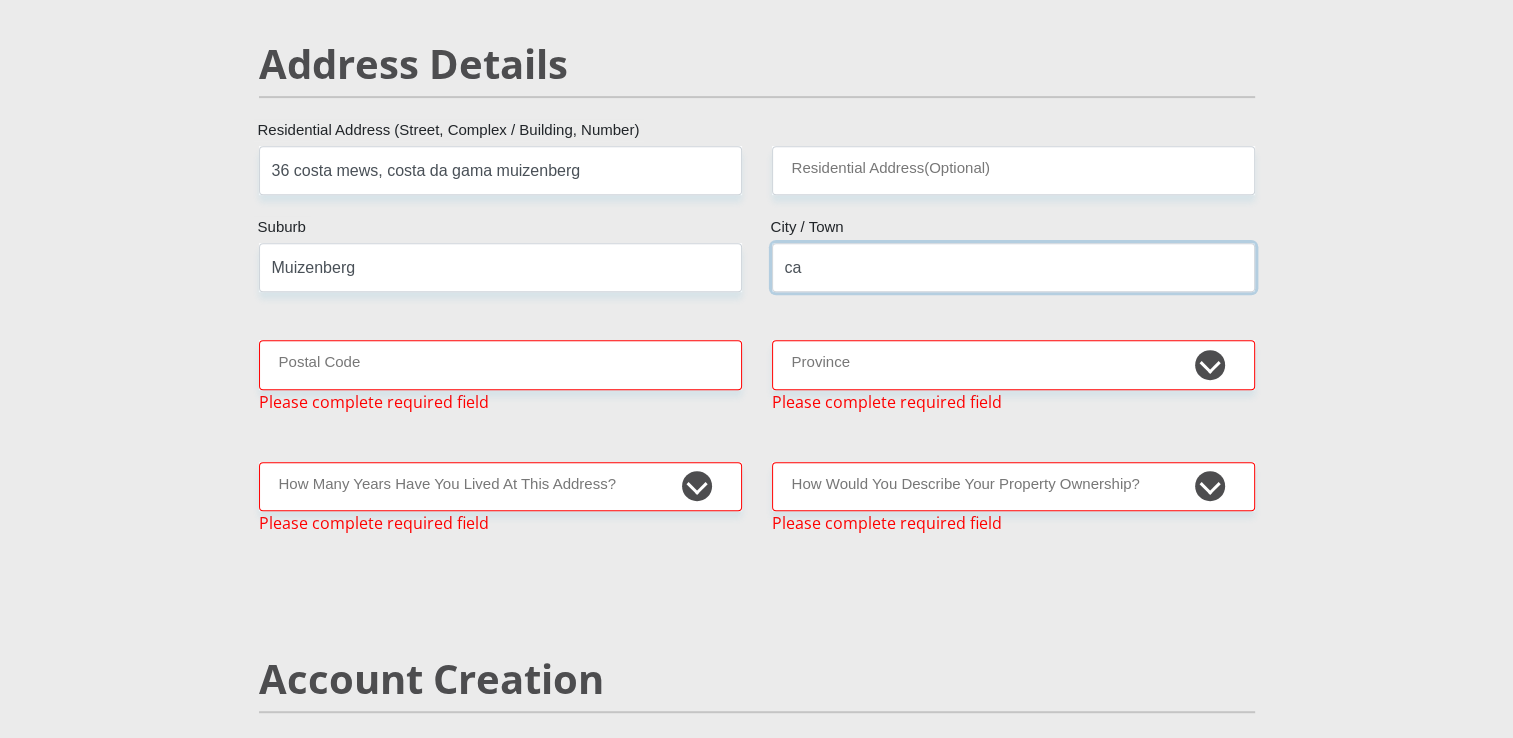 click on "Mr
Ms
Mrs
Dr
Other
Title
Chrislin
First Name
Clayton
Surname
8702270100087
South African ID Number
Please input valid ID number
South Africa
Afghanistan
Aland Islands
Albania
Algeria
America Samoa
American Virgin Islands
Andorra
Angola
Anguilla
Antarctica
Antigua and Barbuda
Argentina" at bounding box center (757, 2514) 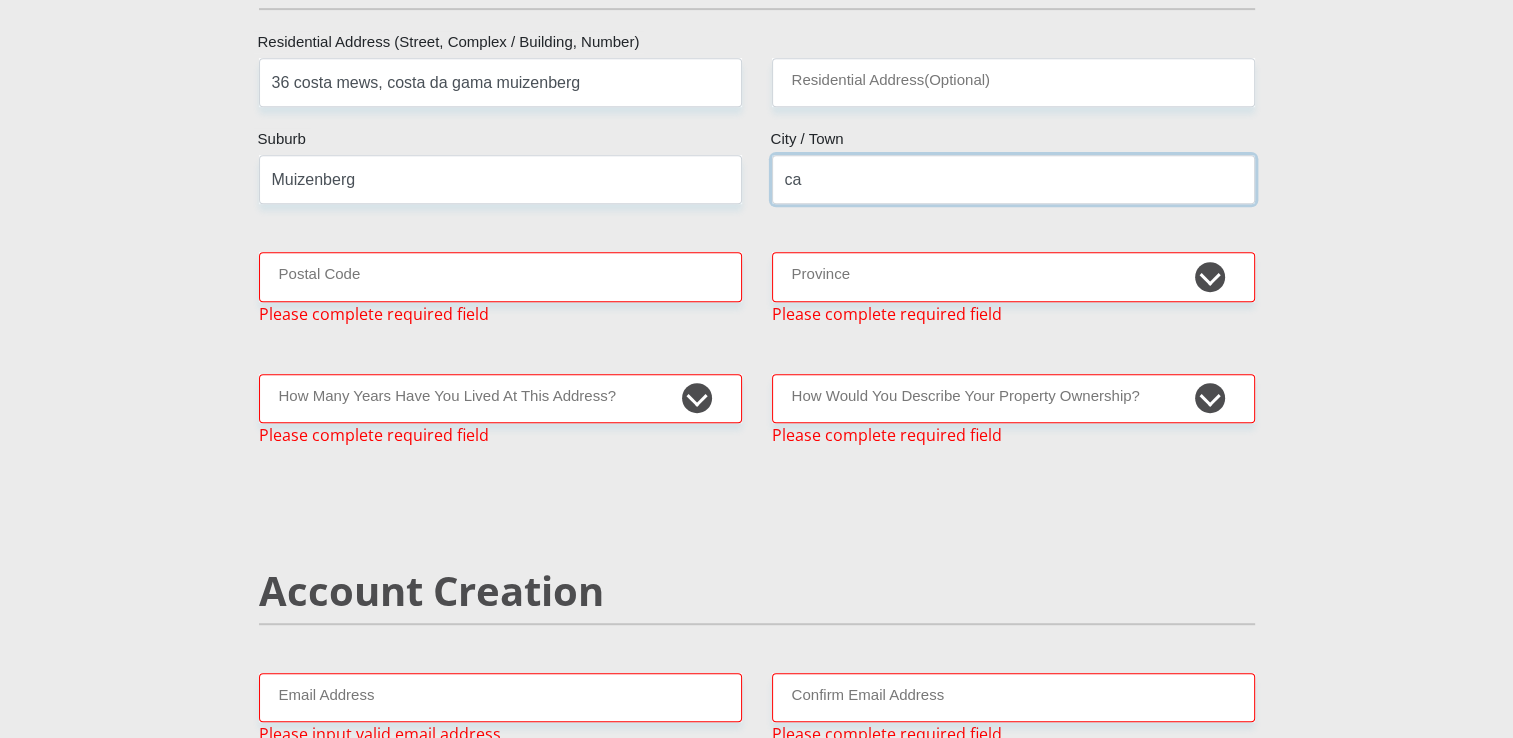 scroll, scrollTop: 944, scrollLeft: 0, axis: vertical 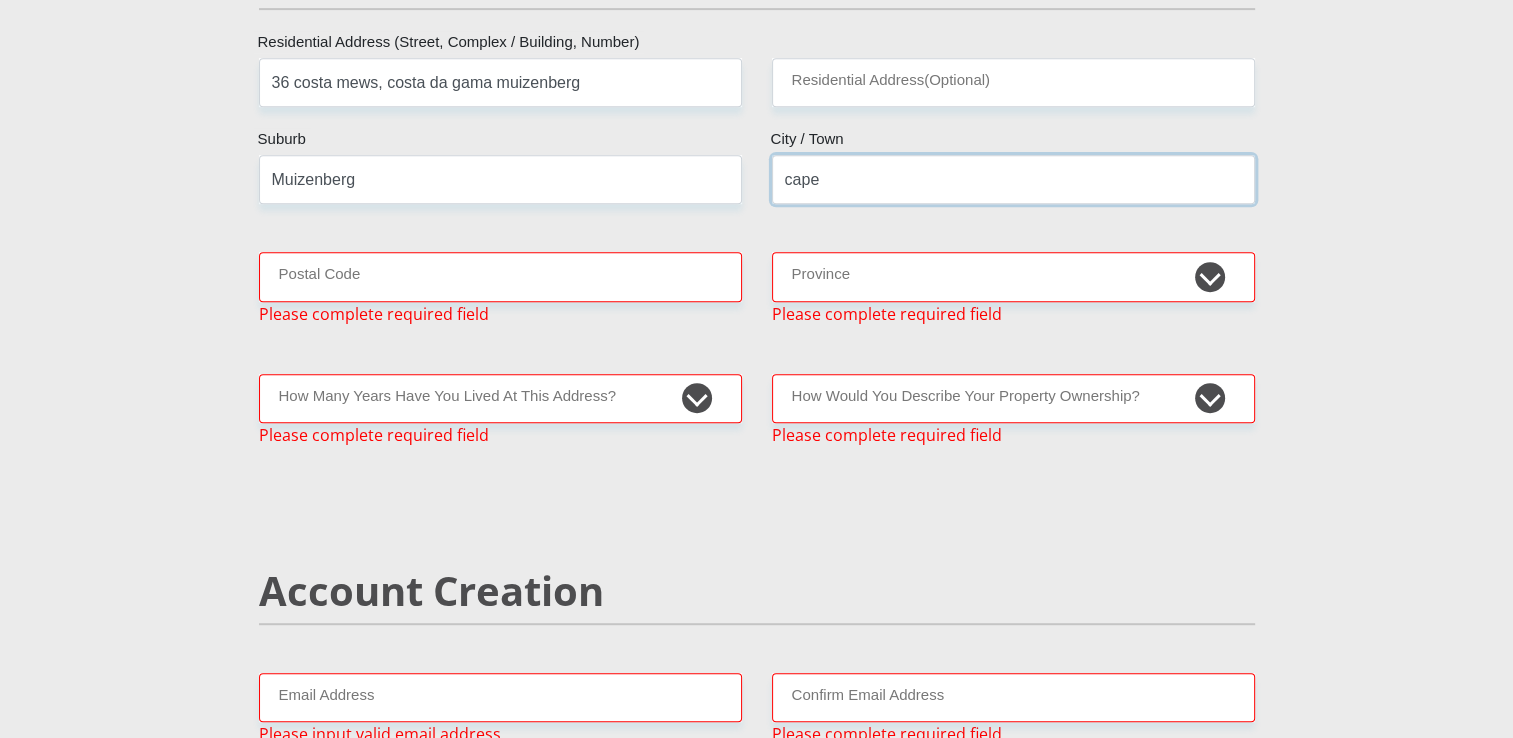 type on "Cape Town" 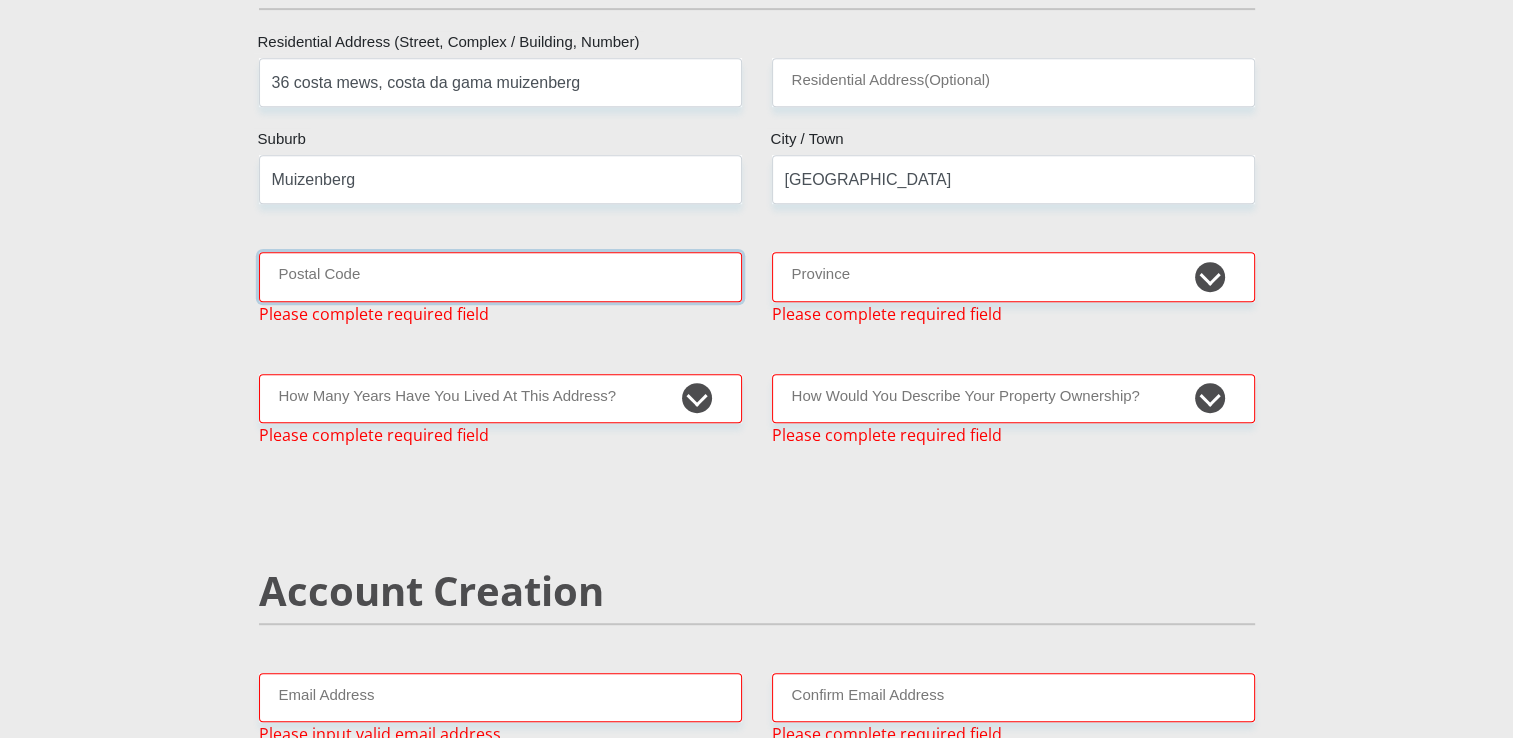 click on "Postal Code" at bounding box center [500, 276] 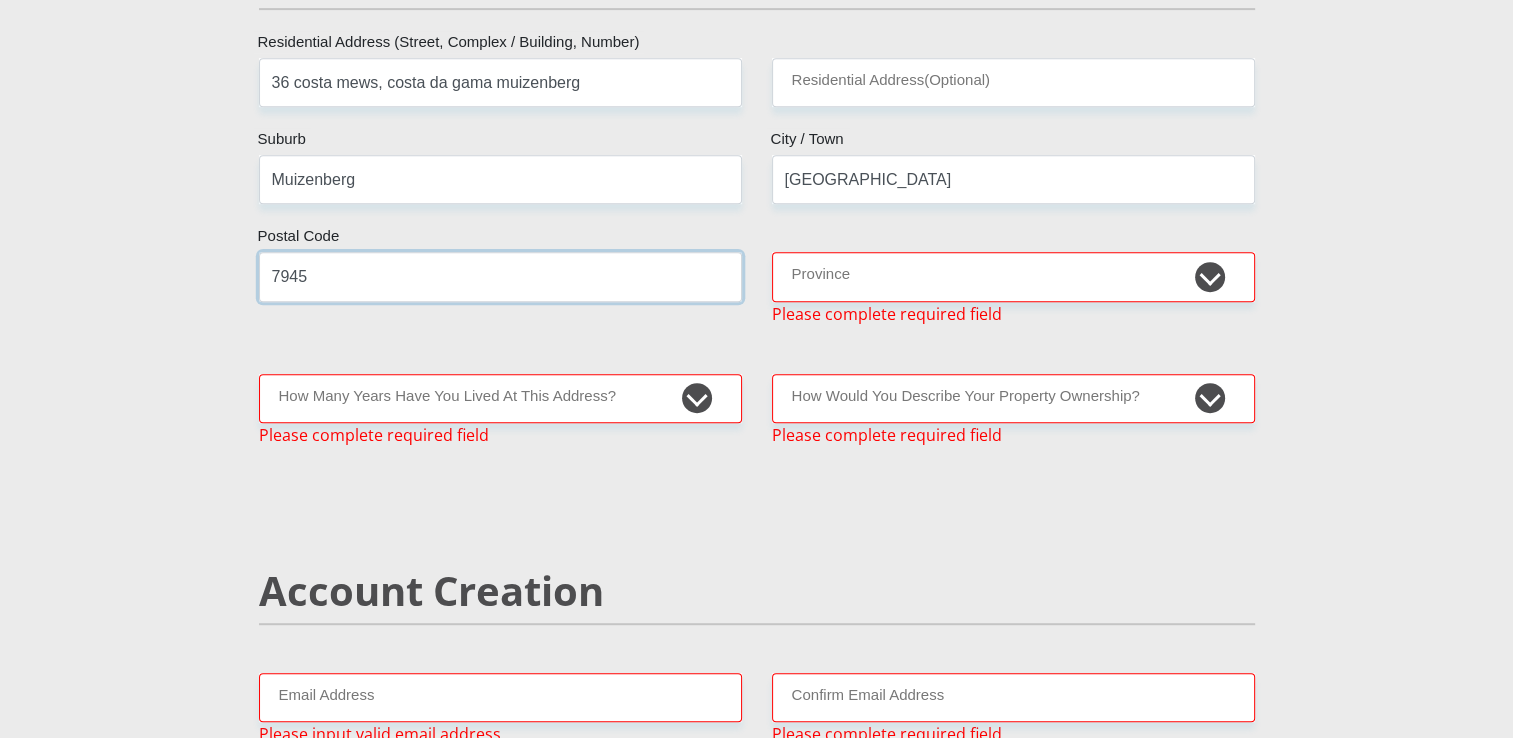 type on "7945" 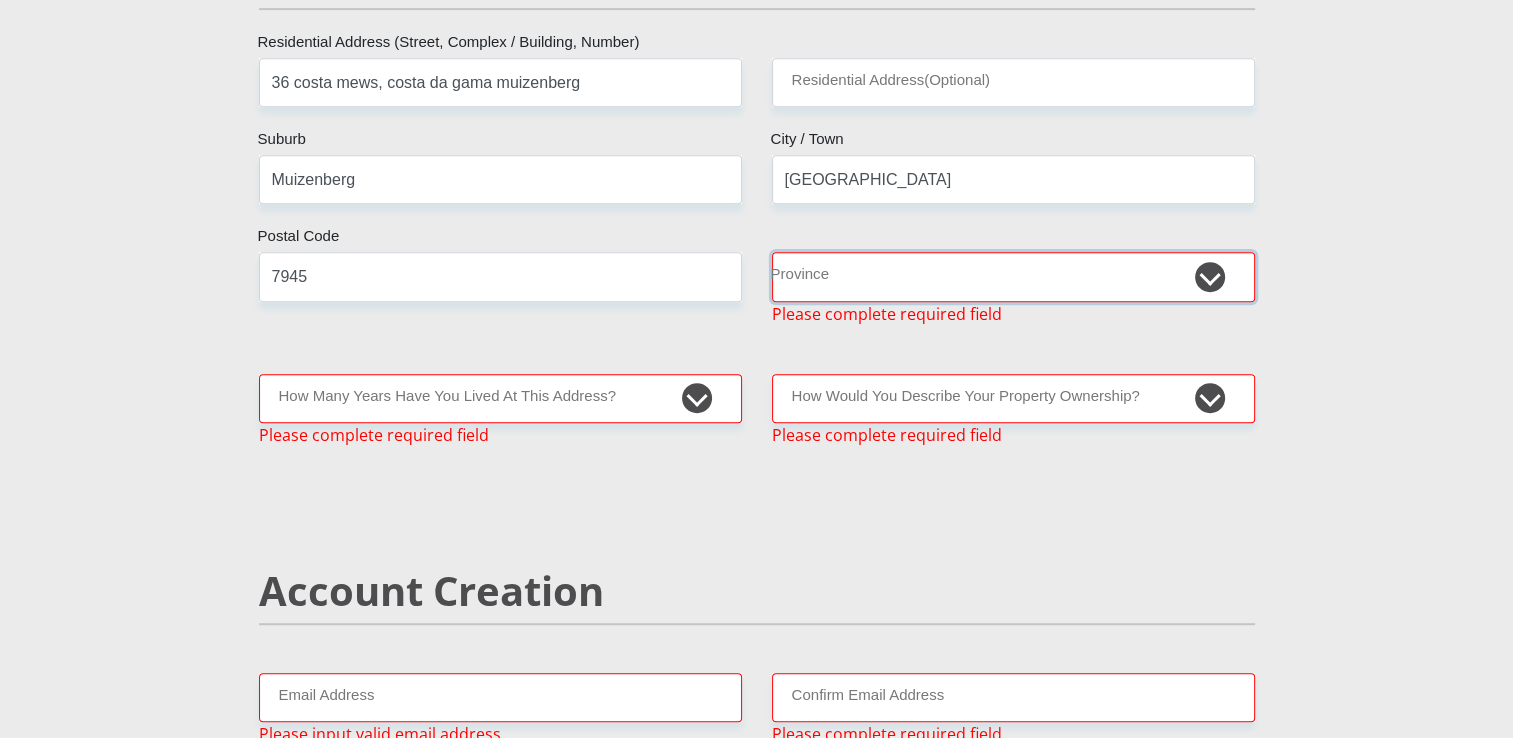 click on "Eastern Cape
Free State
Gauteng
KwaZulu-Natal
Limpopo
Mpumalanga
Northern Cape
North West
Western Cape" at bounding box center [1013, 276] 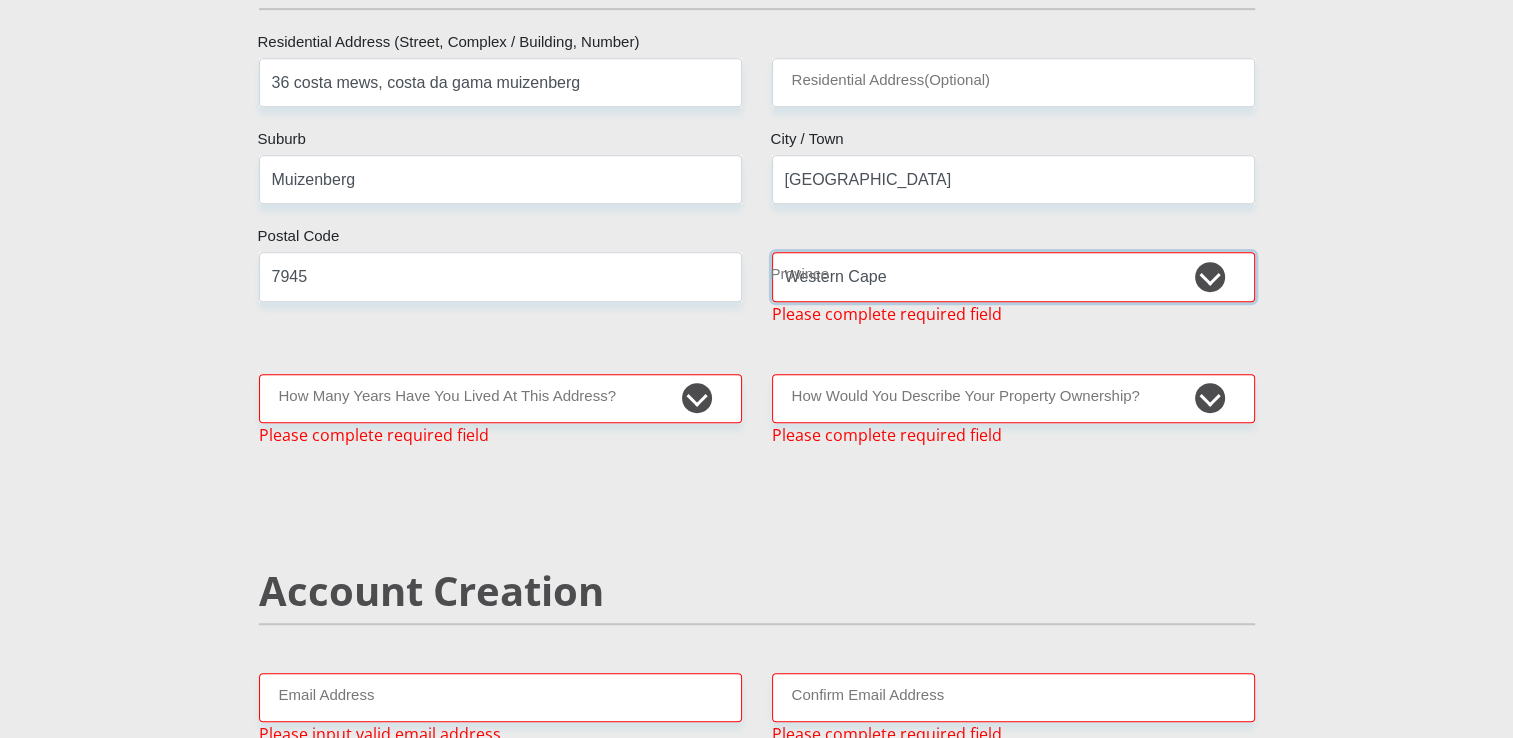 click on "Eastern Cape
Free State
Gauteng
KwaZulu-Natal
Limpopo
Mpumalanga
Northern Cape
North West
Western Cape" at bounding box center [1013, 276] 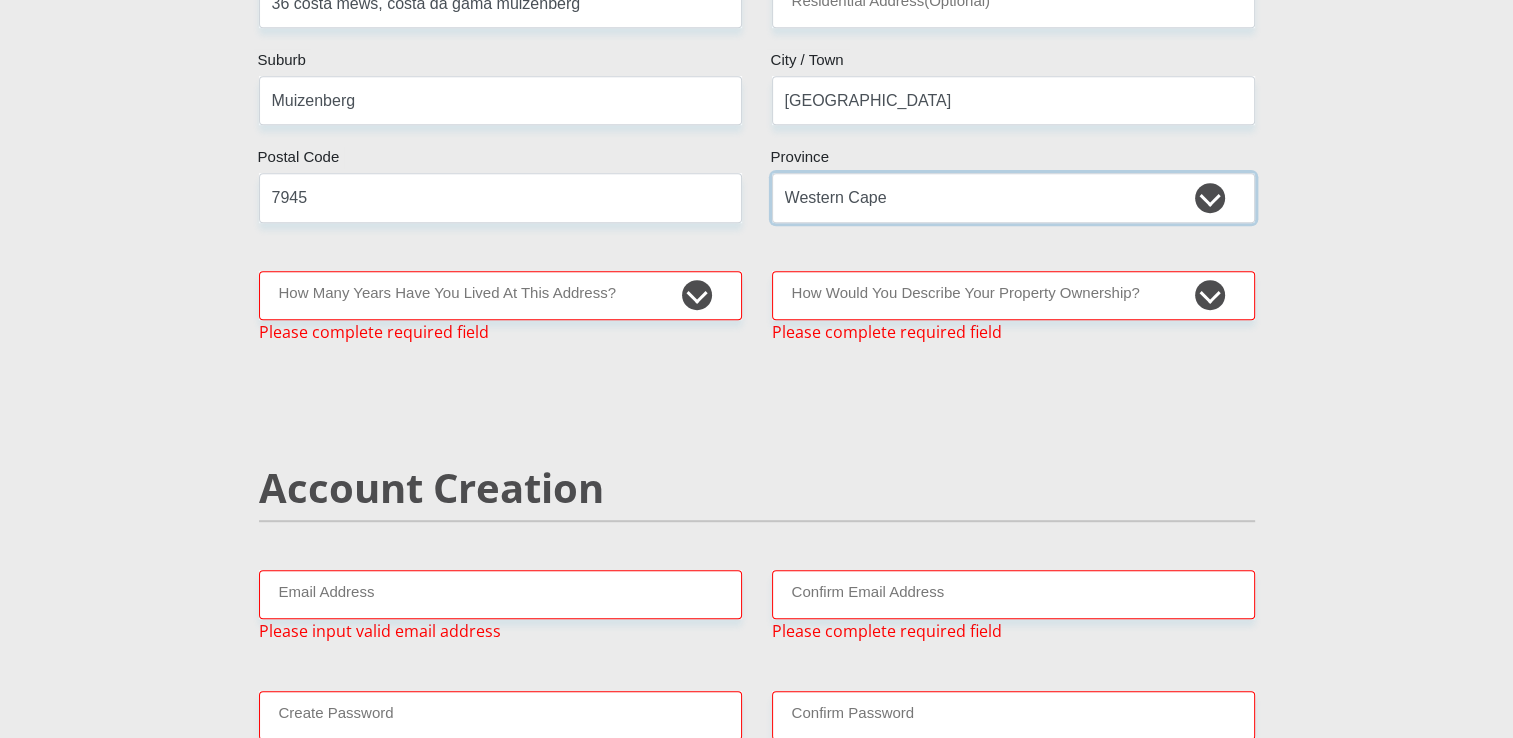 scroll, scrollTop: 1144, scrollLeft: 0, axis: vertical 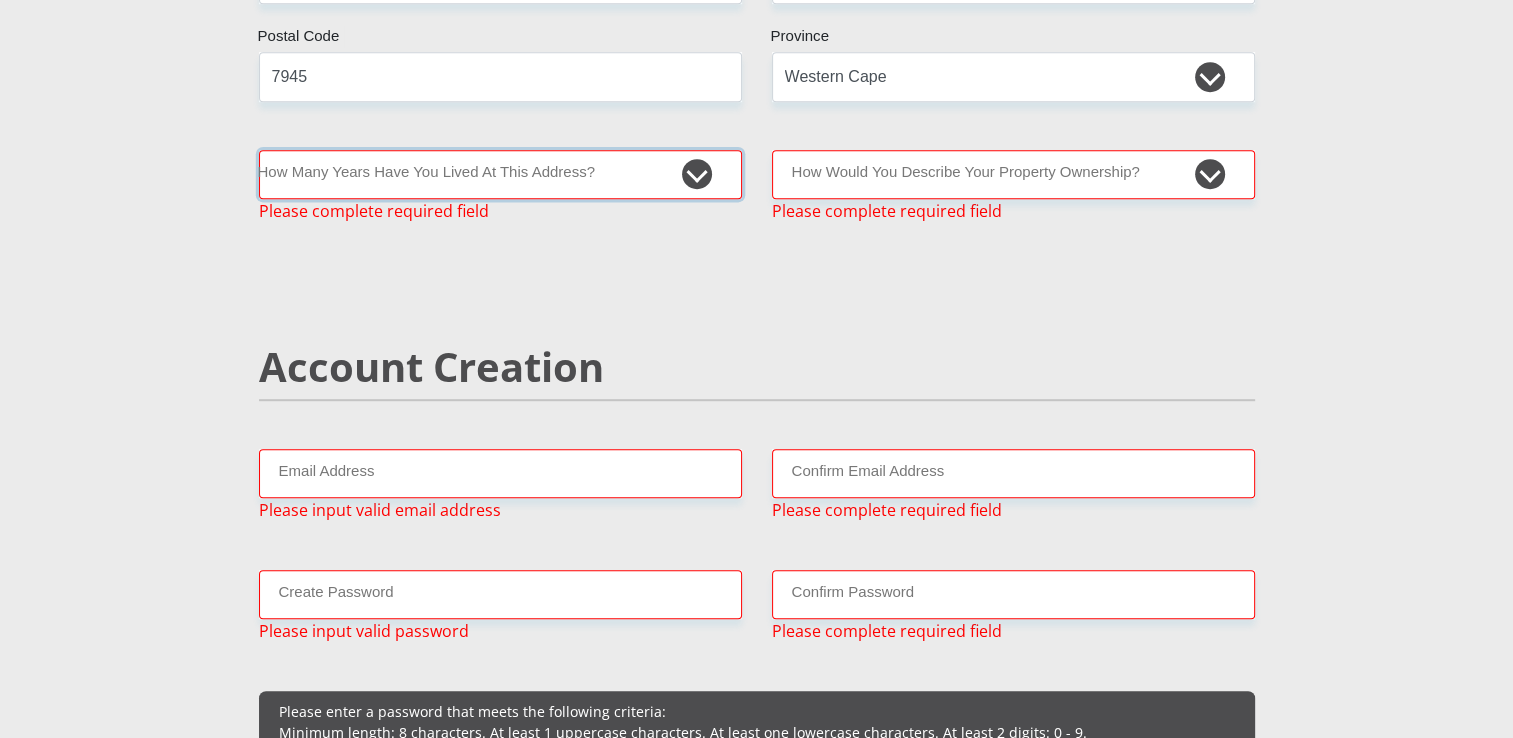 click on "less than 1 year
1-3 years
3-5 years
5+ years" at bounding box center (500, 174) 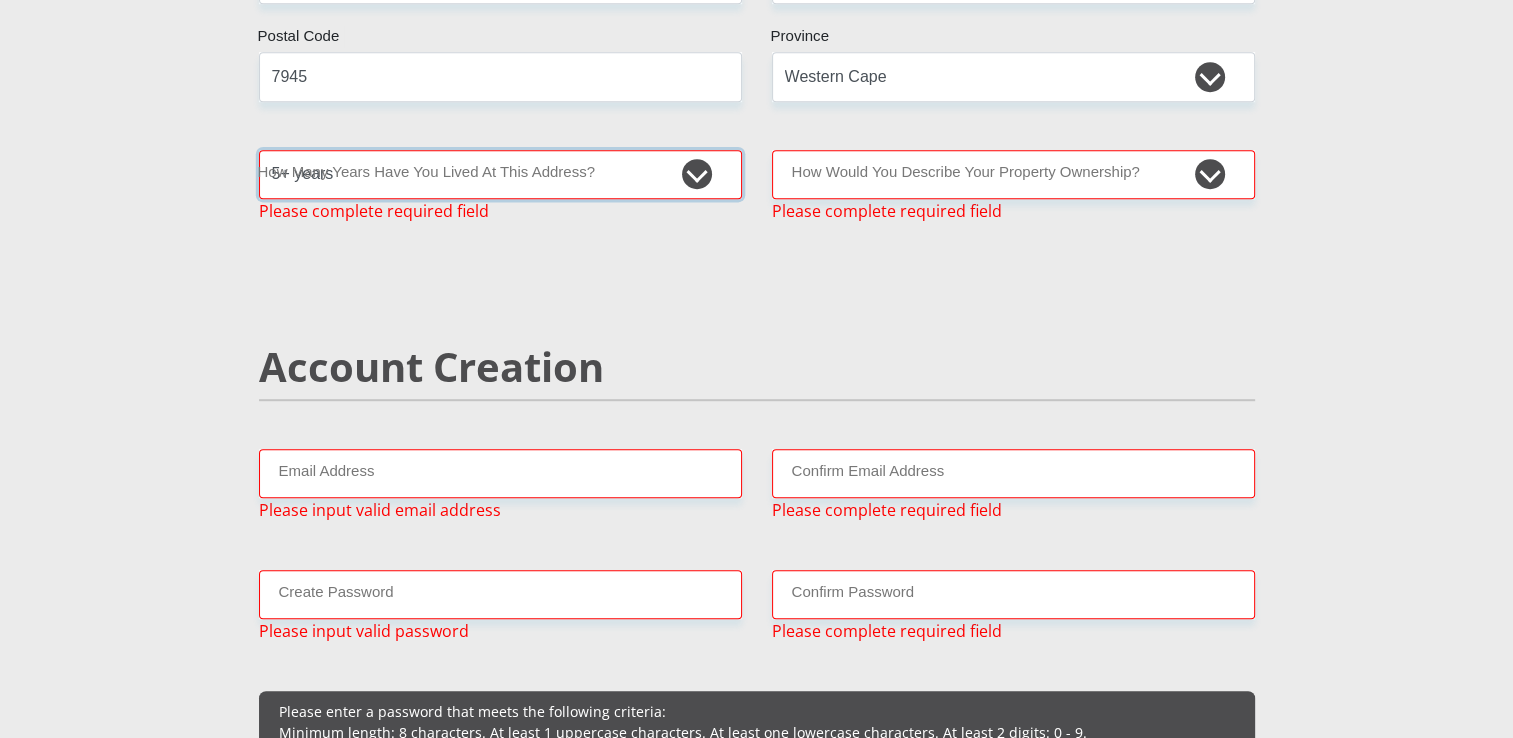 click on "less than 1 year
1-3 years
3-5 years
5+ years" at bounding box center [500, 174] 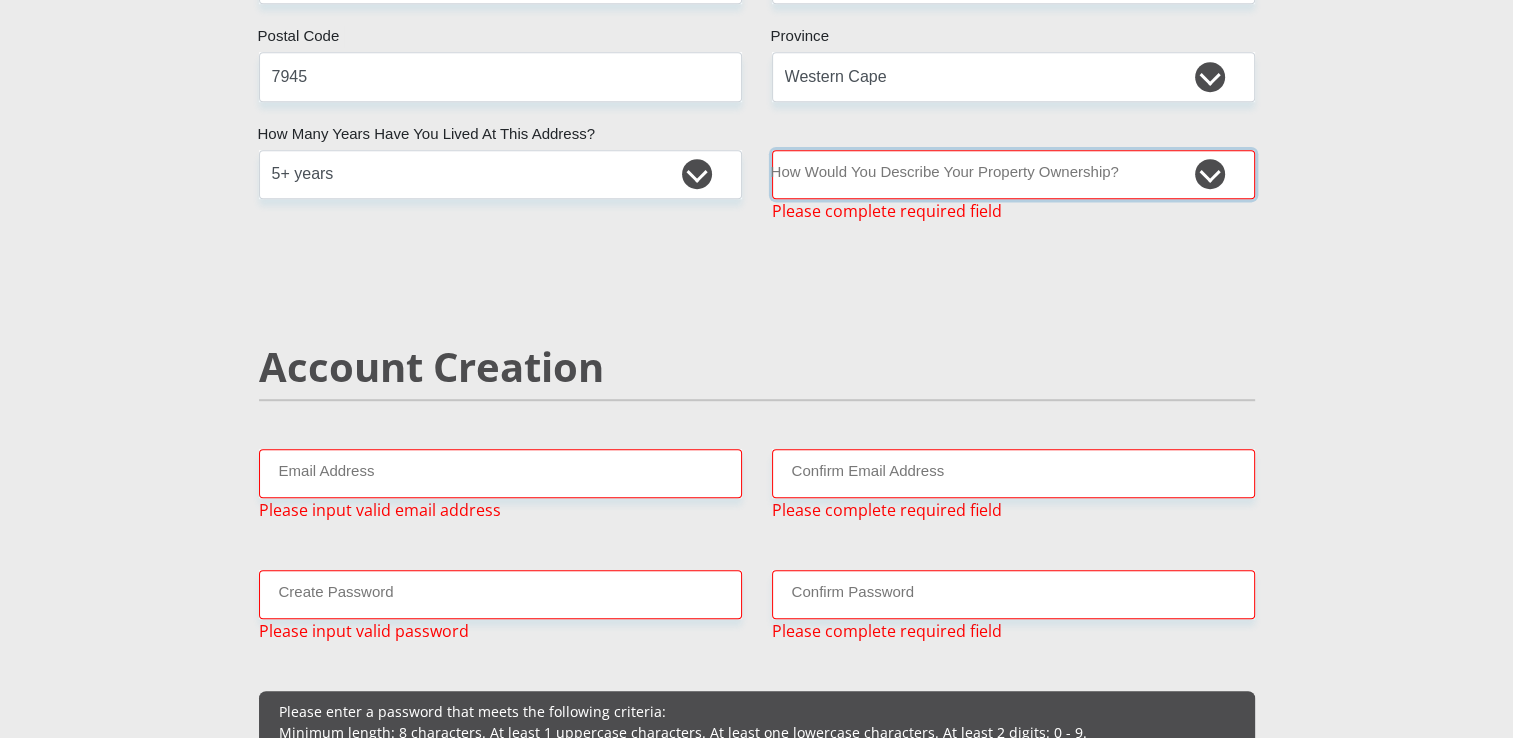 click on "Owned
Rented
Family Owned
Company Dwelling" at bounding box center [1013, 174] 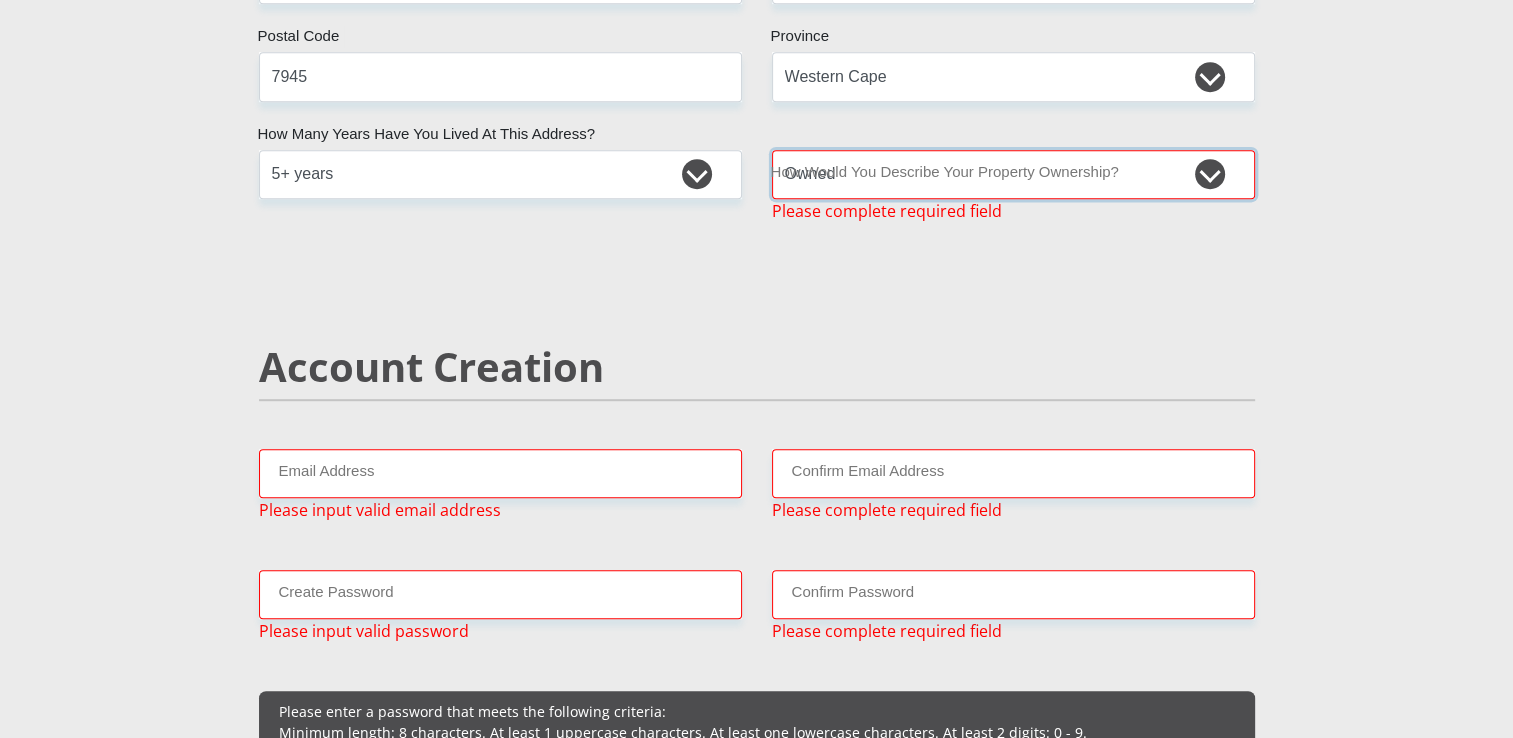 click on "Owned
Rented
Family Owned
Company Dwelling" at bounding box center [1013, 174] 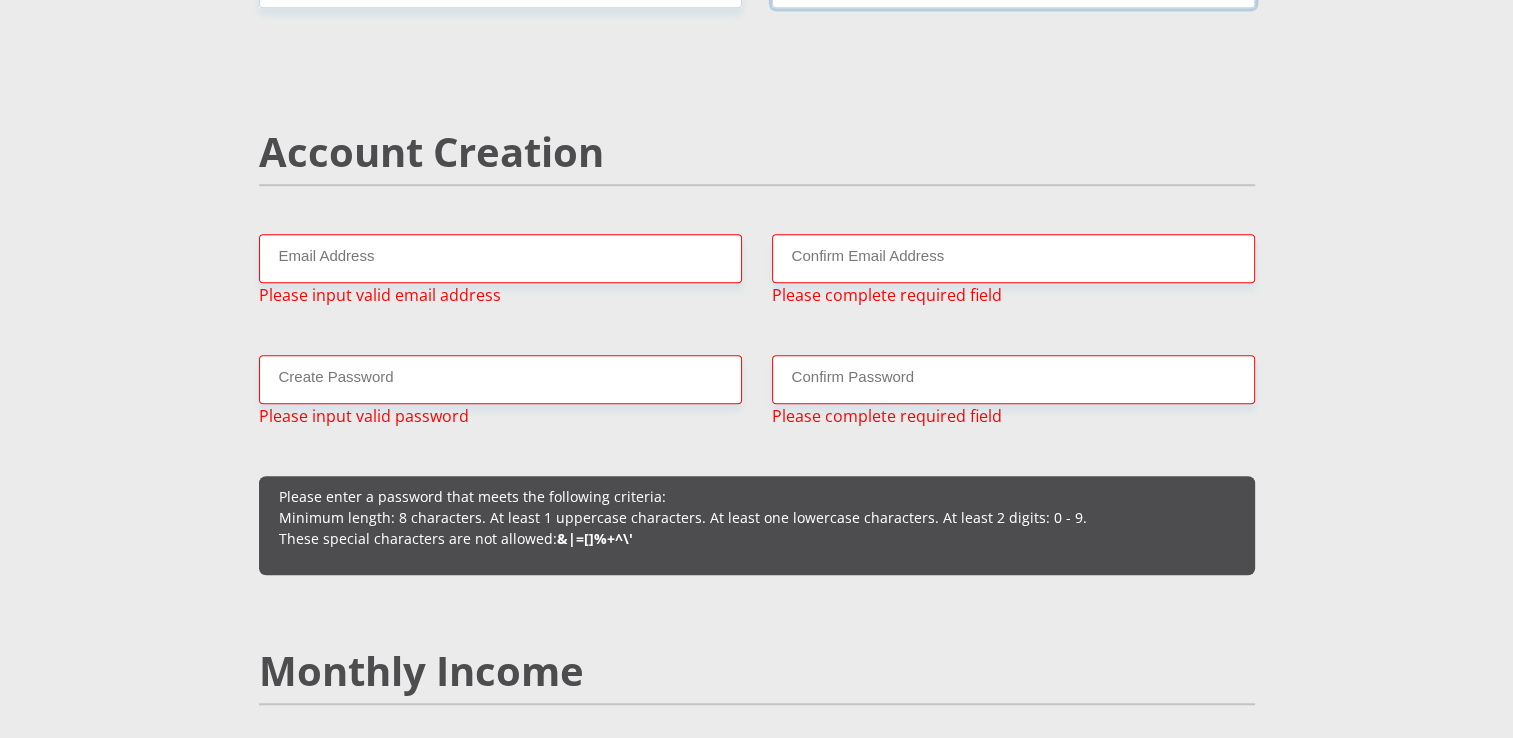 scroll, scrollTop: 1344, scrollLeft: 0, axis: vertical 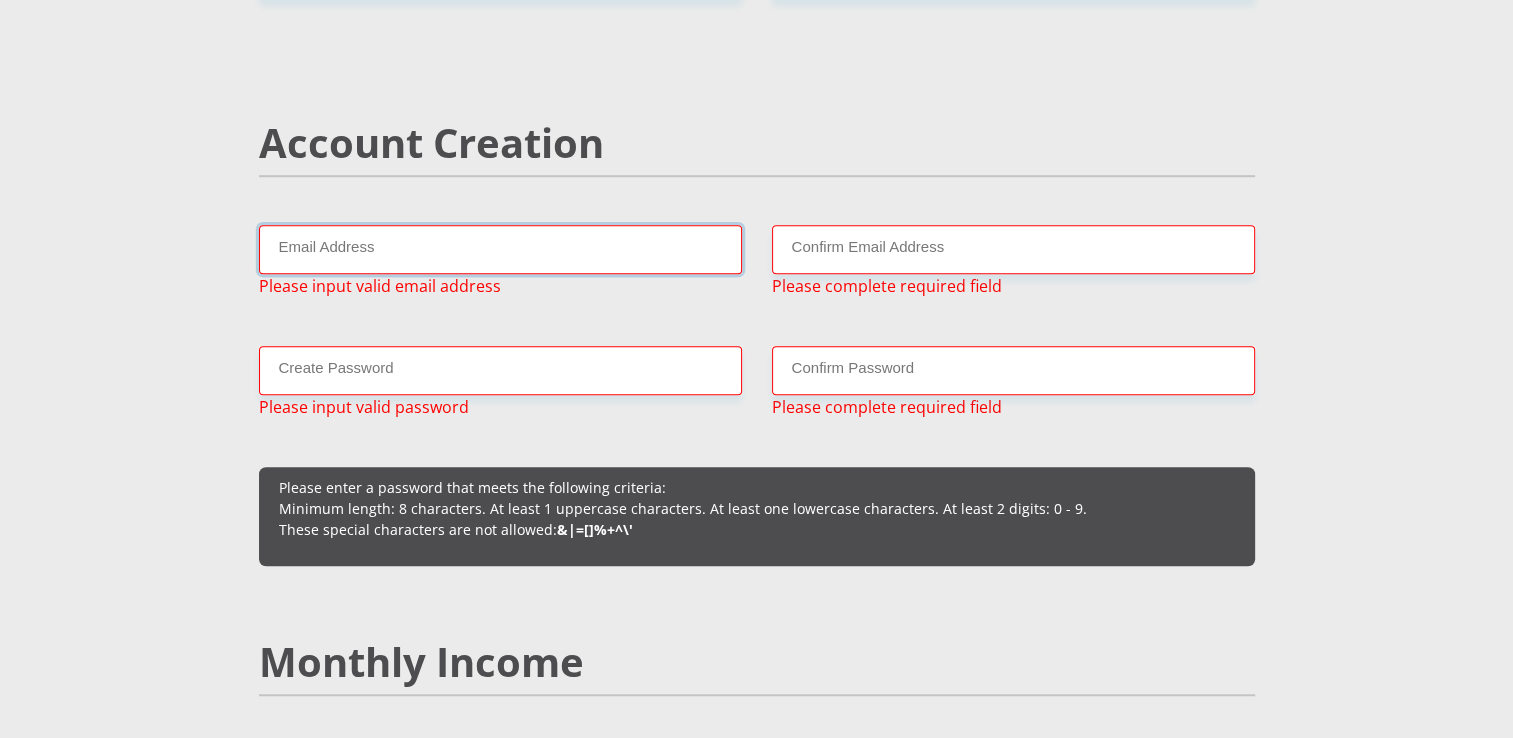 click on "Email Address" at bounding box center (500, 249) 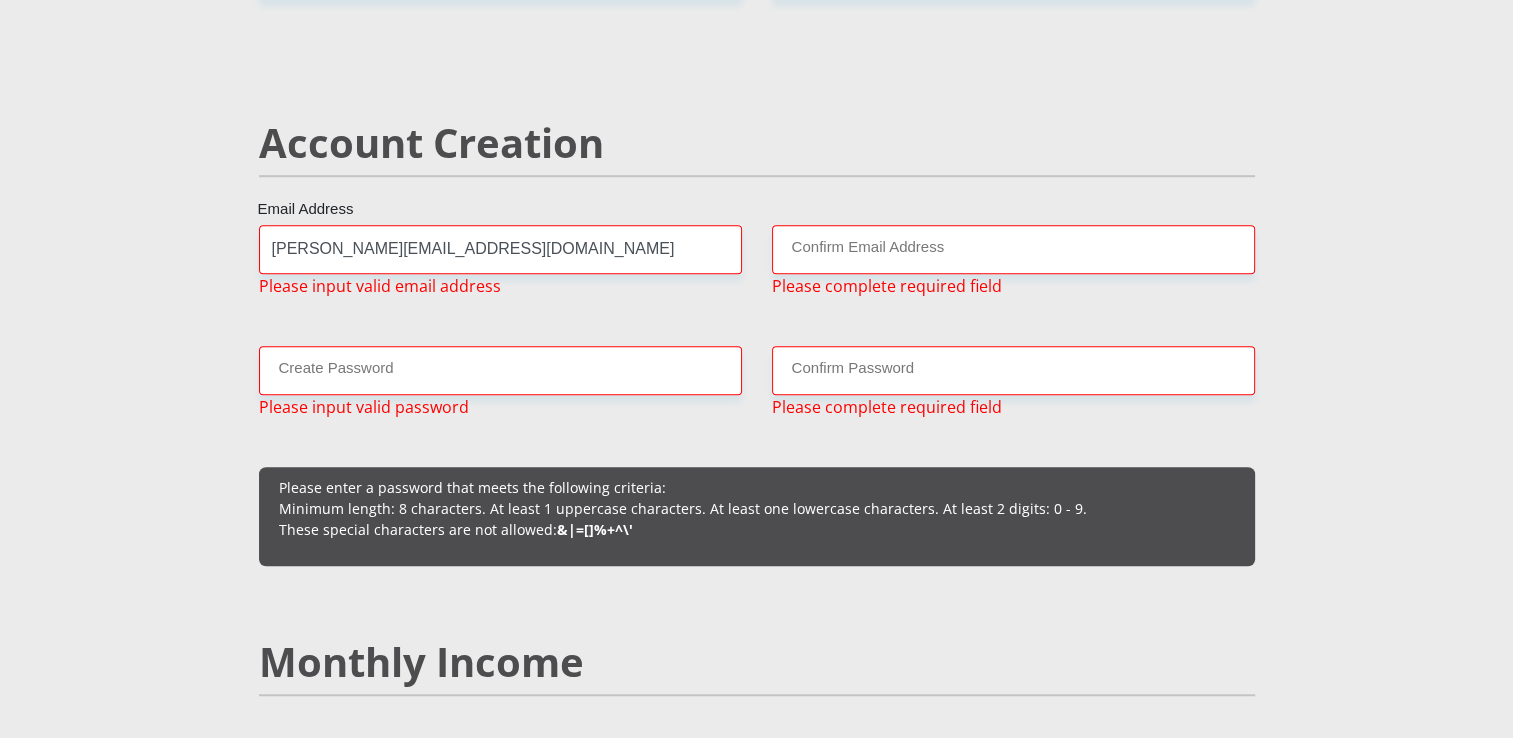 type on "Capricorn" 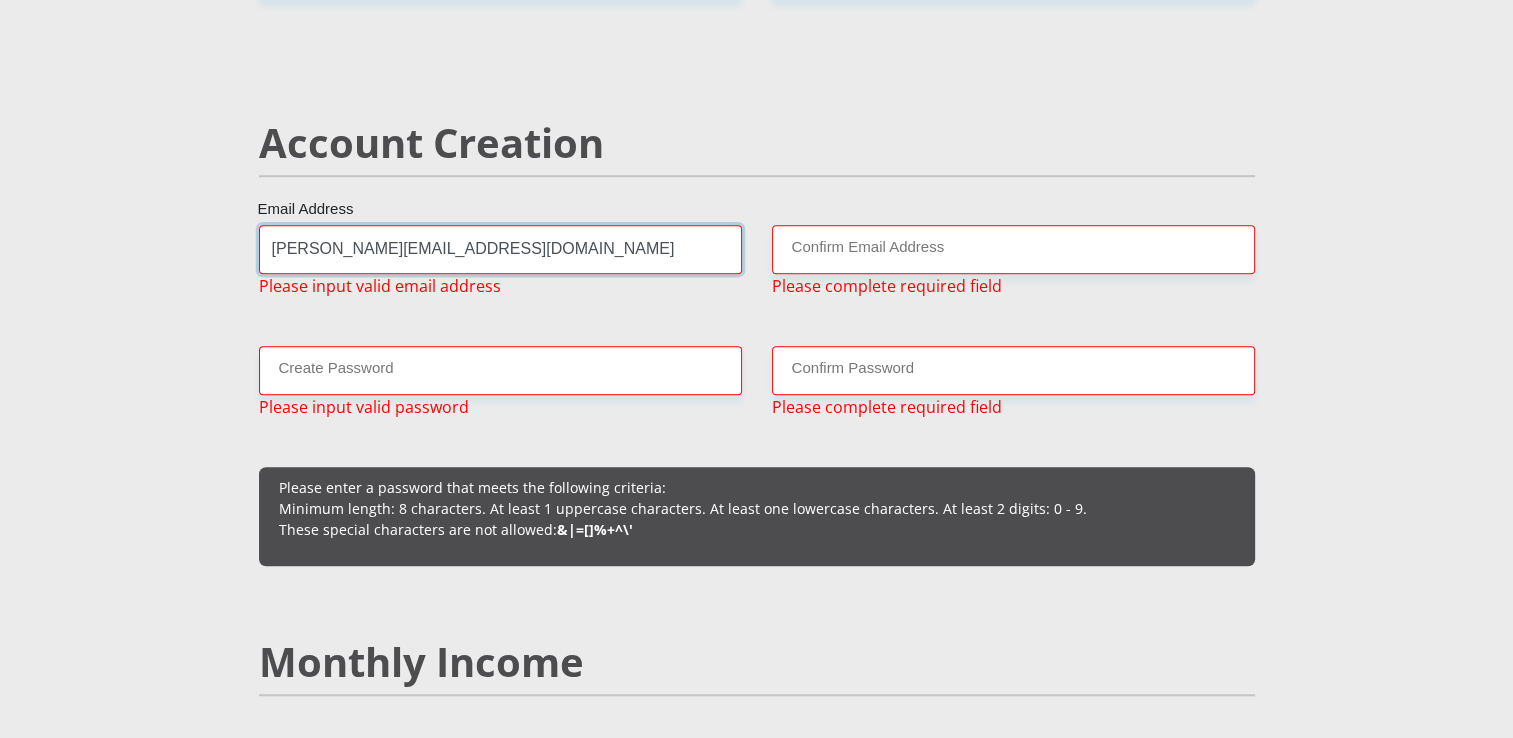 type 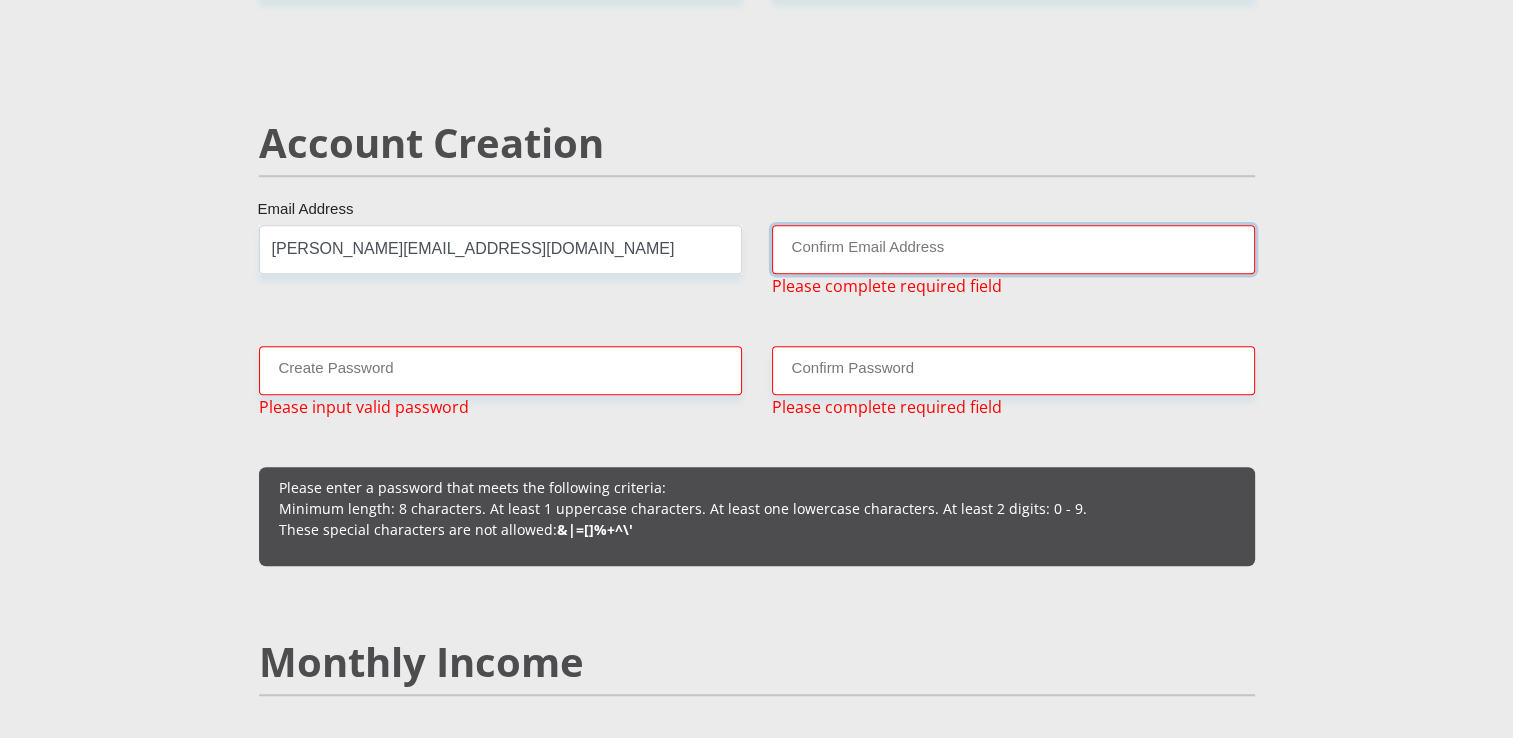 click on "Confirm Email Address" at bounding box center [1013, 249] 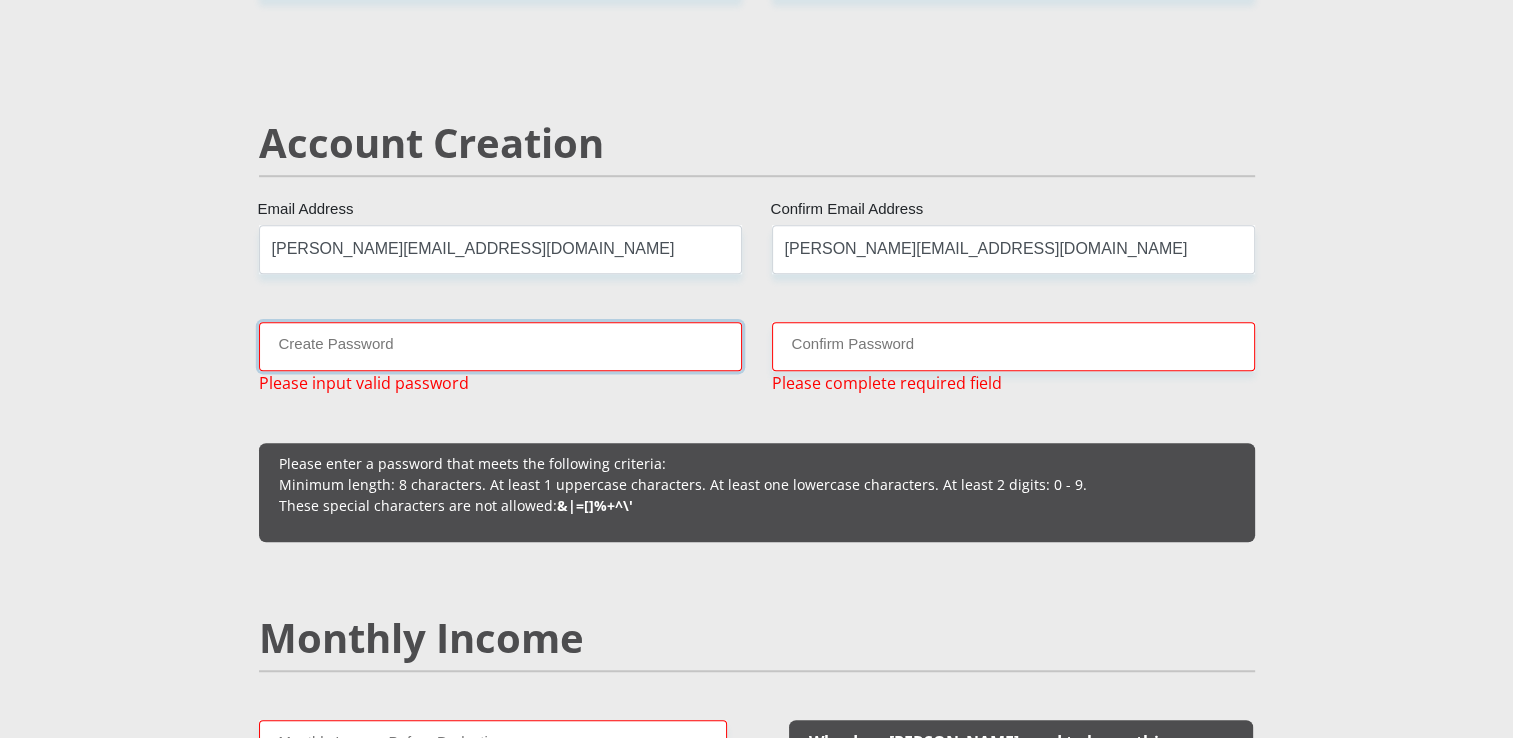 click on "Create Password" at bounding box center [500, 346] 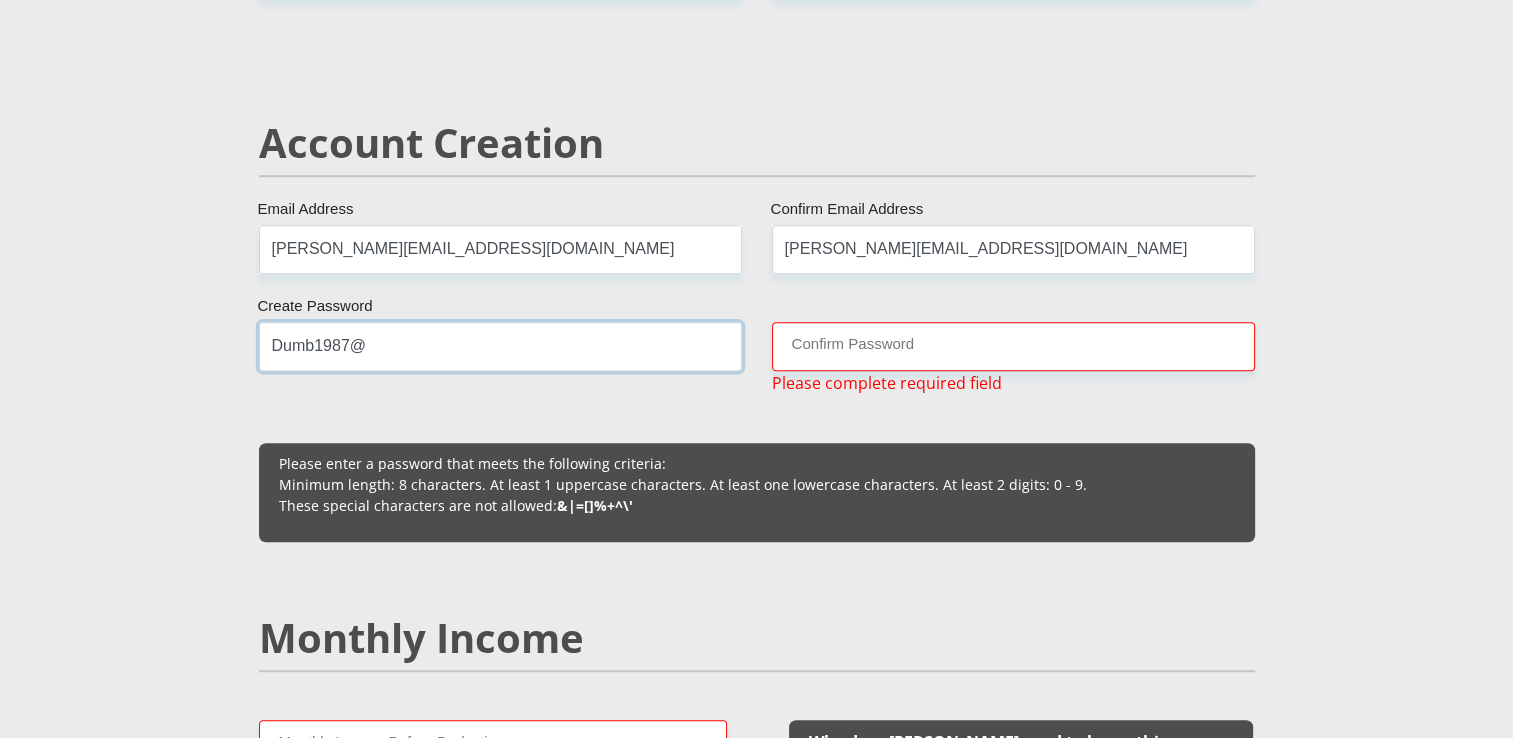click on "Dumb1987@" at bounding box center [500, 346] 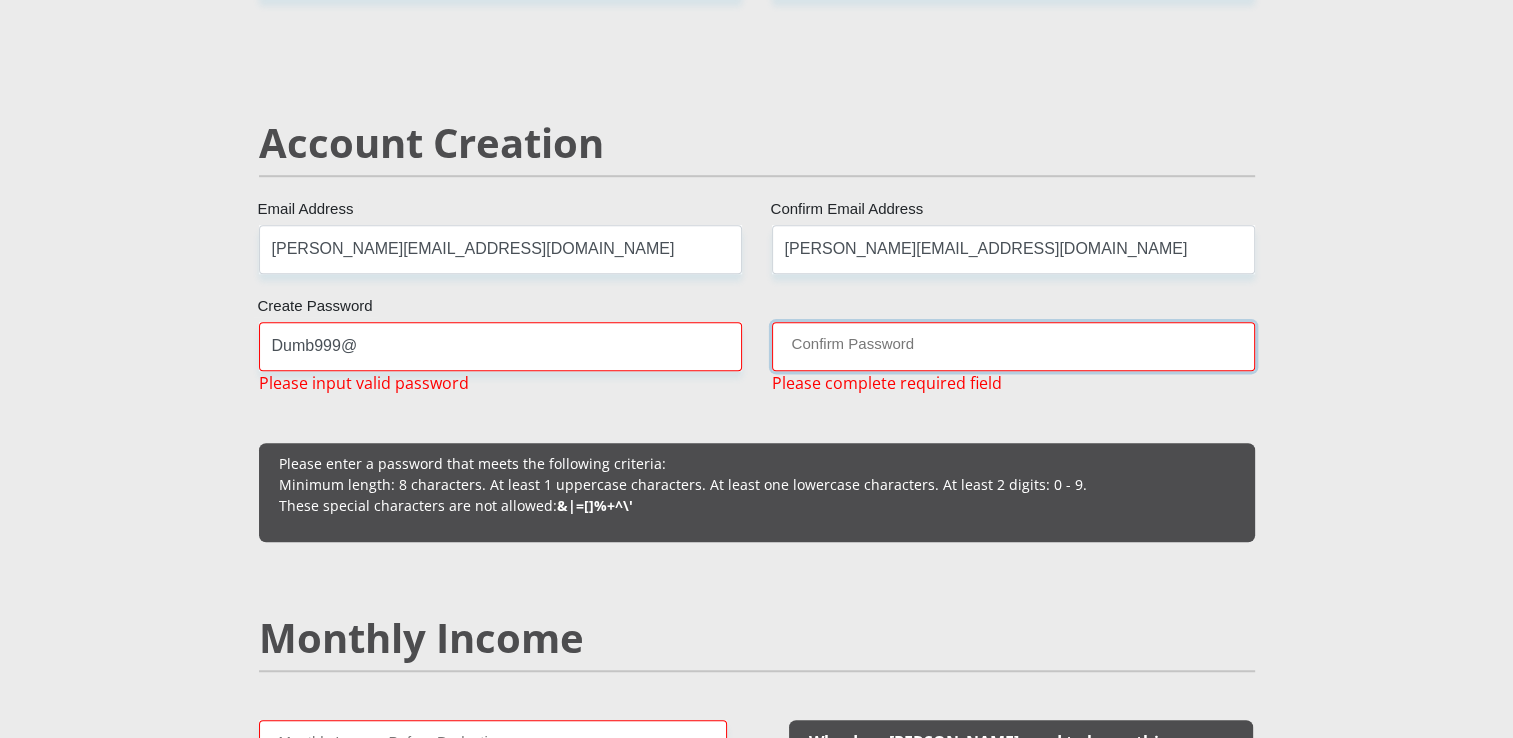 click on "Confirm Password" at bounding box center (1013, 346) 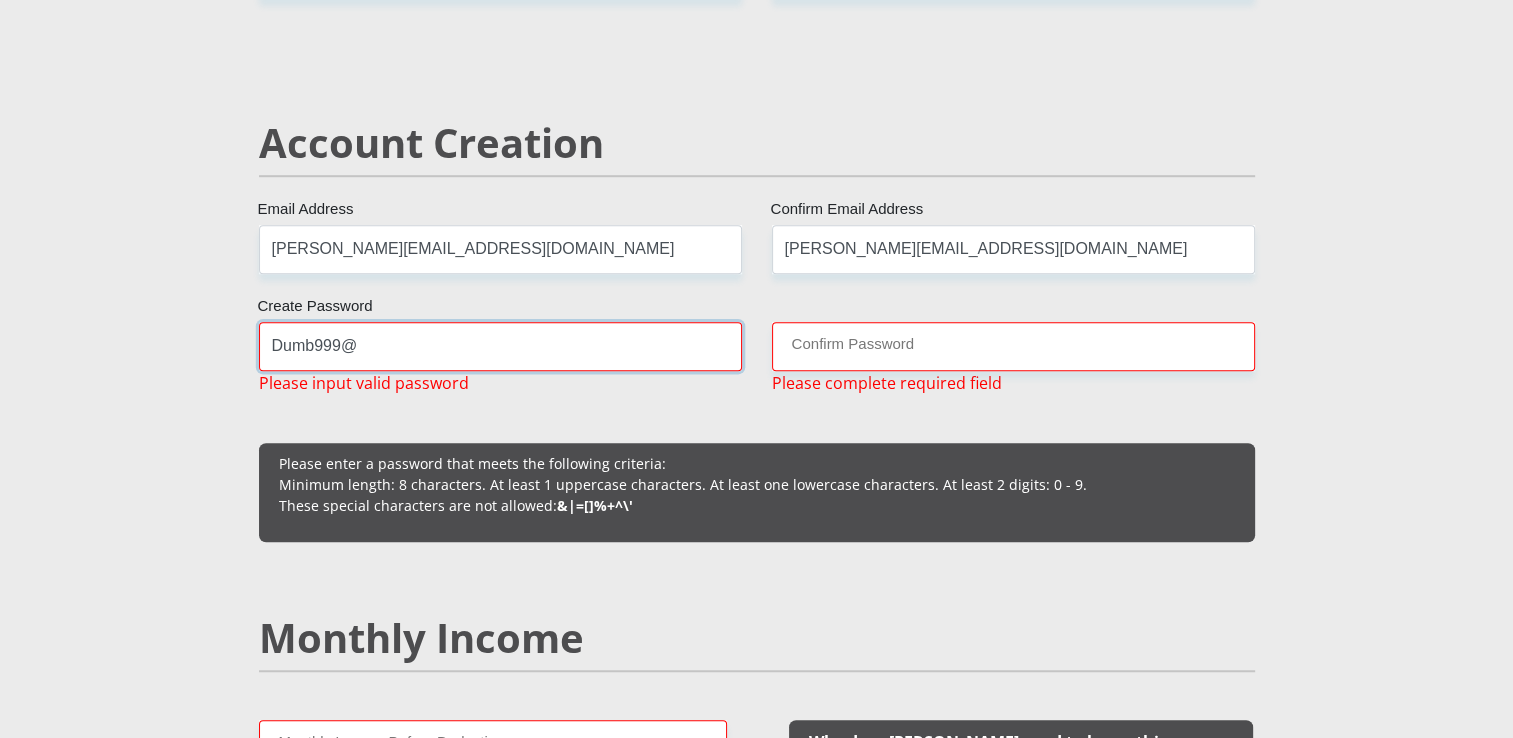 drag, startPoint x: 476, startPoint y: 343, endPoint x: 405, endPoint y: 354, distance: 71.84706 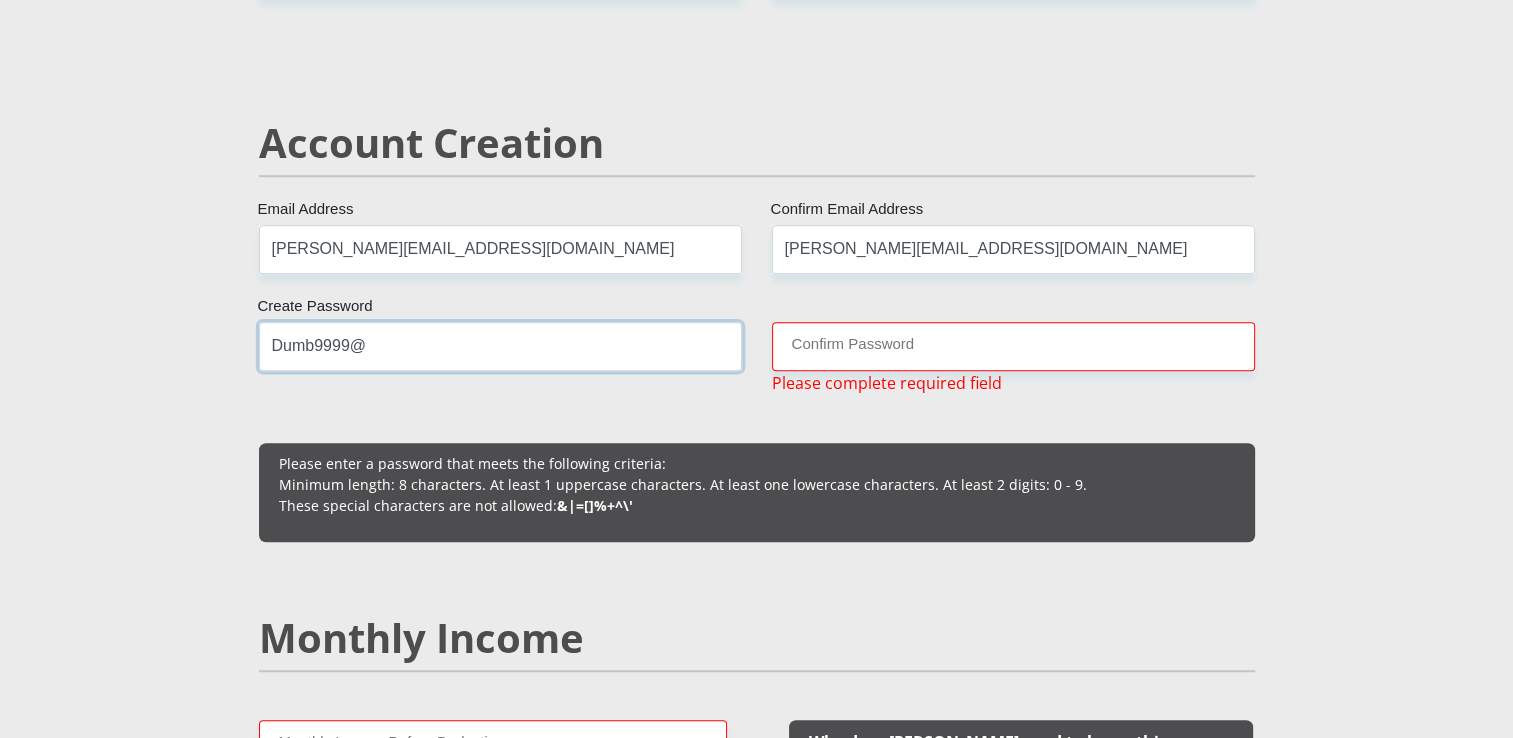 type on "Dumb9999@" 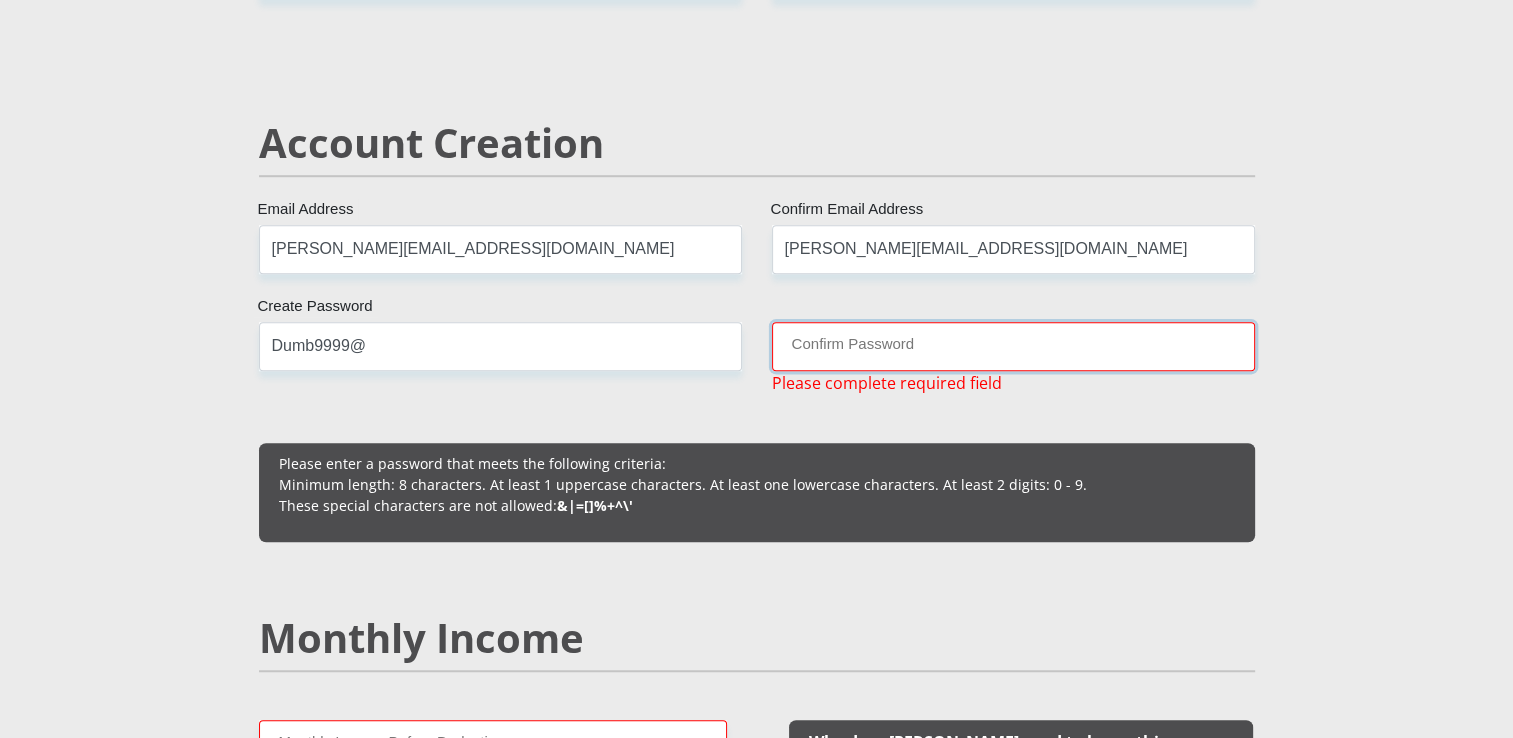 click on "Confirm Password" at bounding box center [1013, 346] 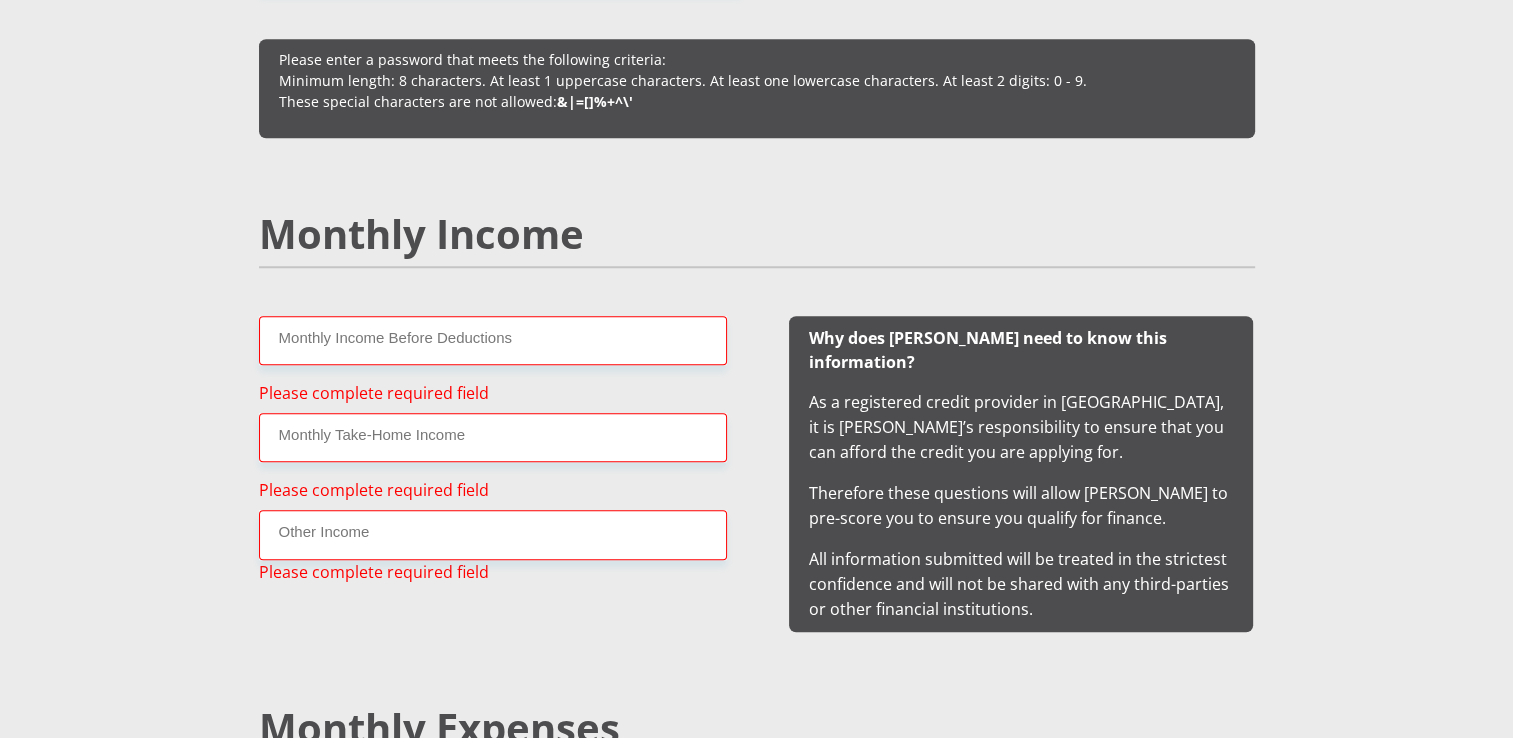 scroll, scrollTop: 1744, scrollLeft: 0, axis: vertical 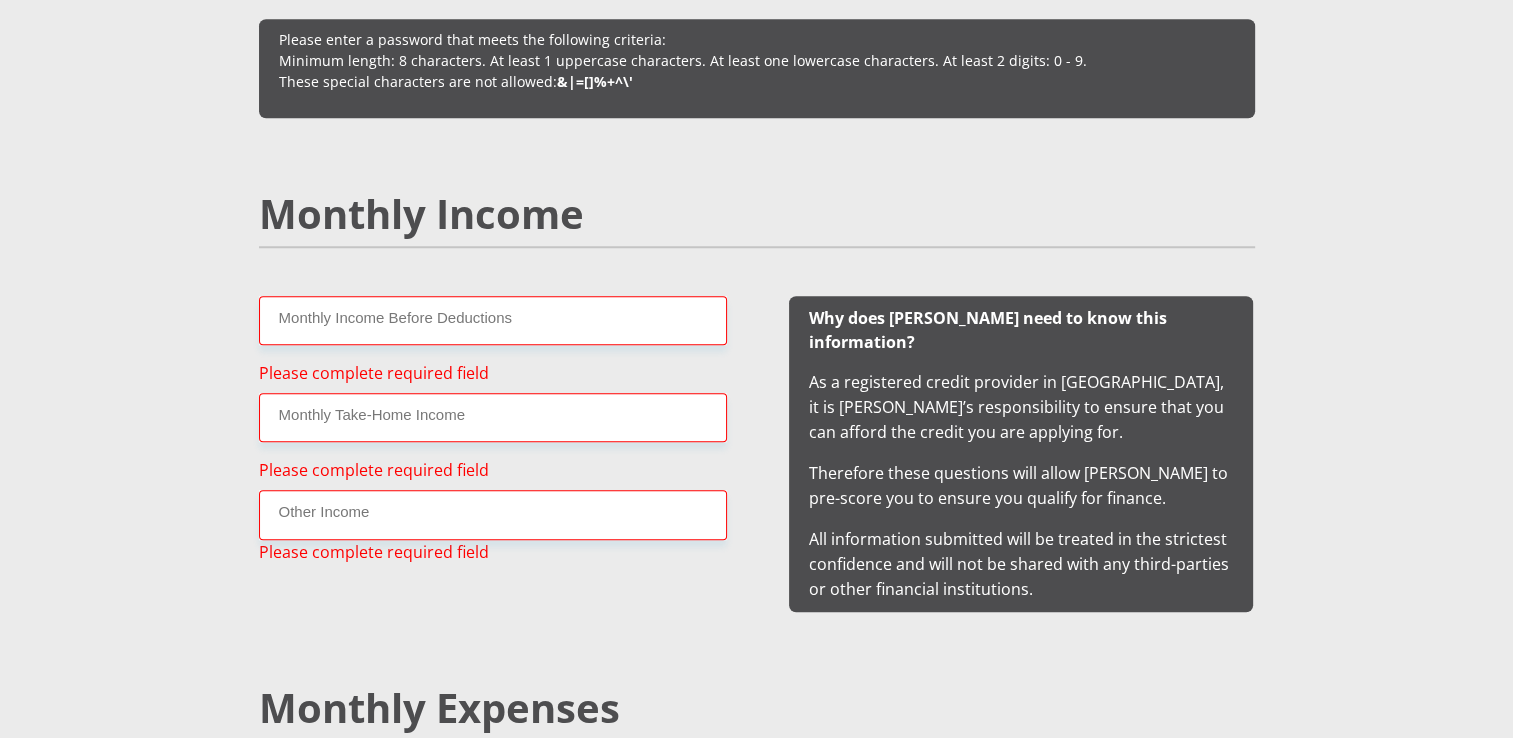 type on "Dumb9999@" 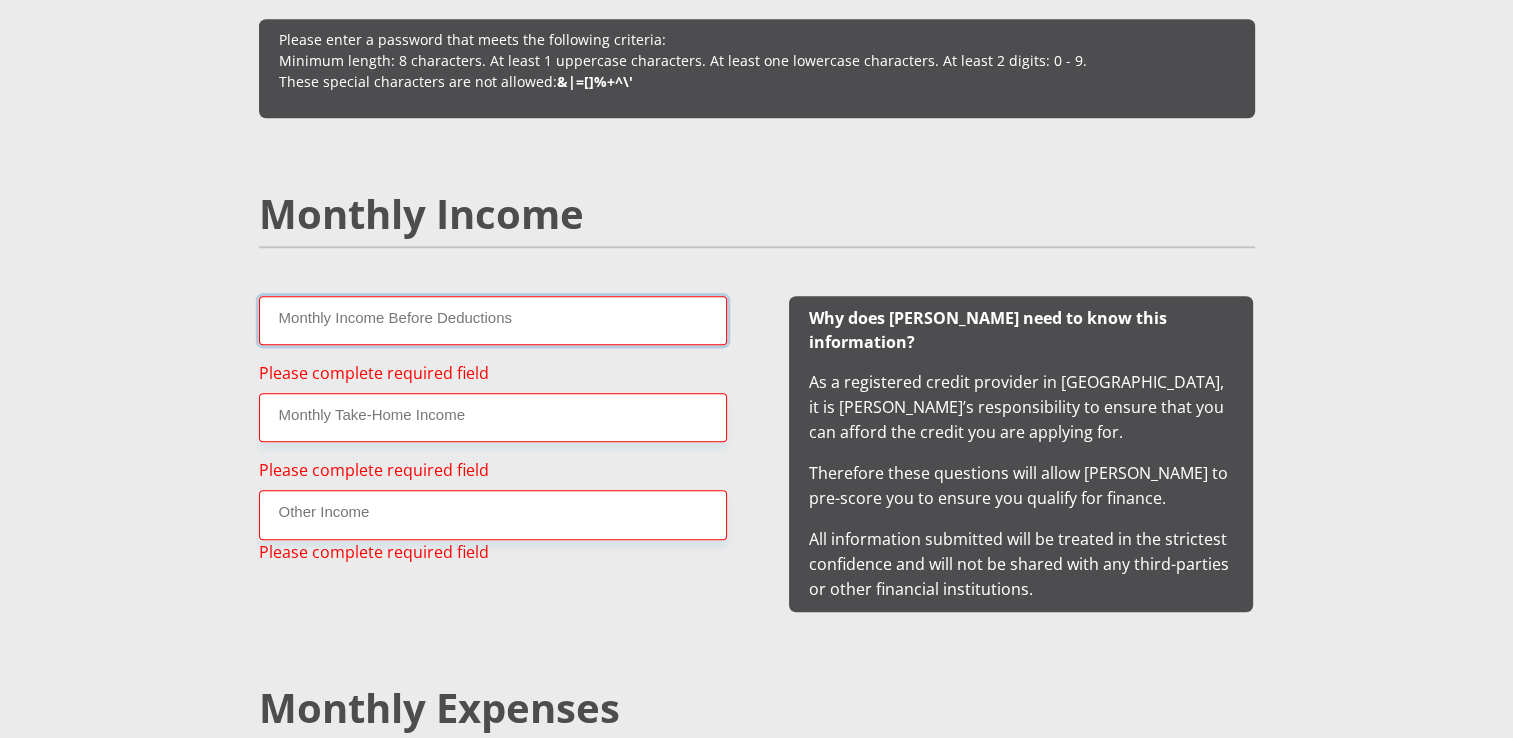 click on "Monthly Income Before Deductions" at bounding box center (493, 320) 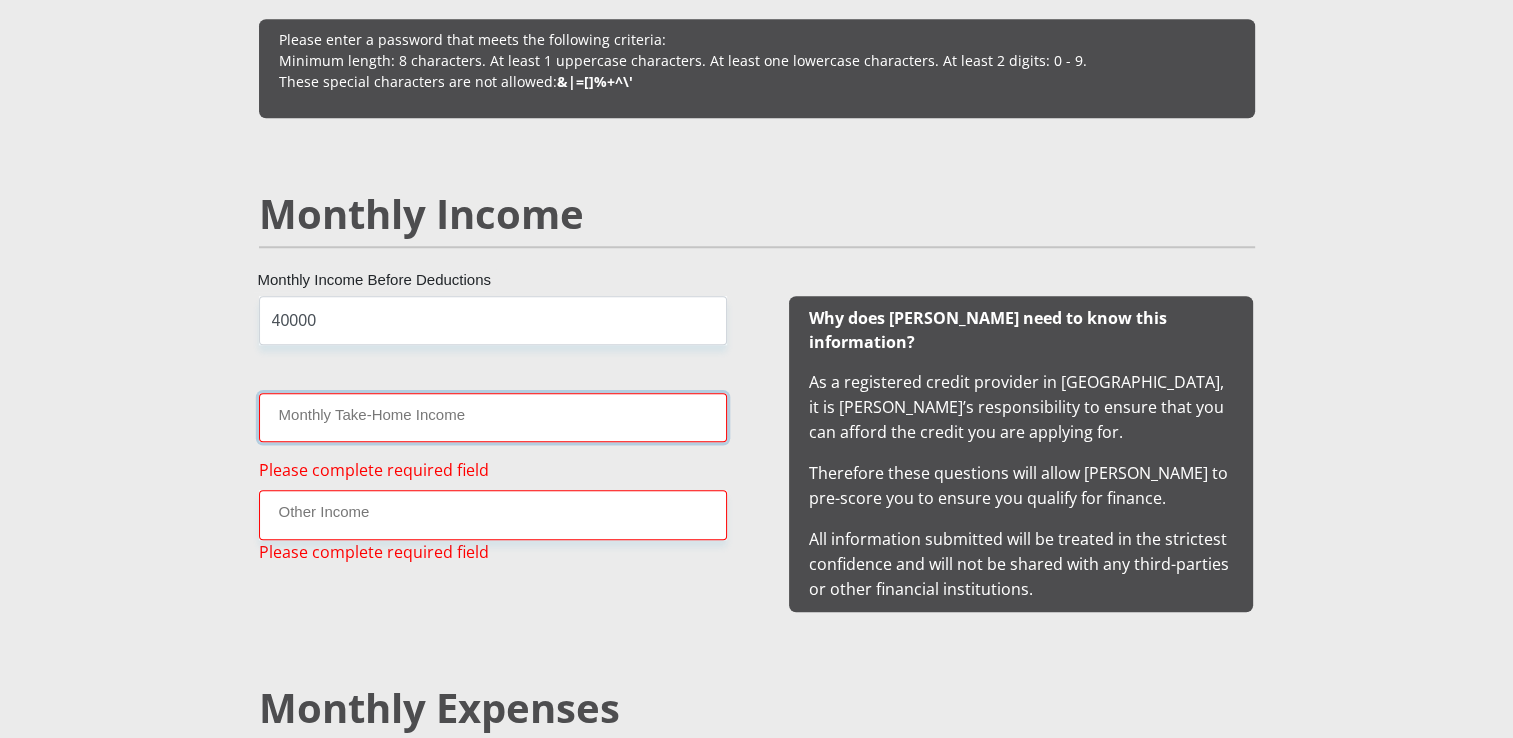 click on "Monthly Take-Home Income" at bounding box center [493, 417] 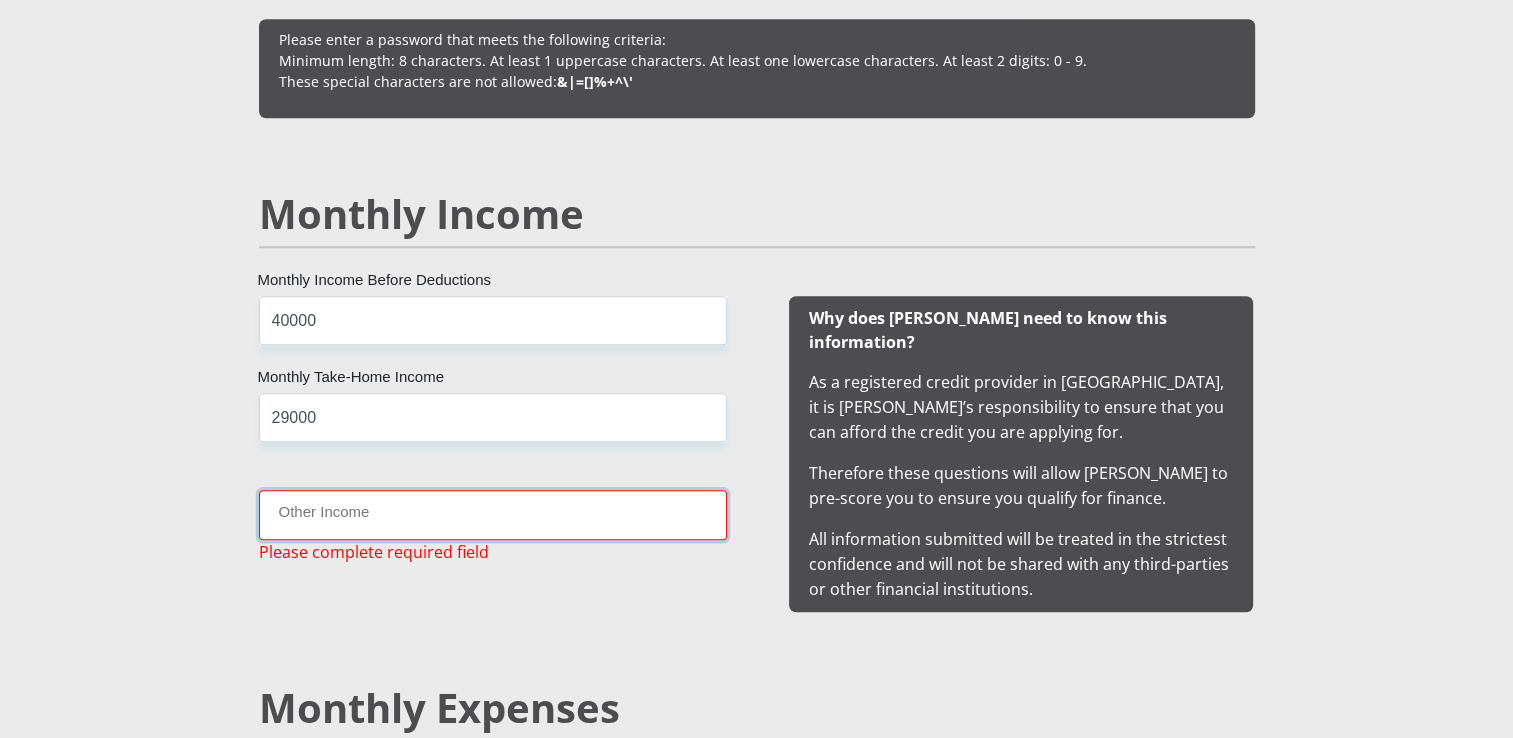 click on "Other Income" at bounding box center (493, 514) 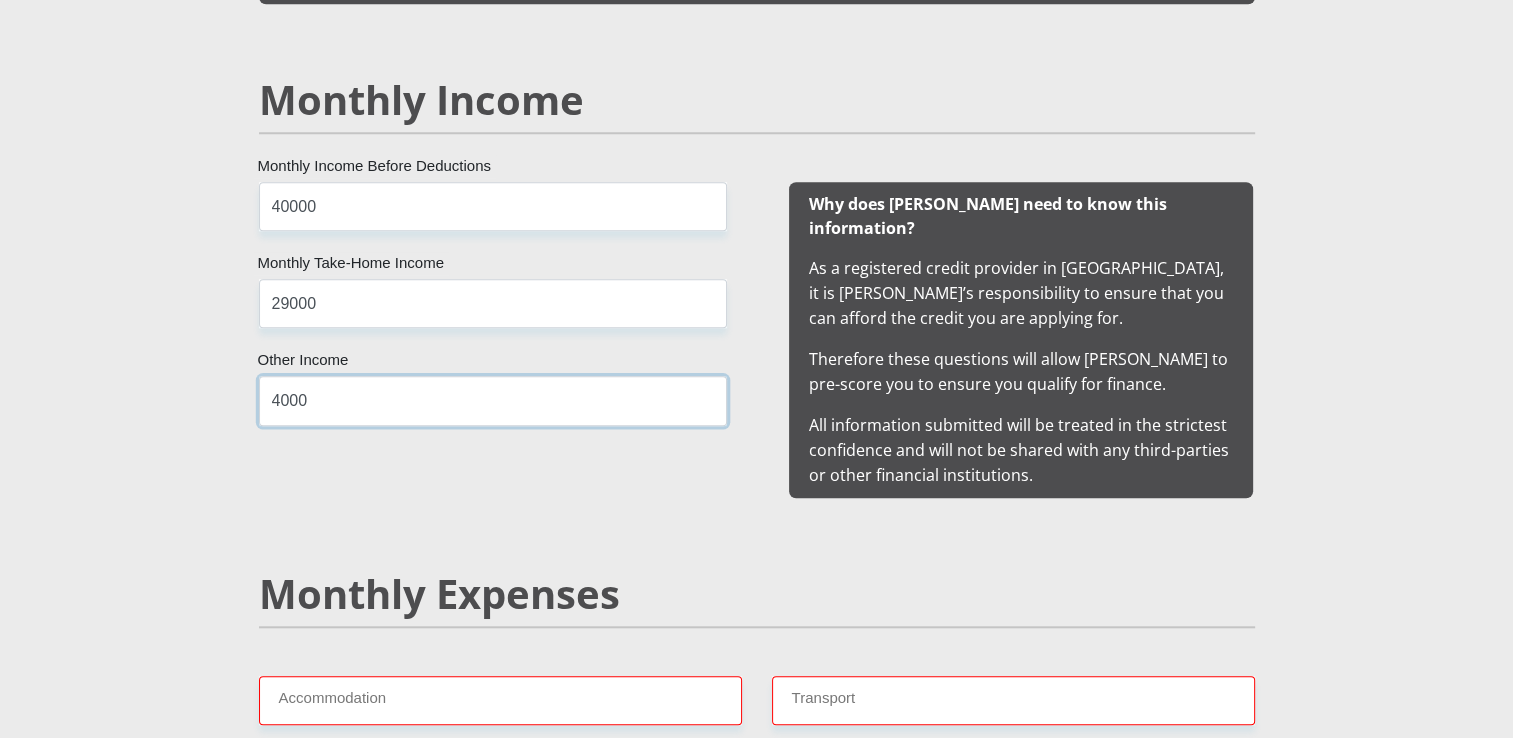 scroll, scrollTop: 2144, scrollLeft: 0, axis: vertical 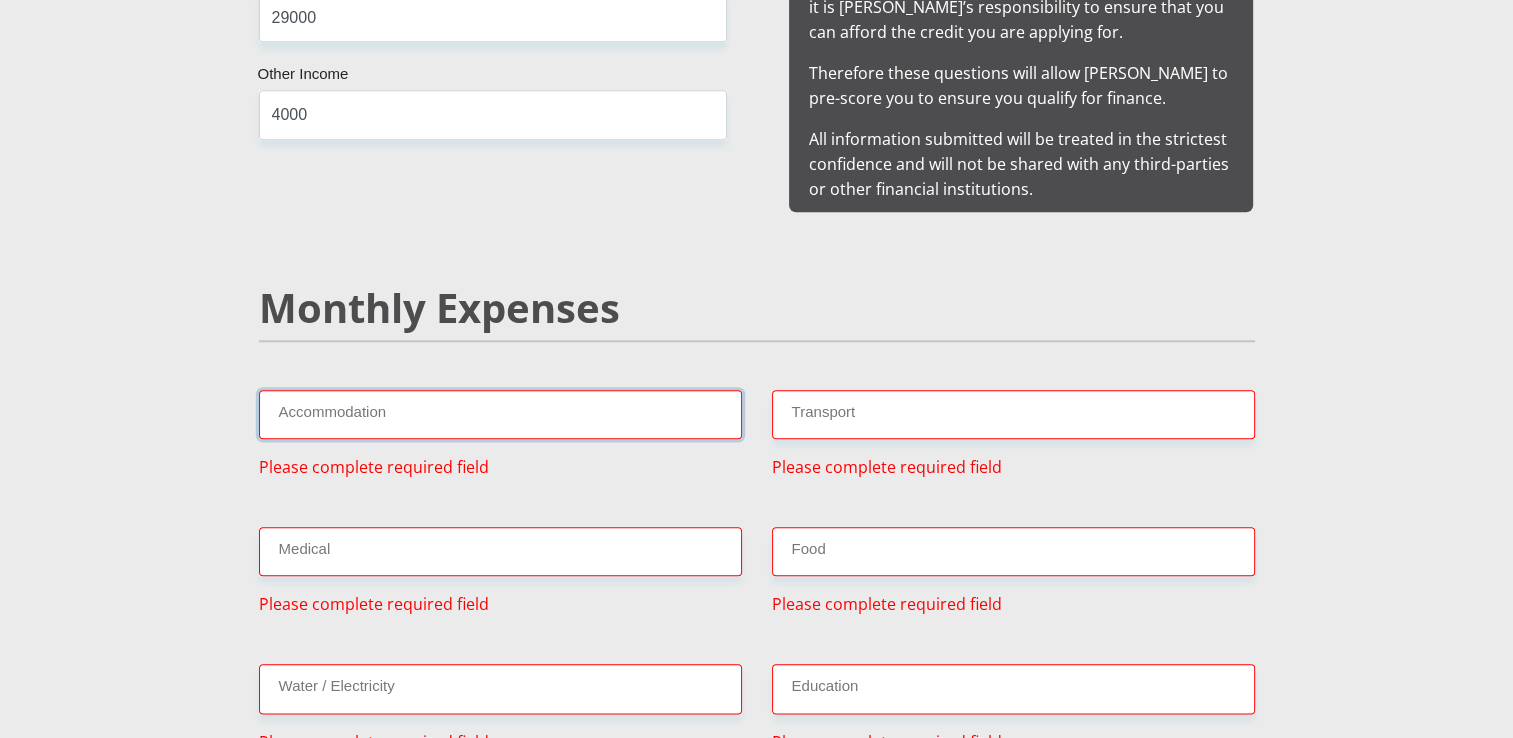 click on "Accommodation" at bounding box center (500, 414) 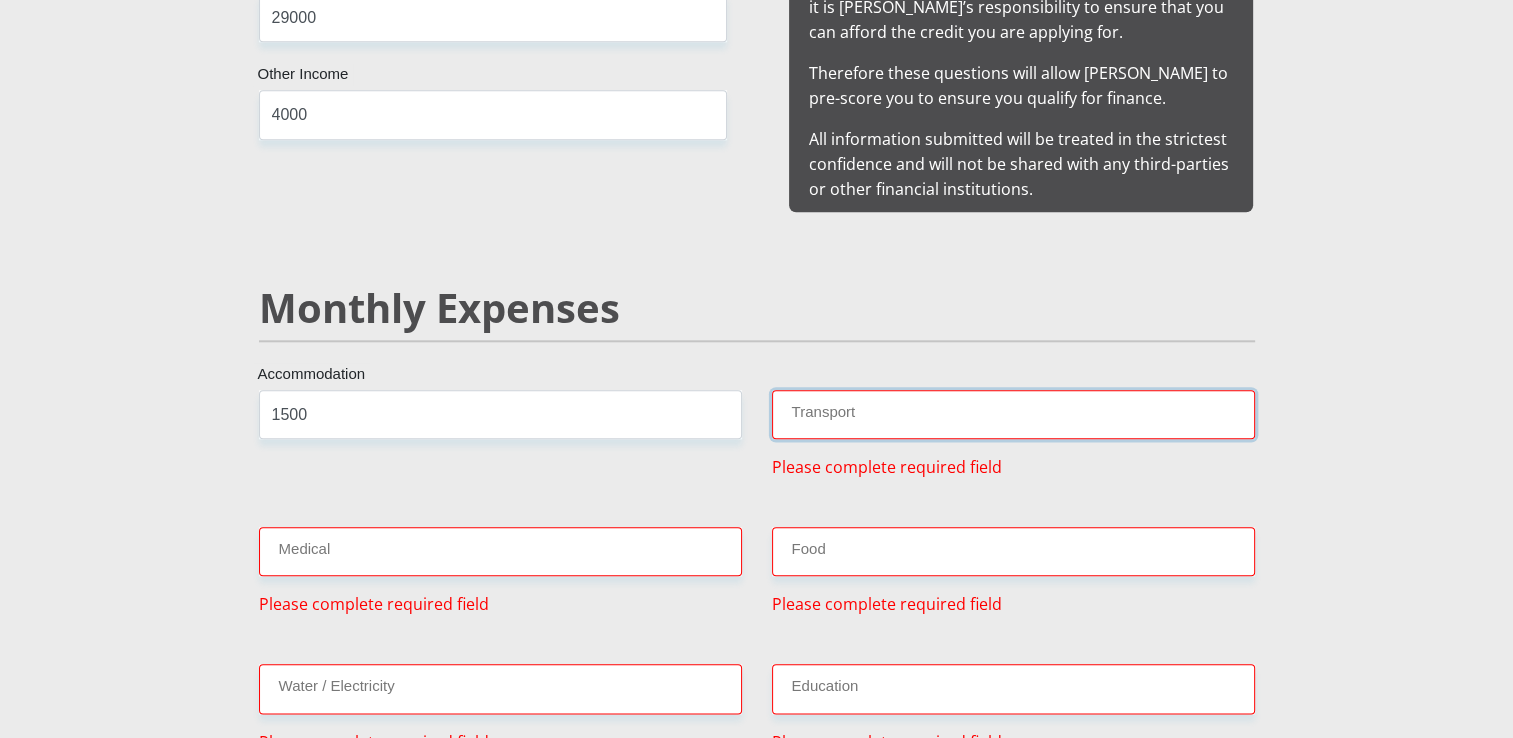 click on "Transport" at bounding box center (1013, 414) 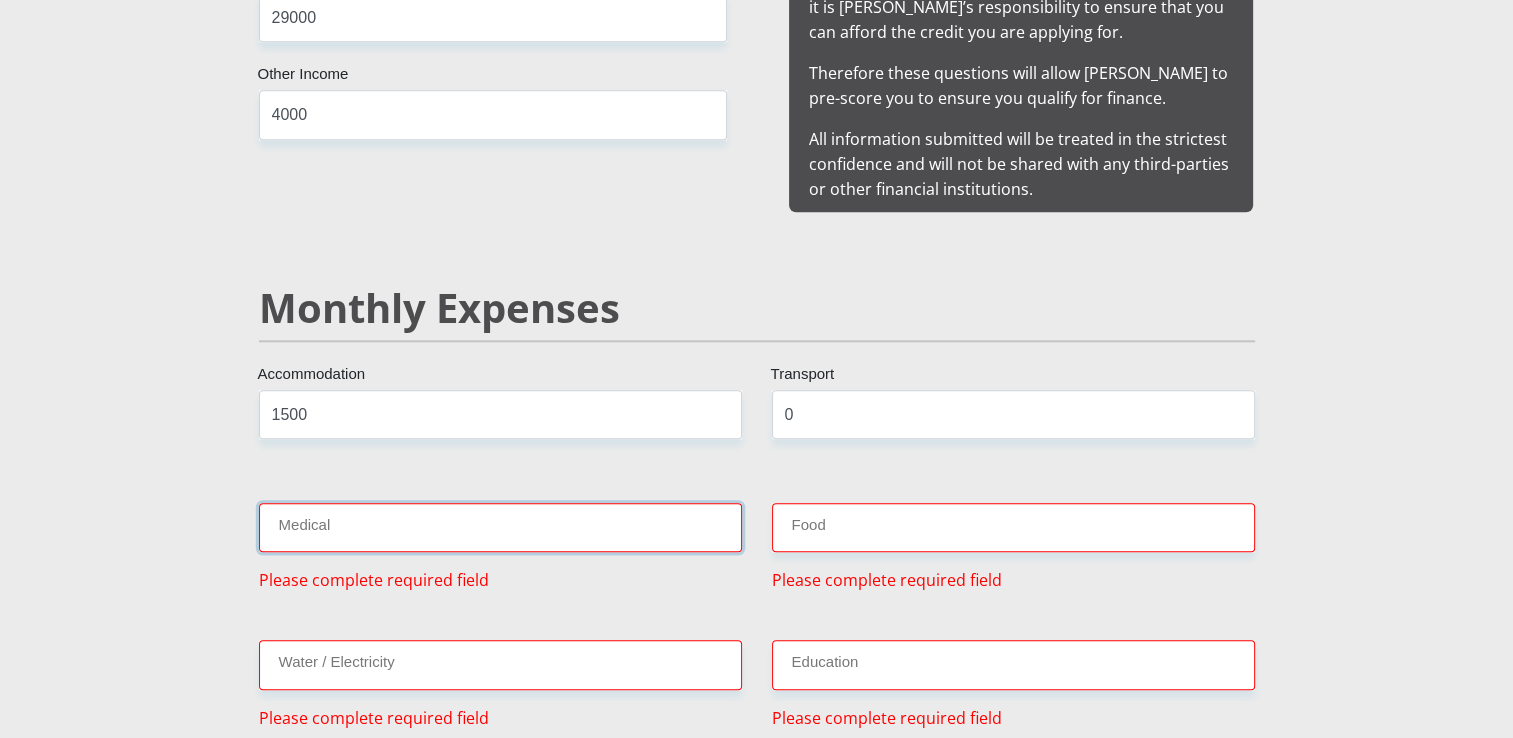 click on "Medical" at bounding box center [500, 527] 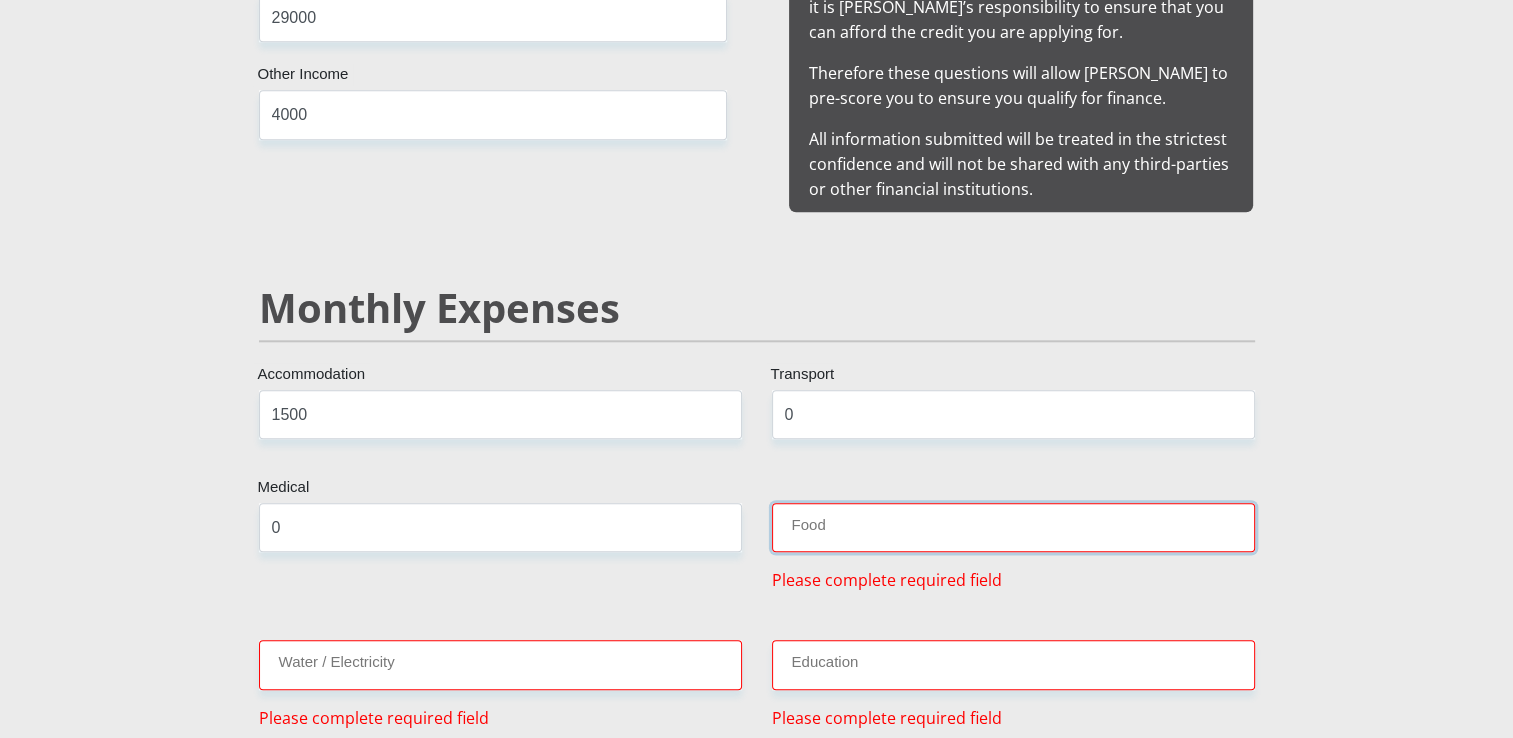 click on "Food" at bounding box center (1013, 527) 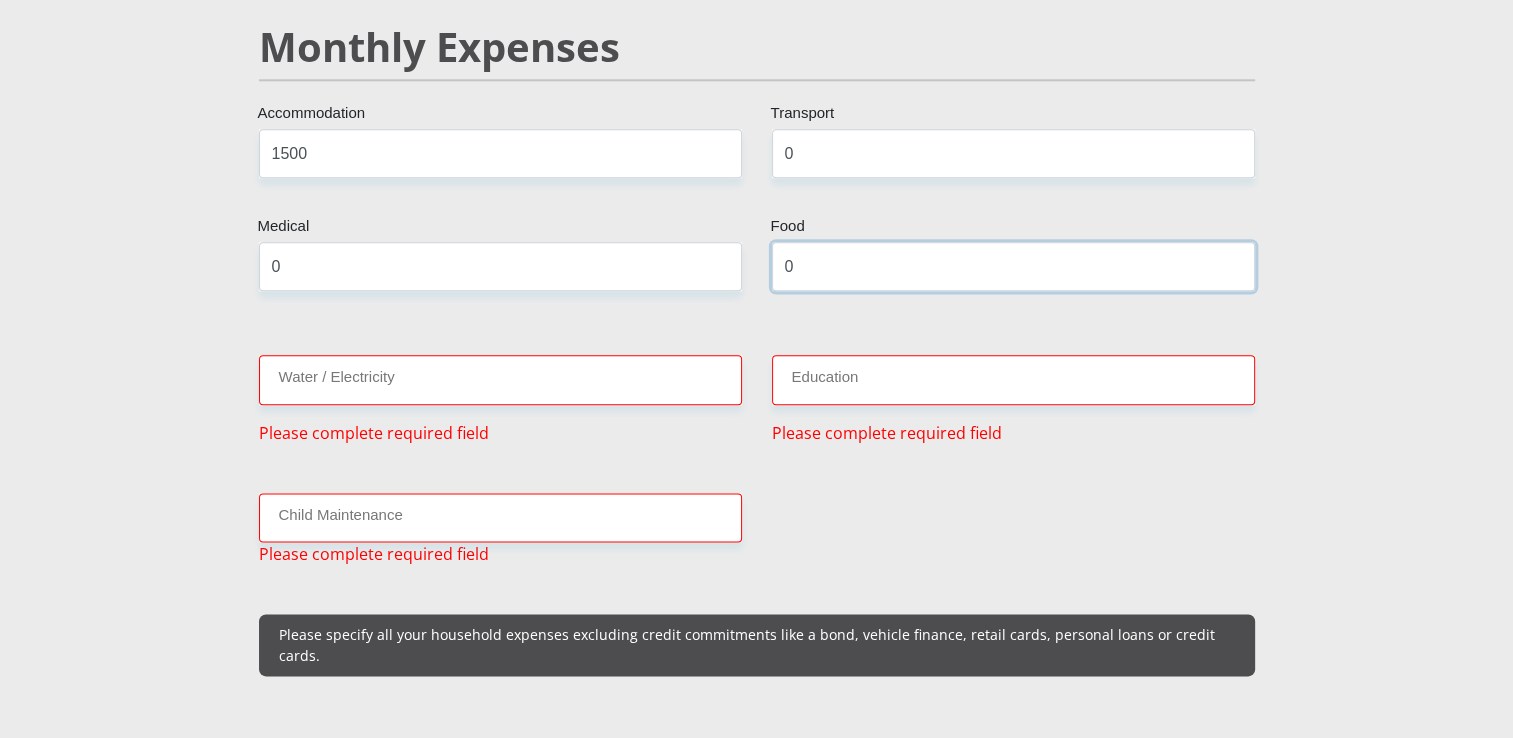 scroll, scrollTop: 2444, scrollLeft: 0, axis: vertical 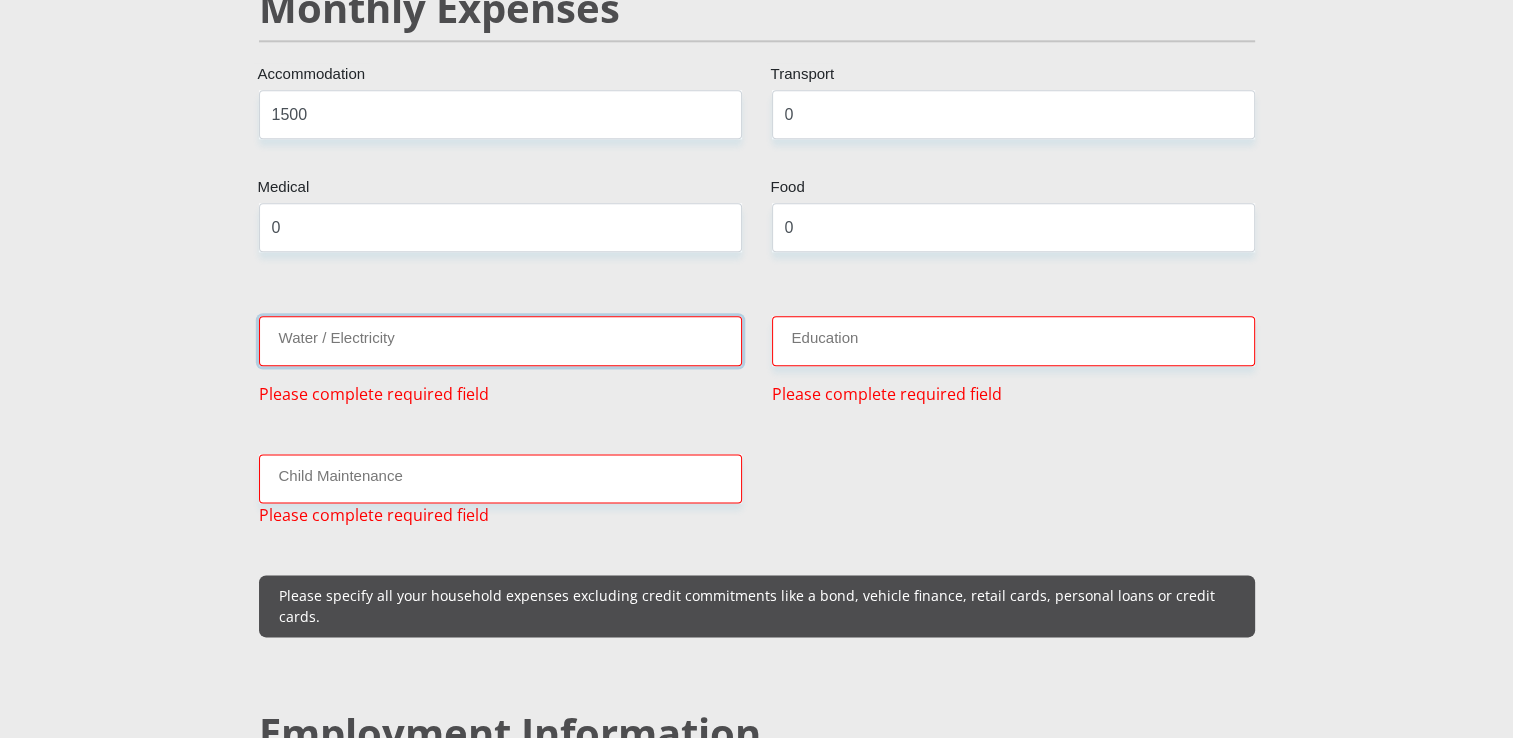 click on "Water / Electricity" at bounding box center (500, 340) 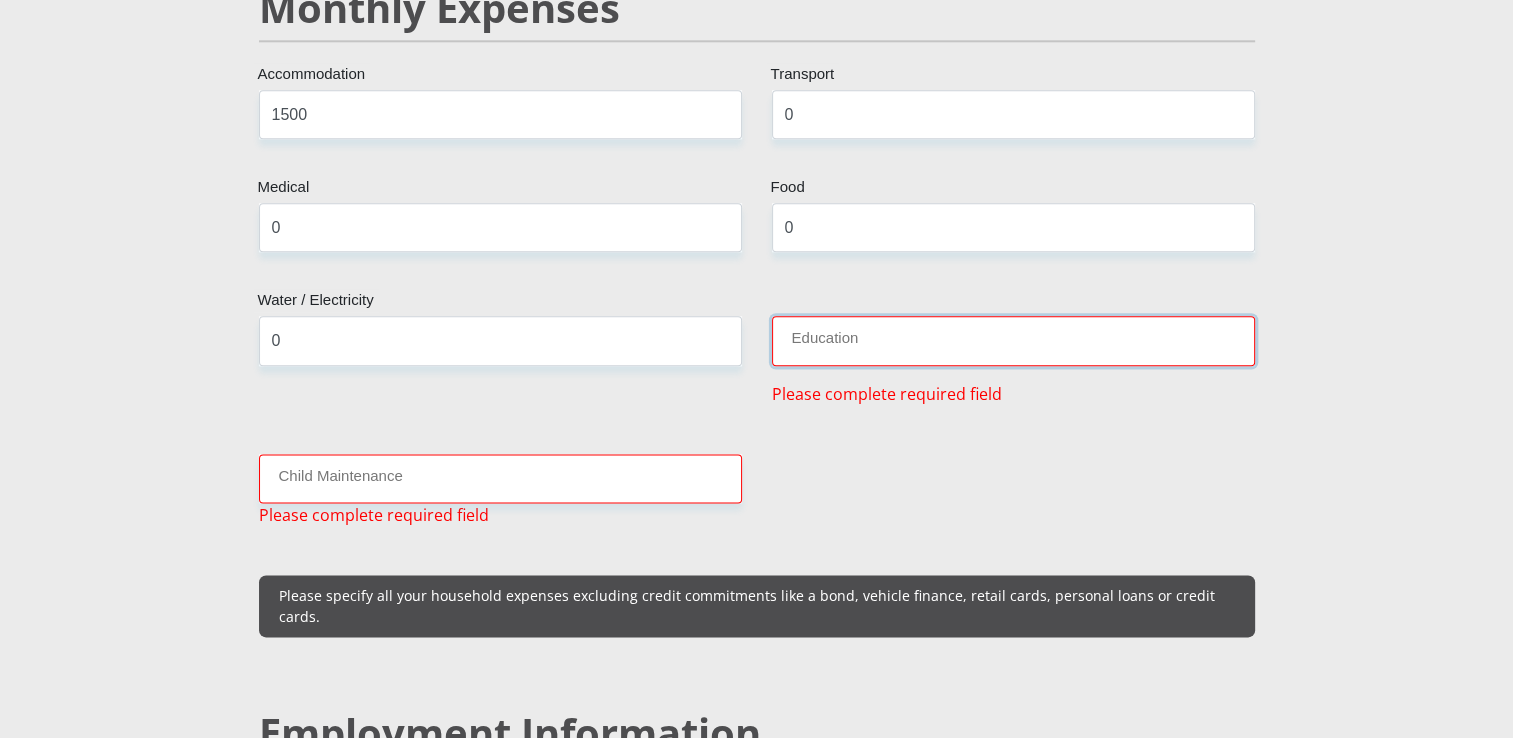 click on "Education" at bounding box center (1013, 340) 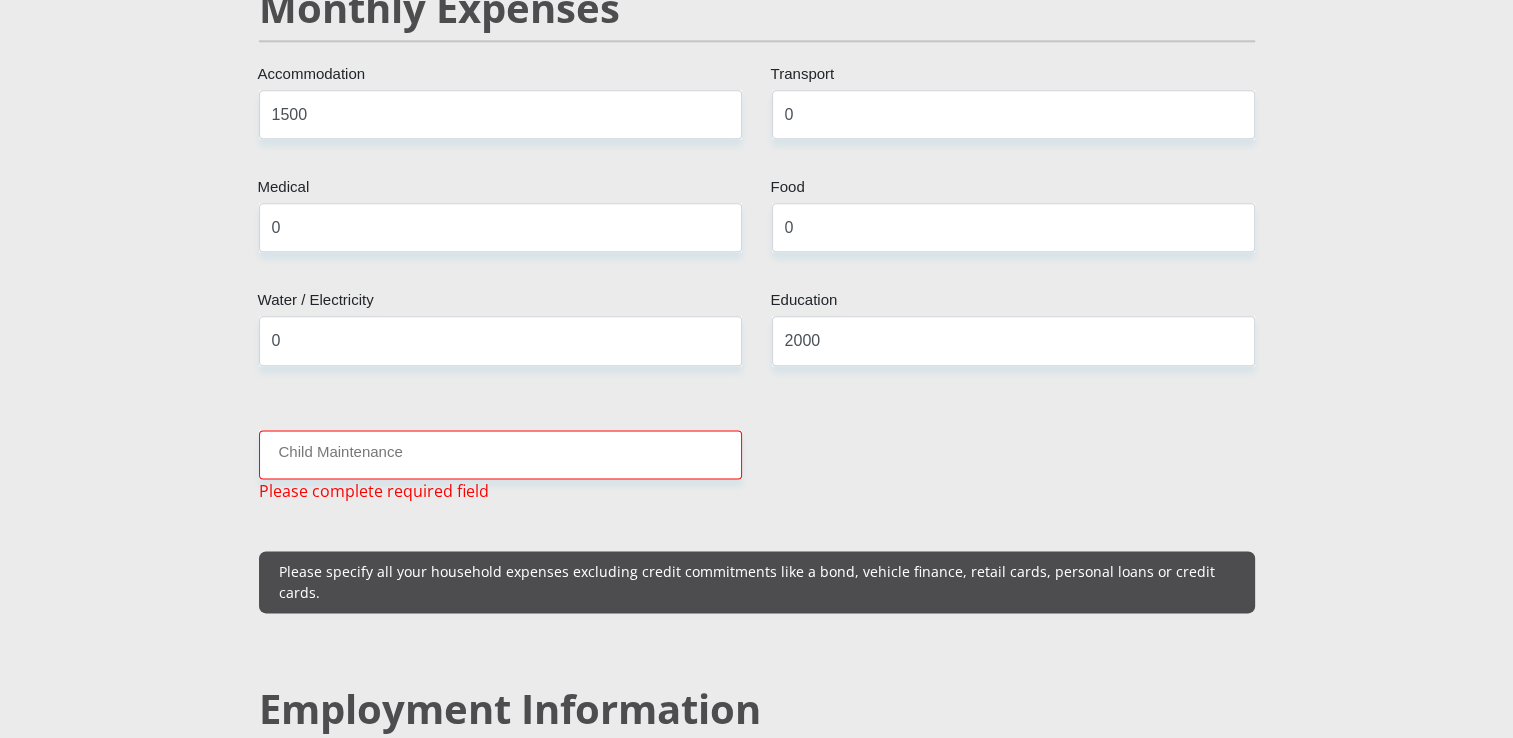 click on "Child Maintenance
Please complete required field" at bounding box center [500, 466] 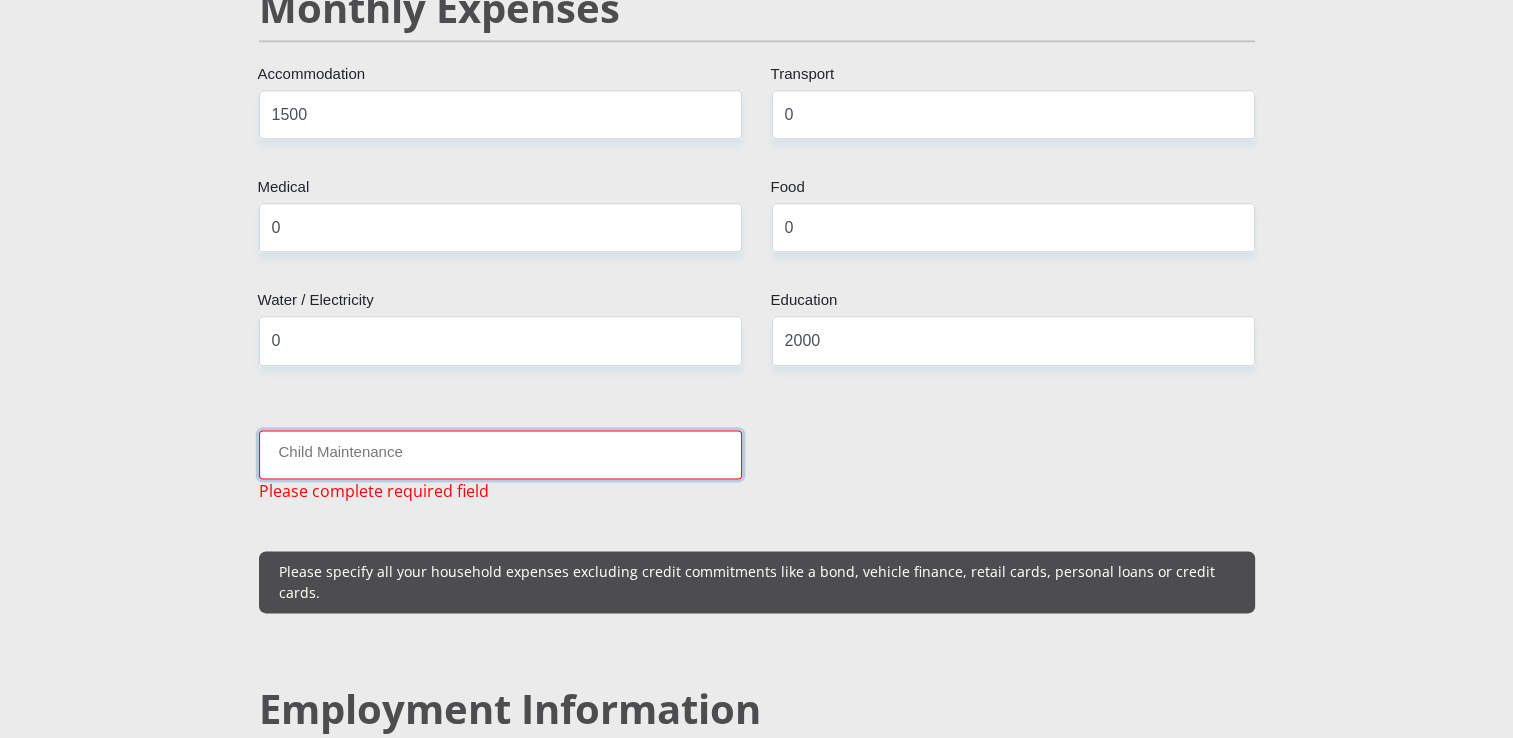 click on "Child Maintenance" at bounding box center [500, 454] 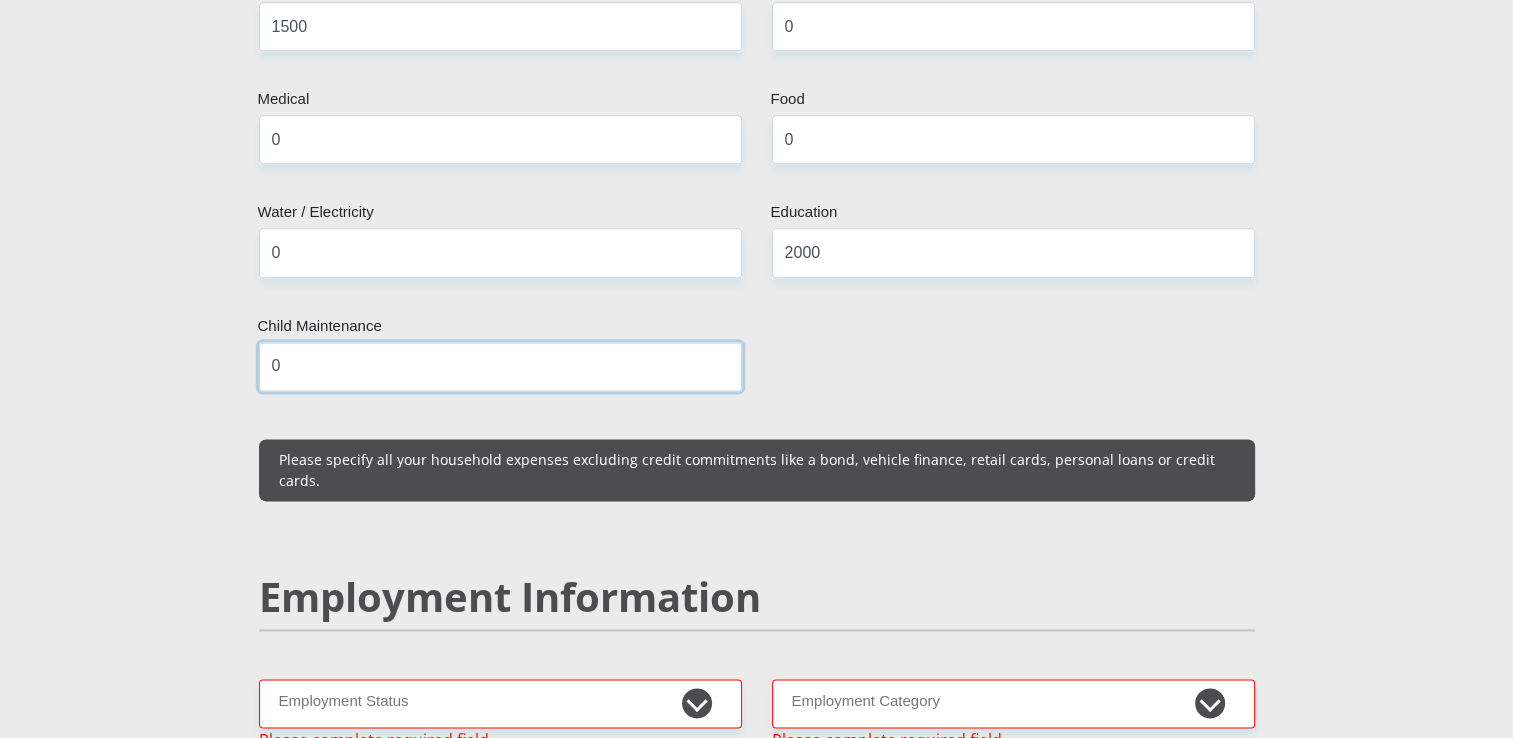 scroll, scrollTop: 2844, scrollLeft: 0, axis: vertical 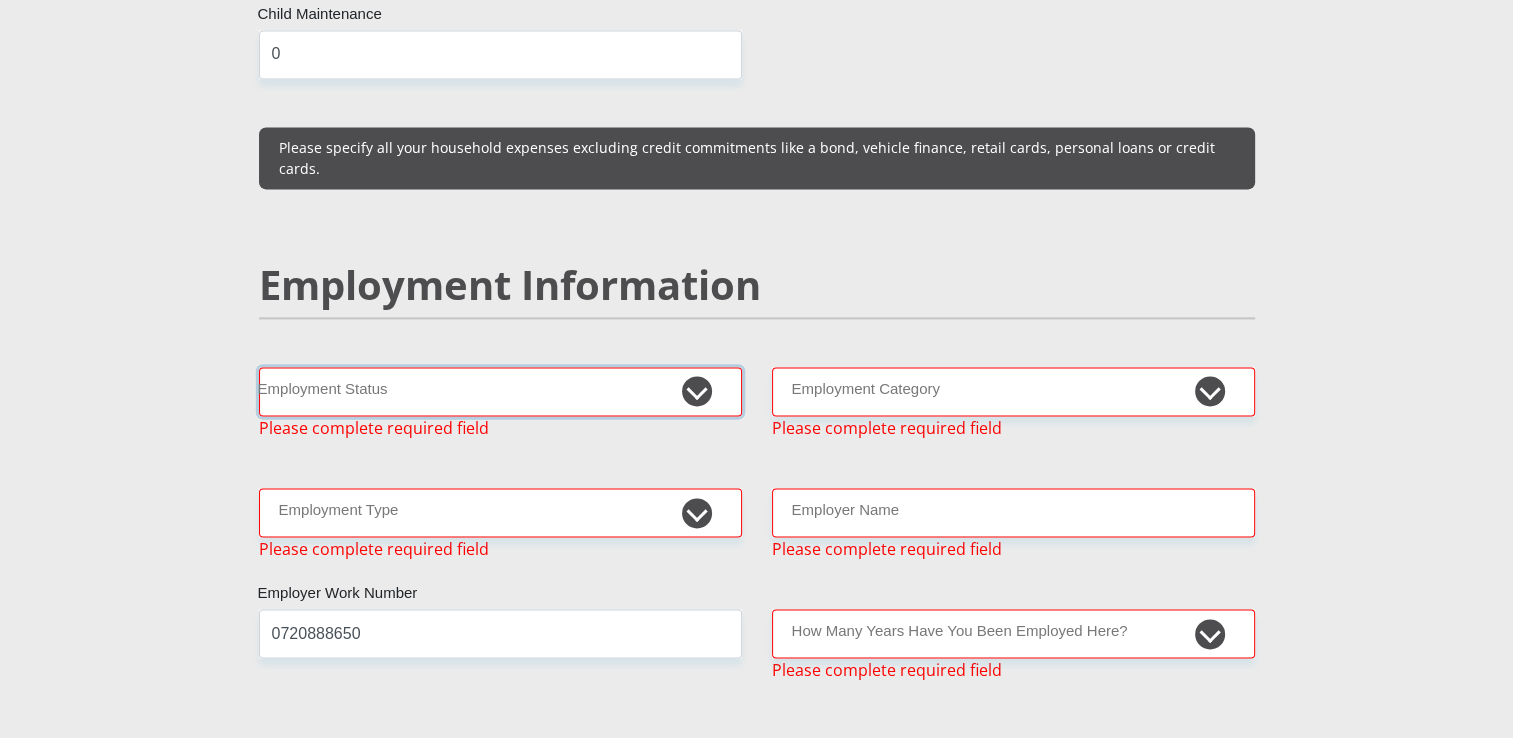 click on "Permanent/Full-time
Part-time/Casual
Contract Worker
Self-Employed
Housewife
Retired
Student
Medically Boarded
Disability
Unemployed" at bounding box center [500, 391] 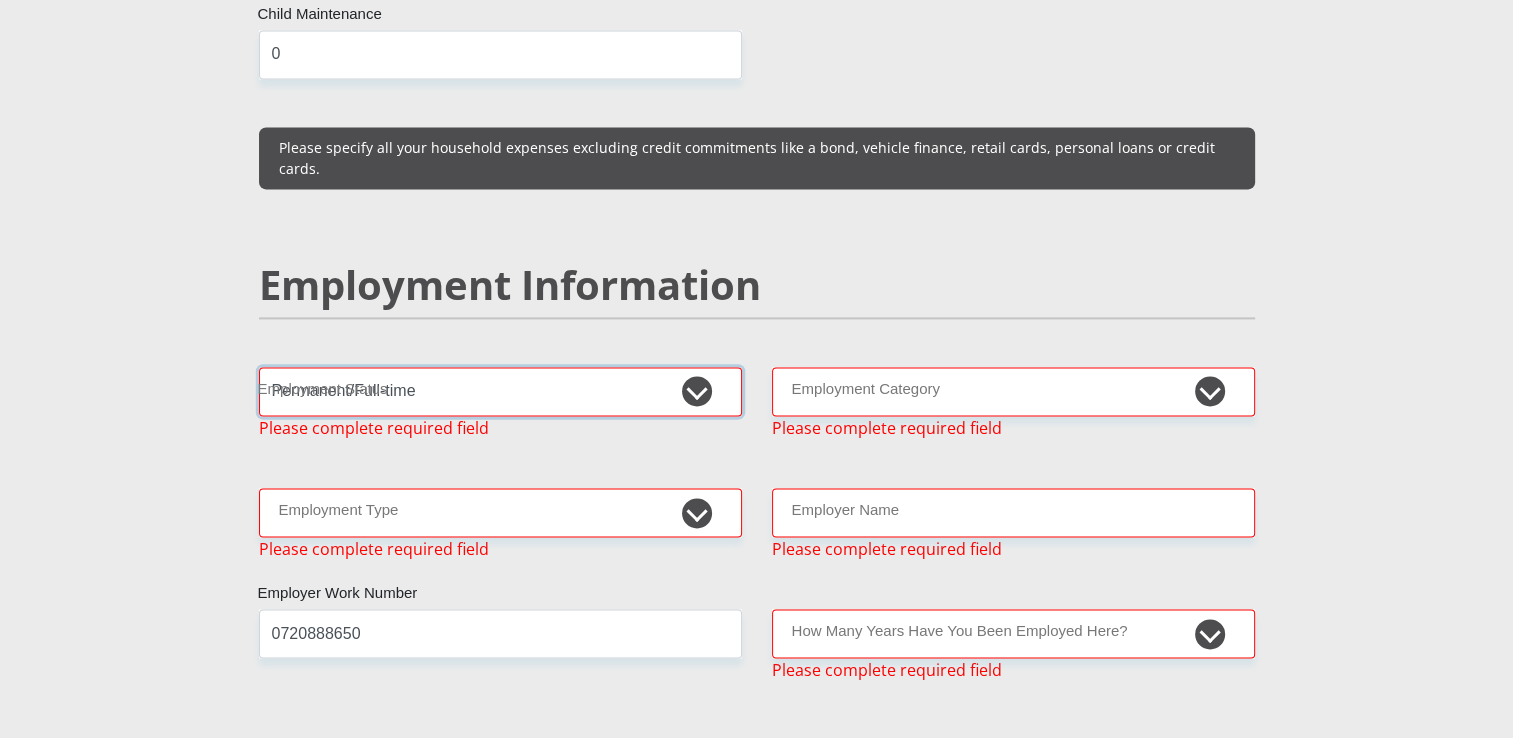 click on "Permanent/Full-time
Part-time/Casual
Contract Worker
Self-Employed
Housewife
Retired
Student
Medically Boarded
Disability
Unemployed" at bounding box center (500, 391) 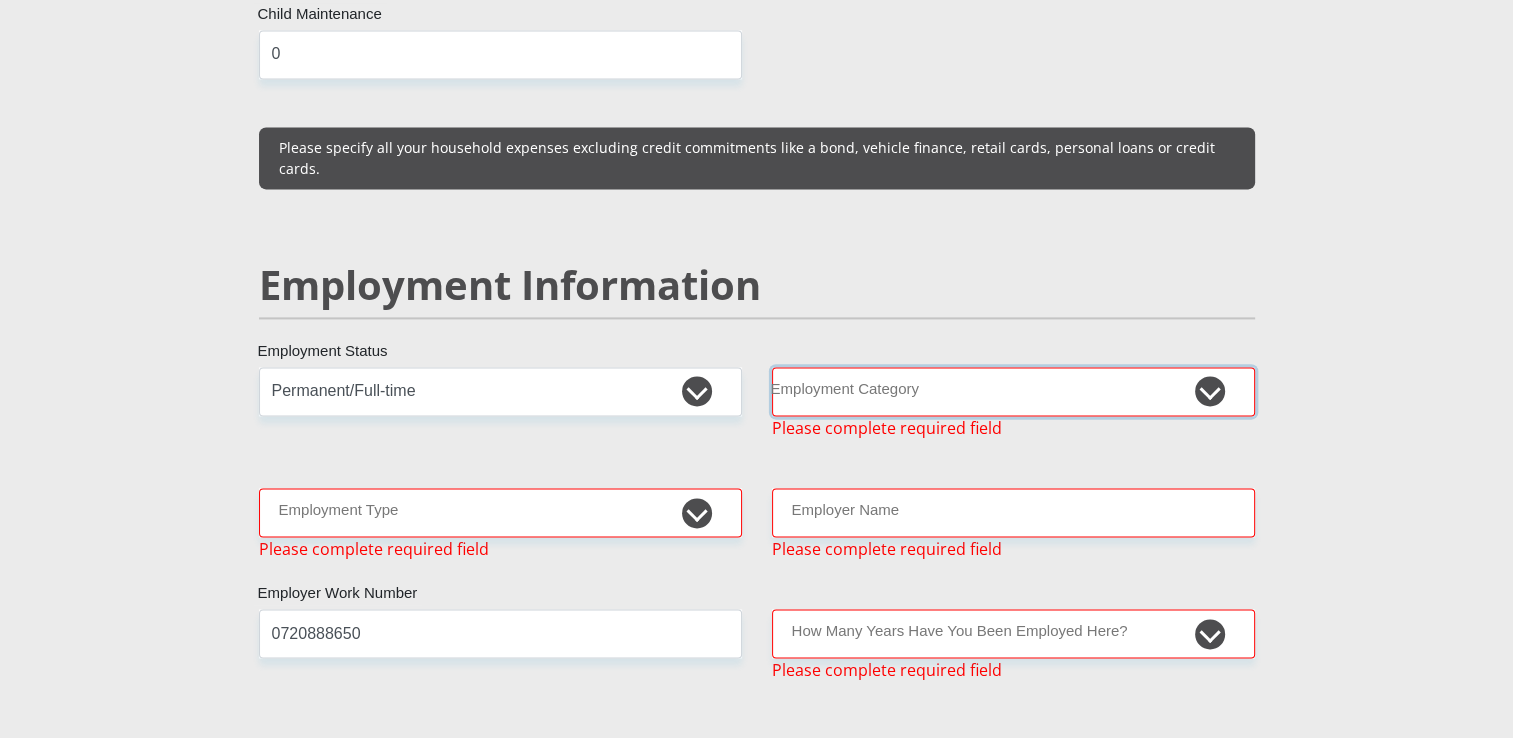 click on "AGRICULTURE
ALCOHOL & TOBACCO
CONSTRUCTION MATERIALS
METALLURGY
EQUIPMENT FOR RENEWABLE ENERGY
SPECIALIZED CONTRACTORS
CAR
GAMING (INCL. INTERNET
OTHER WHOLESALE
UNLICENSED PHARMACEUTICALS
CURRENCY EXCHANGE HOUSES
OTHER FINANCIAL INSTITUTIONS & INSURANCE
REAL ESTATE AGENTS
OIL & GAS
OTHER MATERIALS (E.G. IRON ORE)
PRECIOUS STONES & PRECIOUS METALS
POLITICAL ORGANIZATIONS
RELIGIOUS ORGANIZATIONS(NOT SECTS)
ACTI. HAVING BUSINESS DEAL WITH PUBLIC ADMINISTRATION
LAUNDROMATS" at bounding box center (1013, 391) 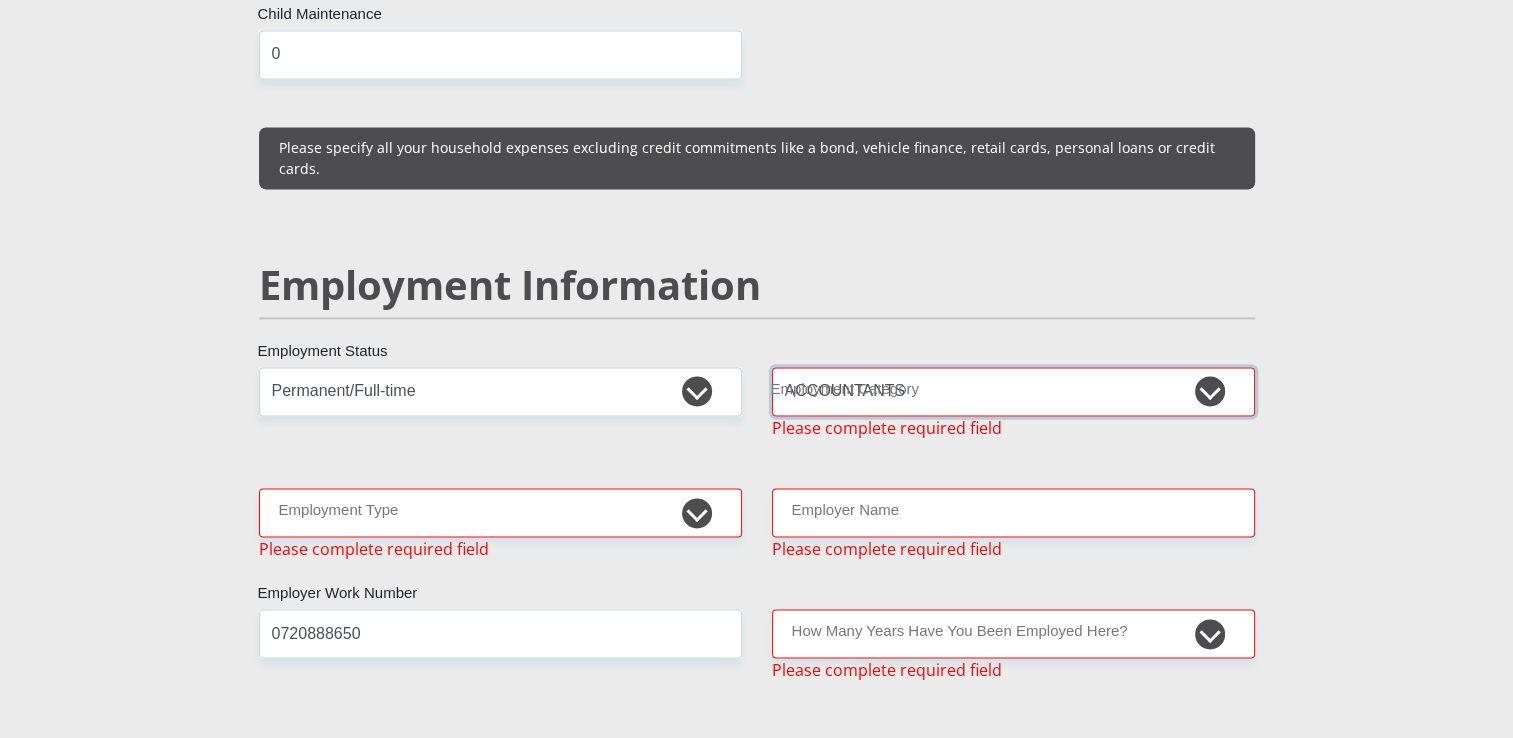 click on "AGRICULTURE
ALCOHOL & TOBACCO
CONSTRUCTION MATERIALS
METALLURGY
EQUIPMENT FOR RENEWABLE ENERGY
SPECIALIZED CONTRACTORS
CAR
GAMING (INCL. INTERNET
OTHER WHOLESALE
UNLICENSED PHARMACEUTICALS
CURRENCY EXCHANGE HOUSES
OTHER FINANCIAL INSTITUTIONS & INSURANCE
REAL ESTATE AGENTS
OIL & GAS
OTHER MATERIALS (E.G. IRON ORE)
PRECIOUS STONES & PRECIOUS METALS
POLITICAL ORGANIZATIONS
RELIGIOUS ORGANIZATIONS(NOT SECTS)
ACTI. HAVING BUSINESS DEAL WITH PUBLIC ADMINISTRATION
LAUNDROMATS" at bounding box center (1013, 391) 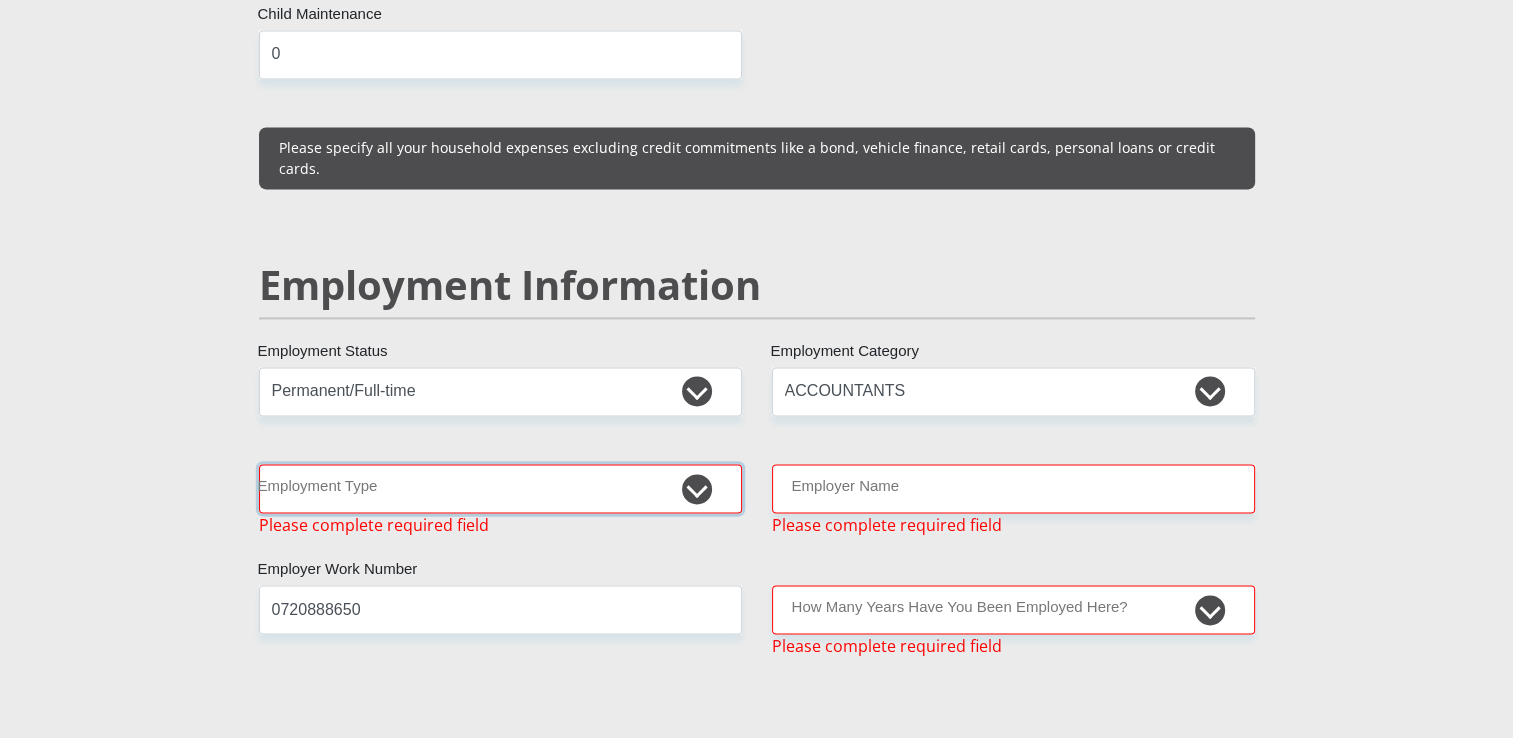 click on "College/Lecturer
Craft Seller
Creative
Driver
Executive
Farmer
Forces - Non Commissioned
Forces - Officer
Hawker
Housewife
Labourer
Licenced Professional
Manager
Miner
Non Licenced Professional
Office Staff/Clerk
Outside Worker
Pensioner
Permanent Teacher
Production/Manufacturing
Sales
Self-Employed
Semi-Professional Worker
Service Industry  Social Worker  Student" at bounding box center [500, 488] 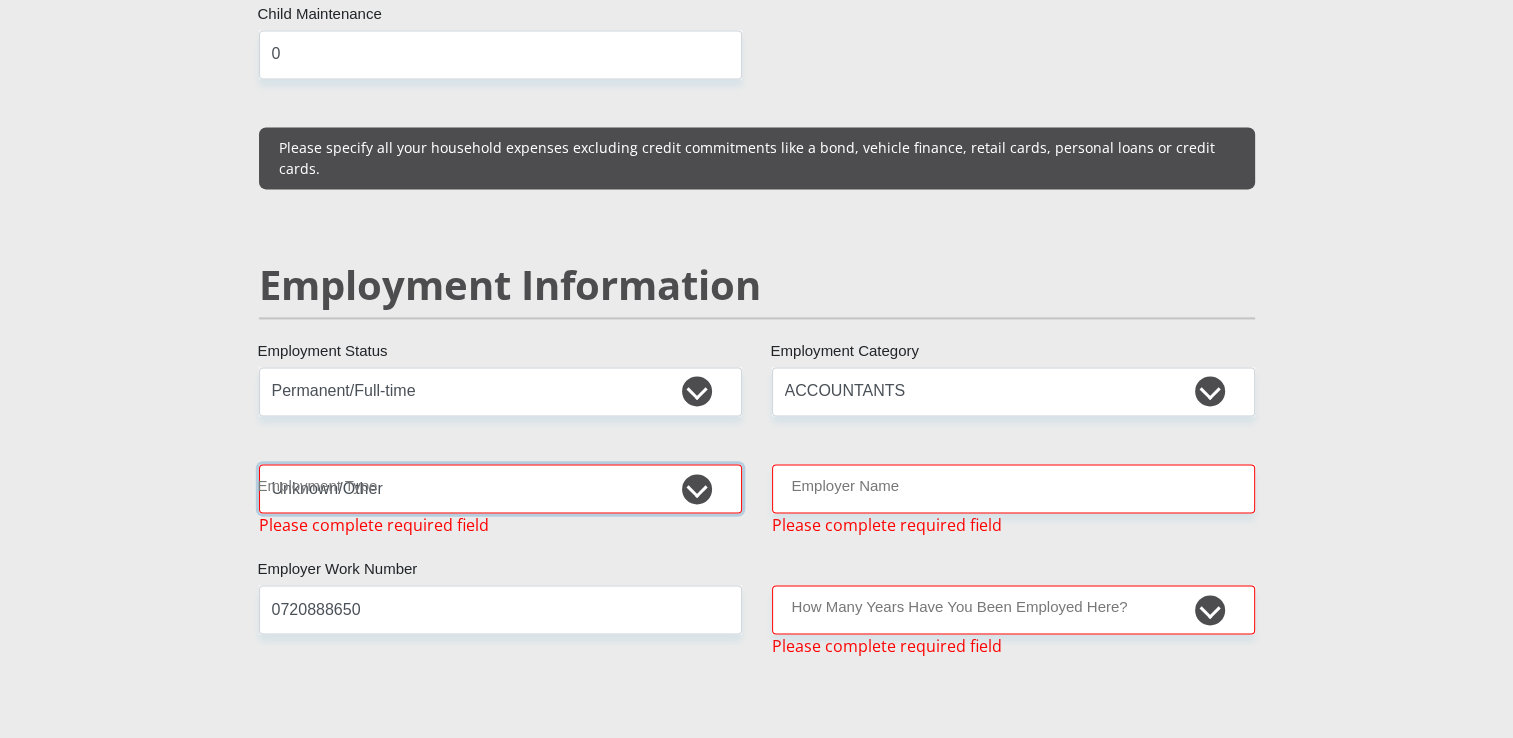 click on "College/Lecturer
Craft Seller
Creative
Driver
Executive
Farmer
Forces - Non Commissioned
Forces - Officer
Hawker
Housewife
Labourer
Licenced Professional
Manager
Miner
Non Licenced Professional
Office Staff/Clerk
Outside Worker
Pensioner
Permanent Teacher
Production/Manufacturing
Sales
Self-Employed
Semi-Professional Worker
Service Industry  Social Worker  Student" at bounding box center (500, 488) 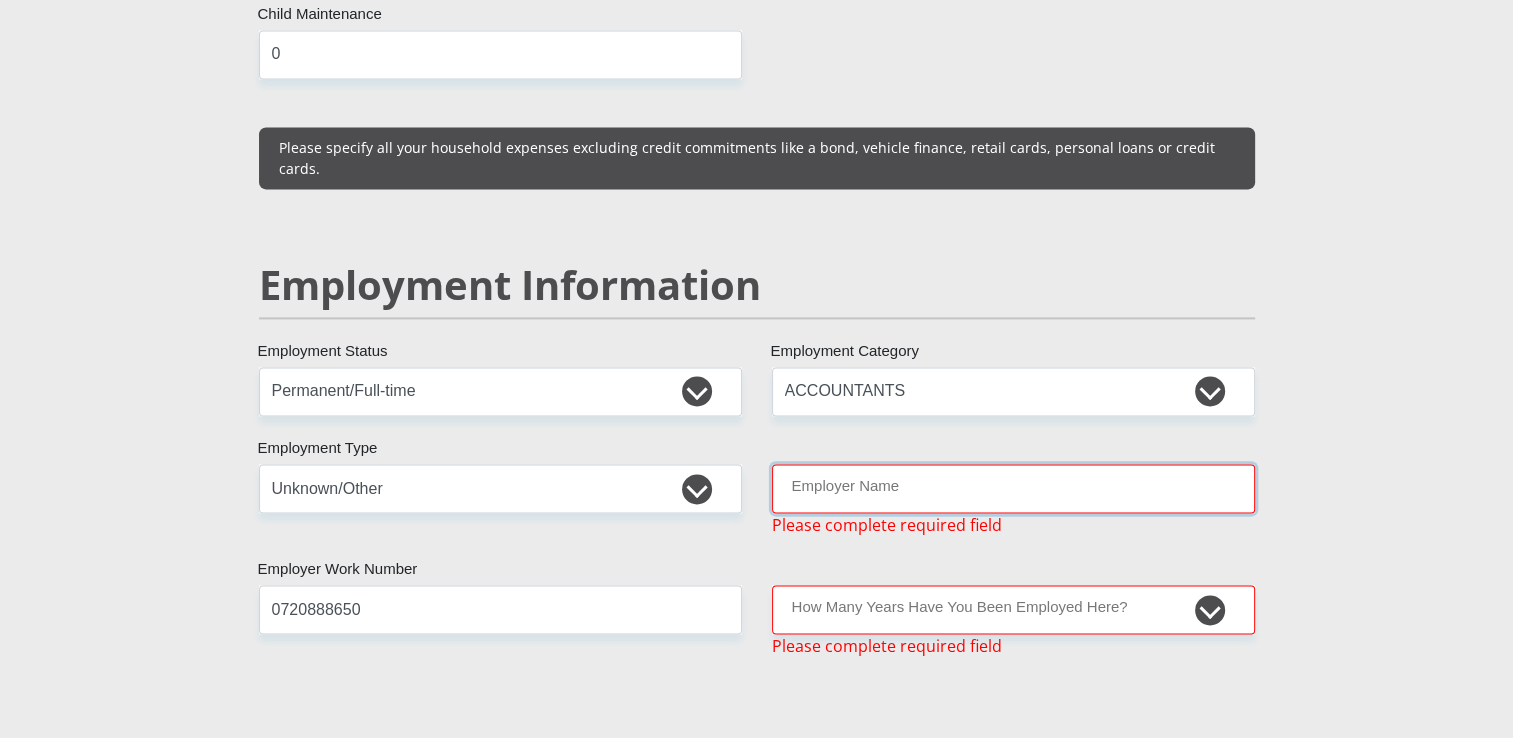 click on "Employer Name" at bounding box center [1013, 488] 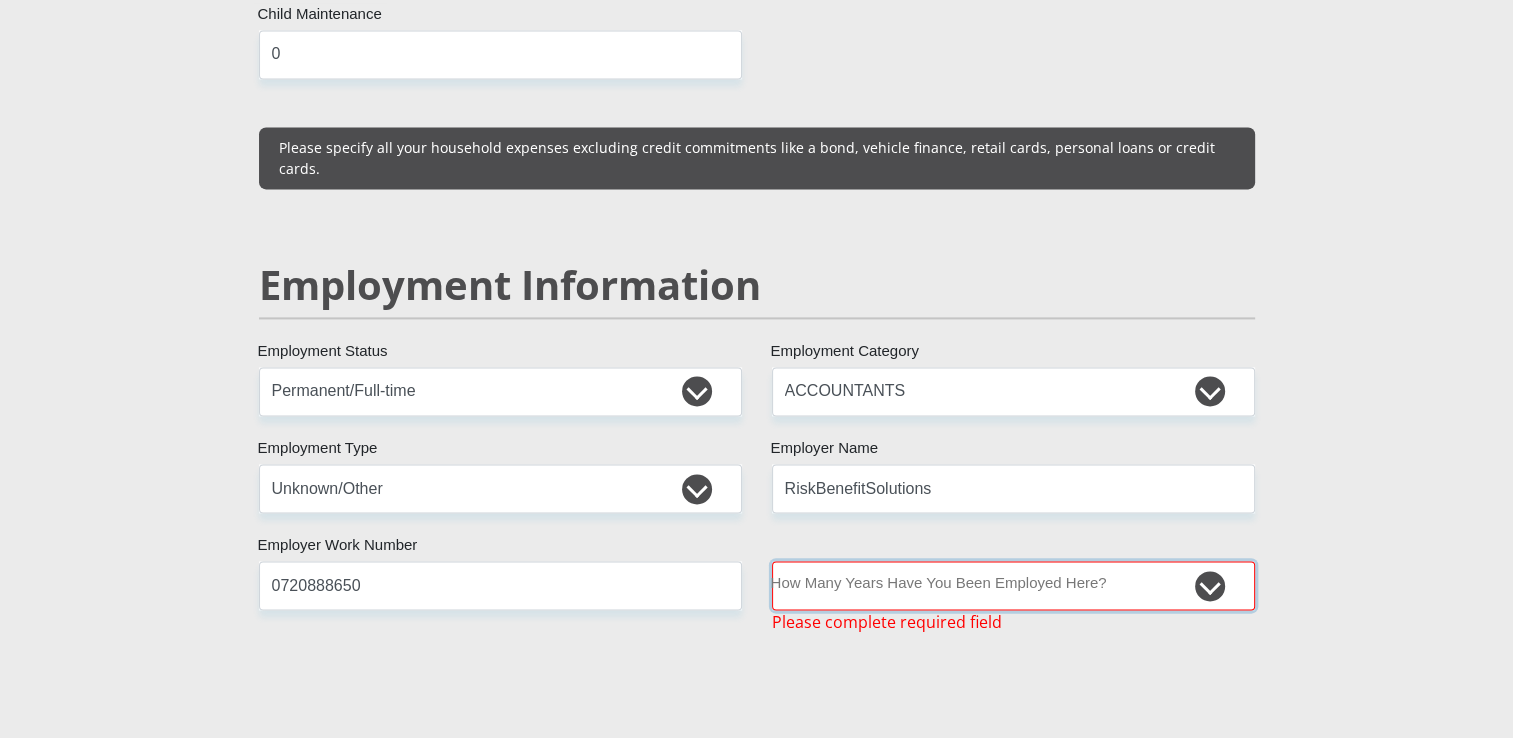 click on "less than 1 year
1-3 years
3-5 years
5+ years" at bounding box center [1013, 585] 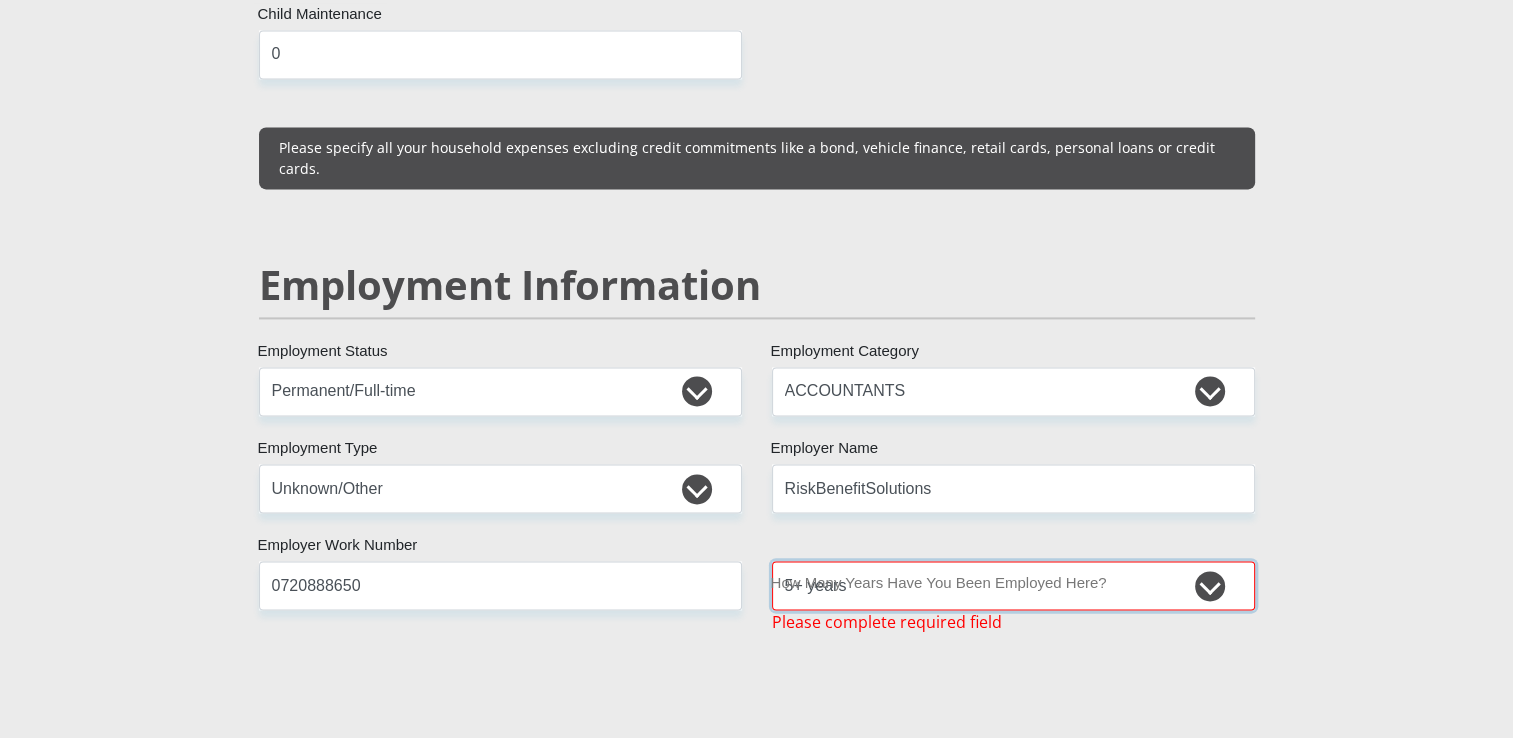 click on "less than 1 year
1-3 years
3-5 years
5+ years" at bounding box center [1013, 585] 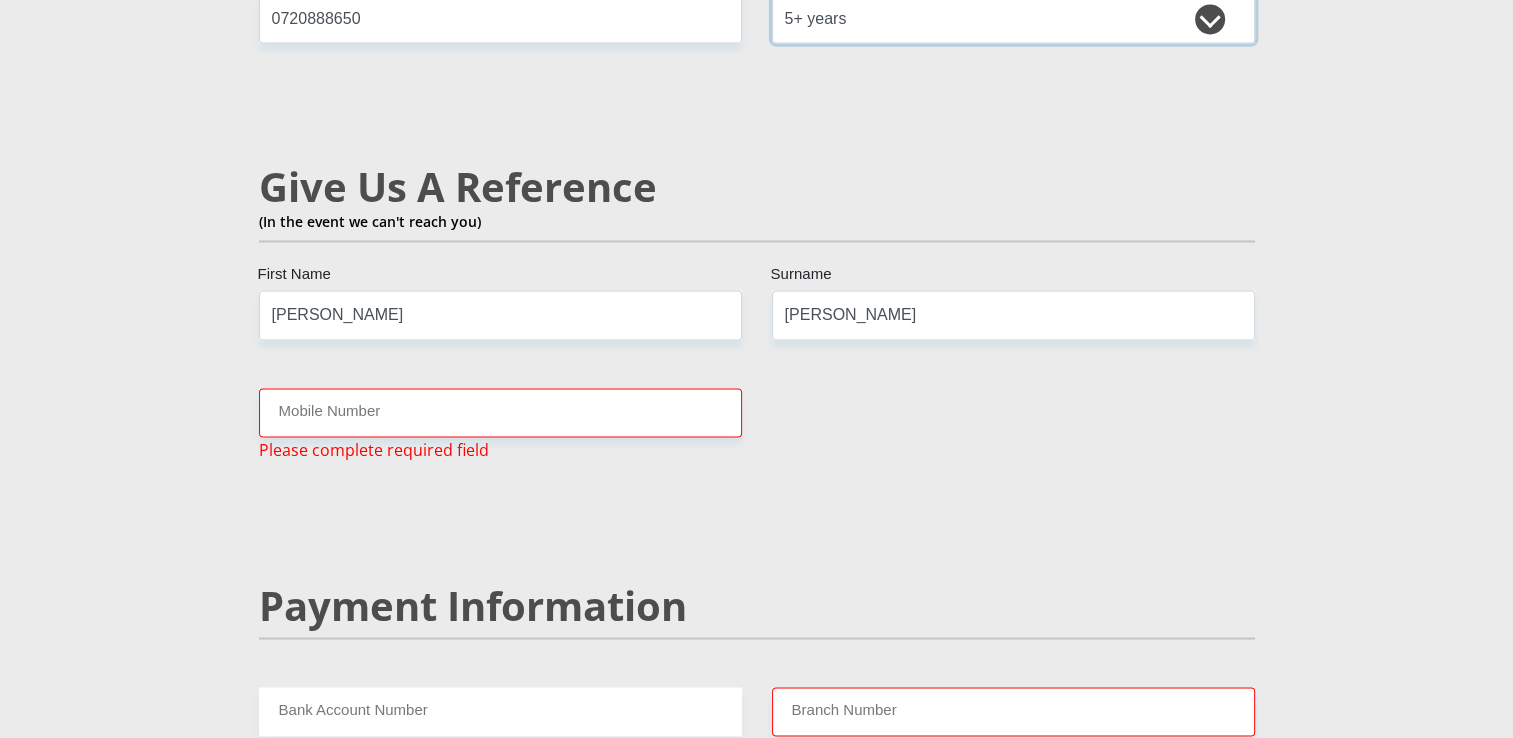 scroll, scrollTop: 3444, scrollLeft: 0, axis: vertical 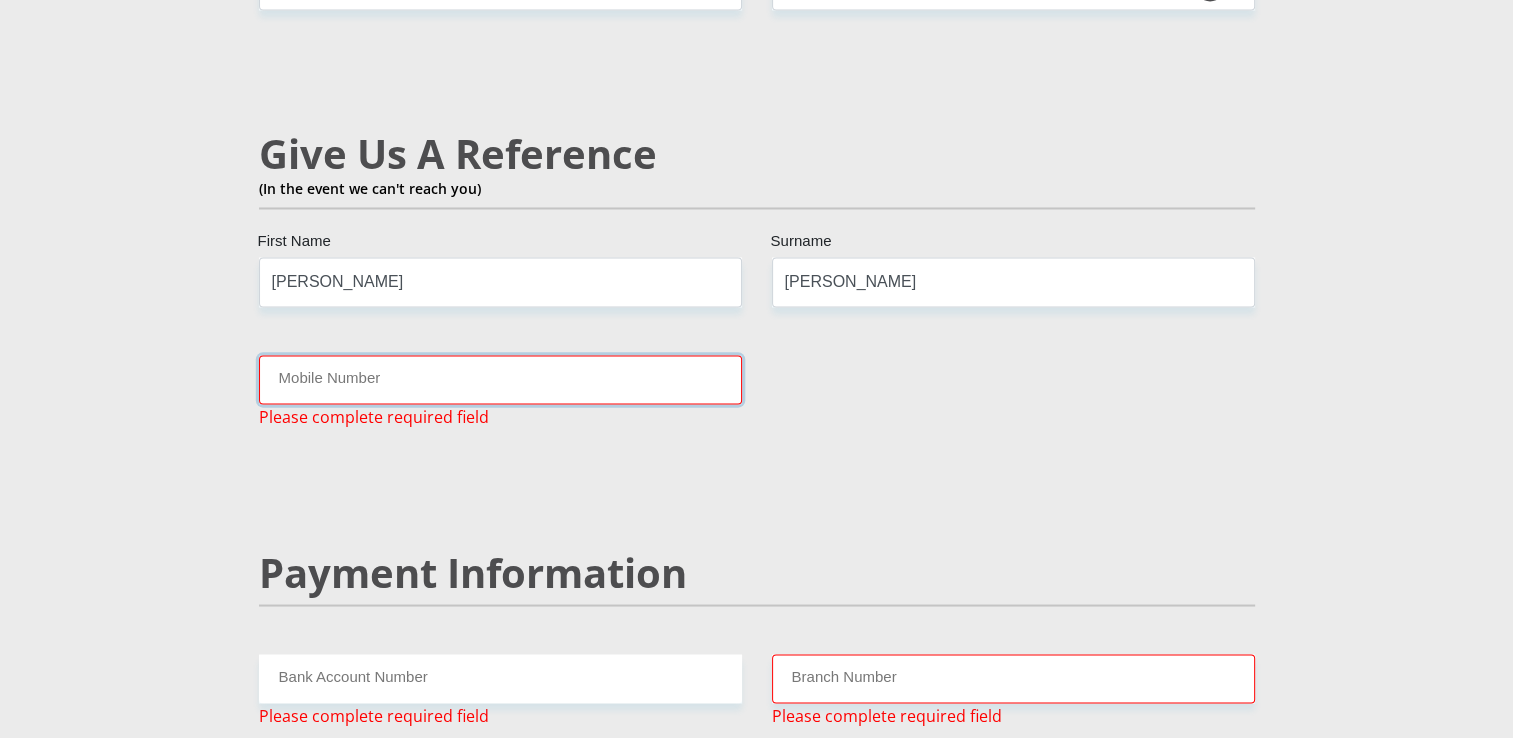 click on "Mobile Number" at bounding box center [500, 379] 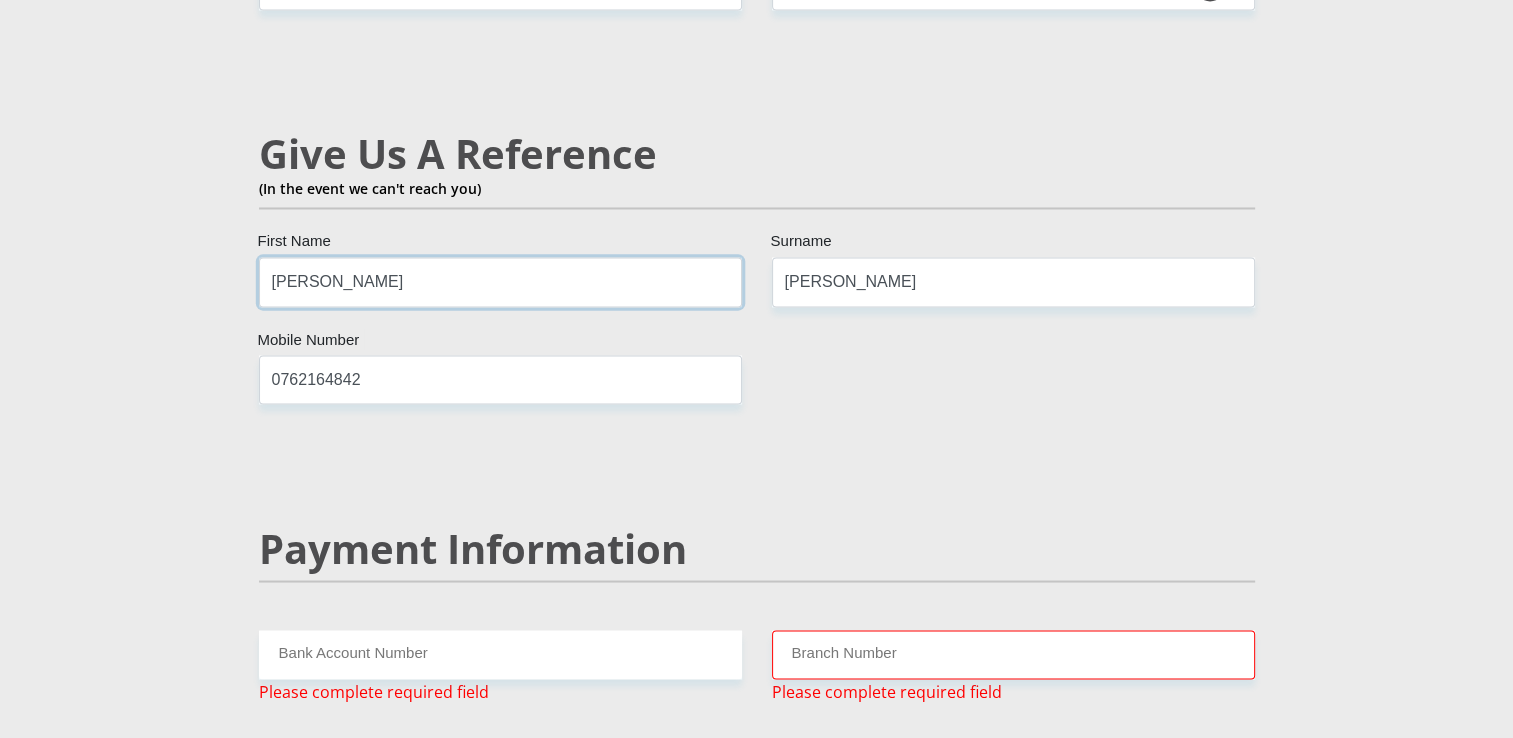 drag, startPoint x: 443, startPoint y: 237, endPoint x: 208, endPoint y: 226, distance: 235.25731 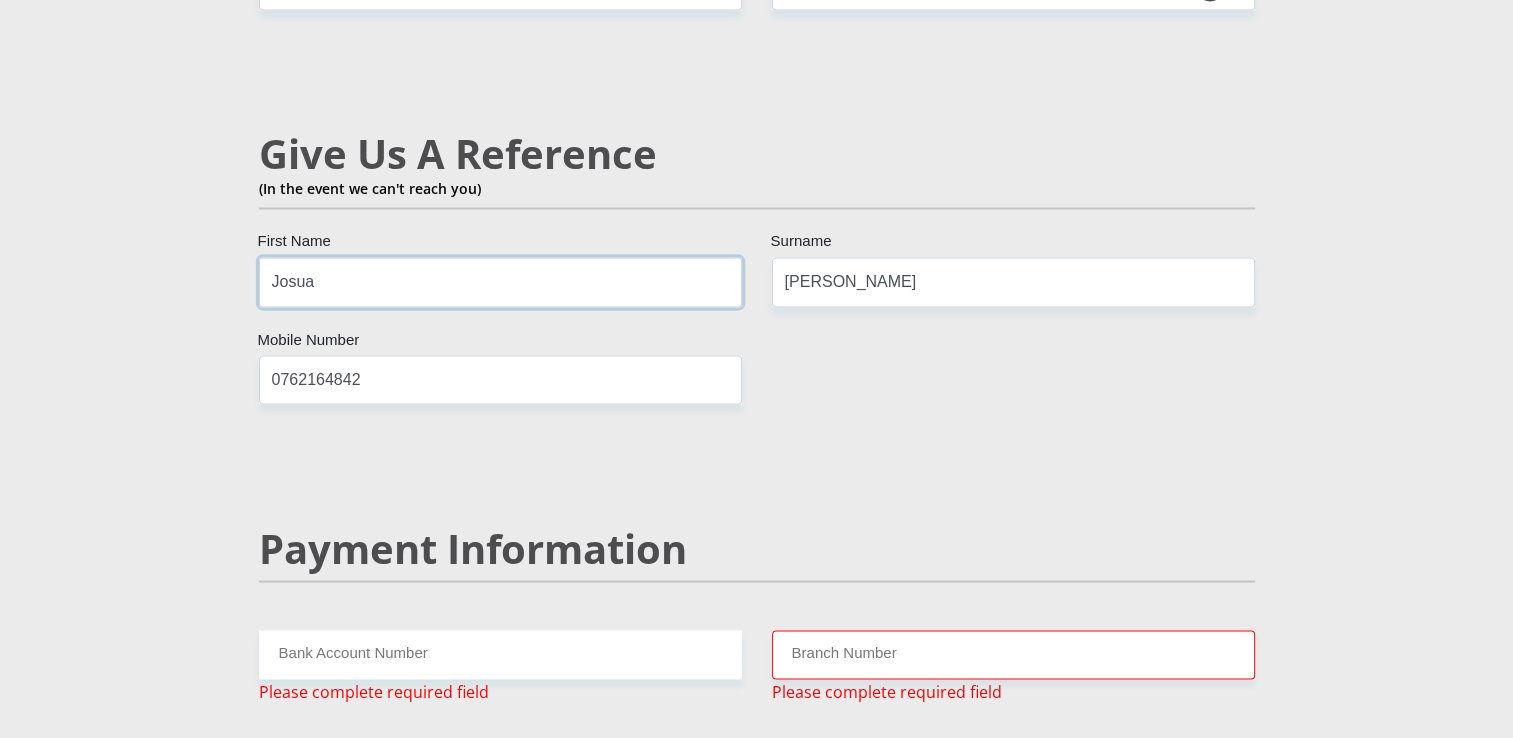type on "Josua" 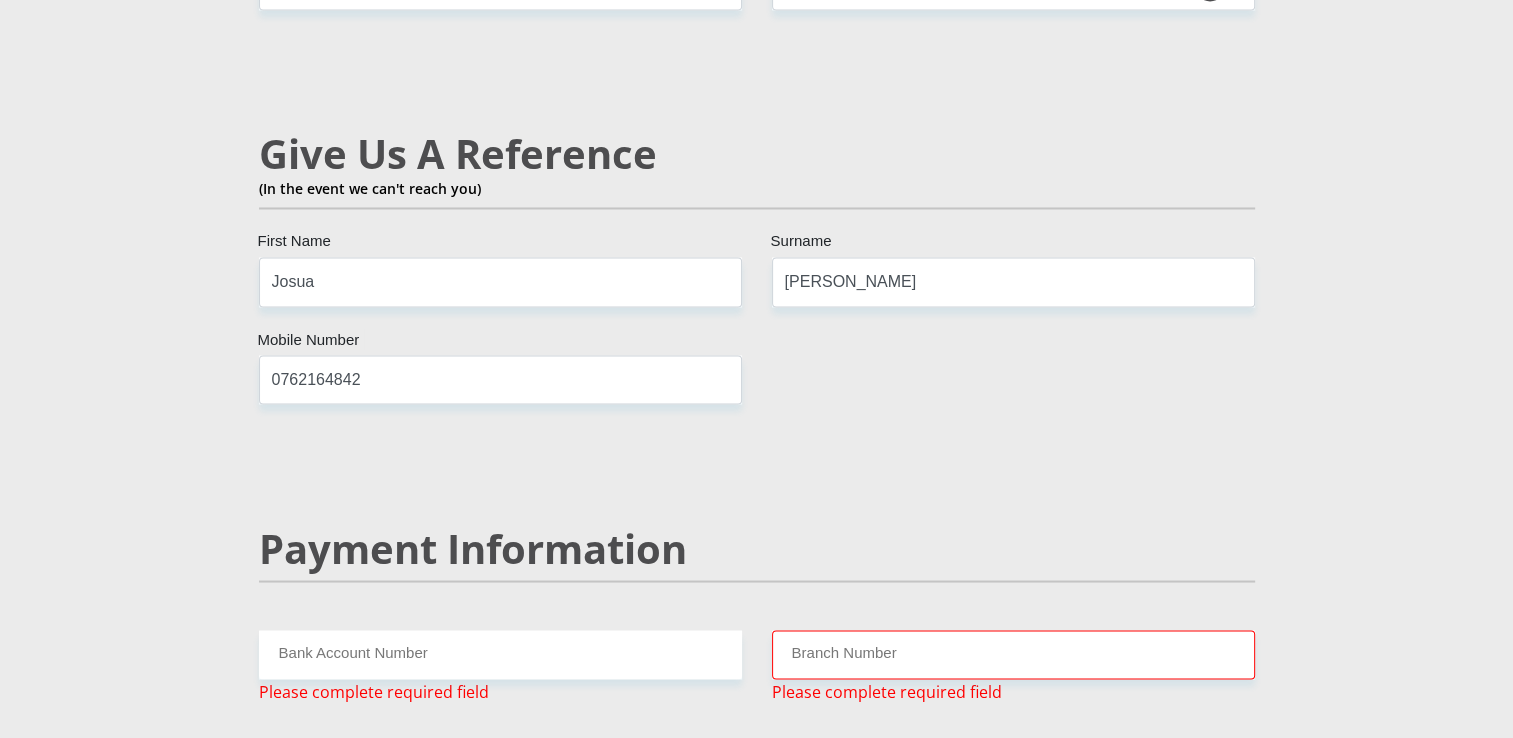 click on "Give Us A Reference
(In the event we can't reach you)" at bounding box center [757, 193] 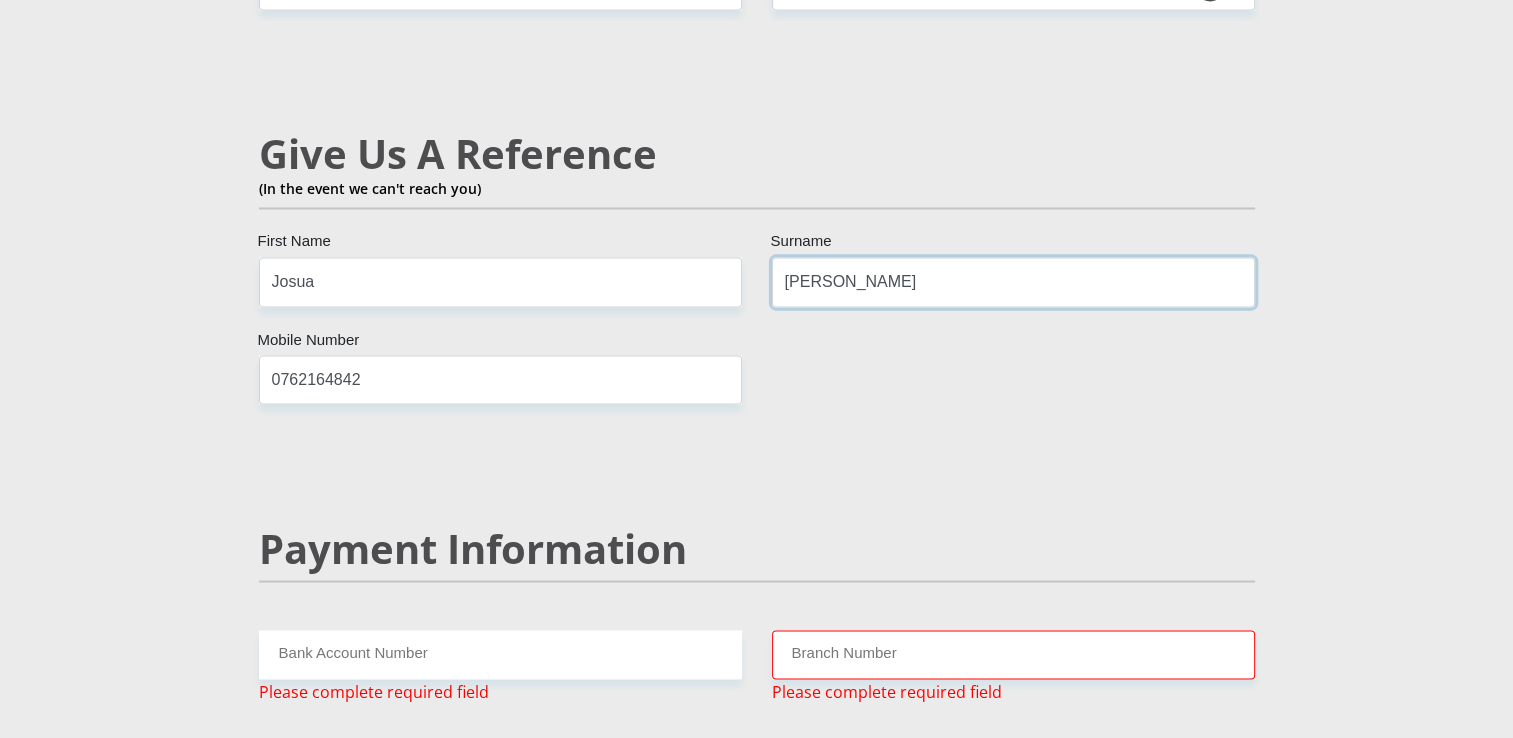 drag, startPoint x: 988, startPoint y: 244, endPoint x: 730, endPoint y: 247, distance: 258.01746 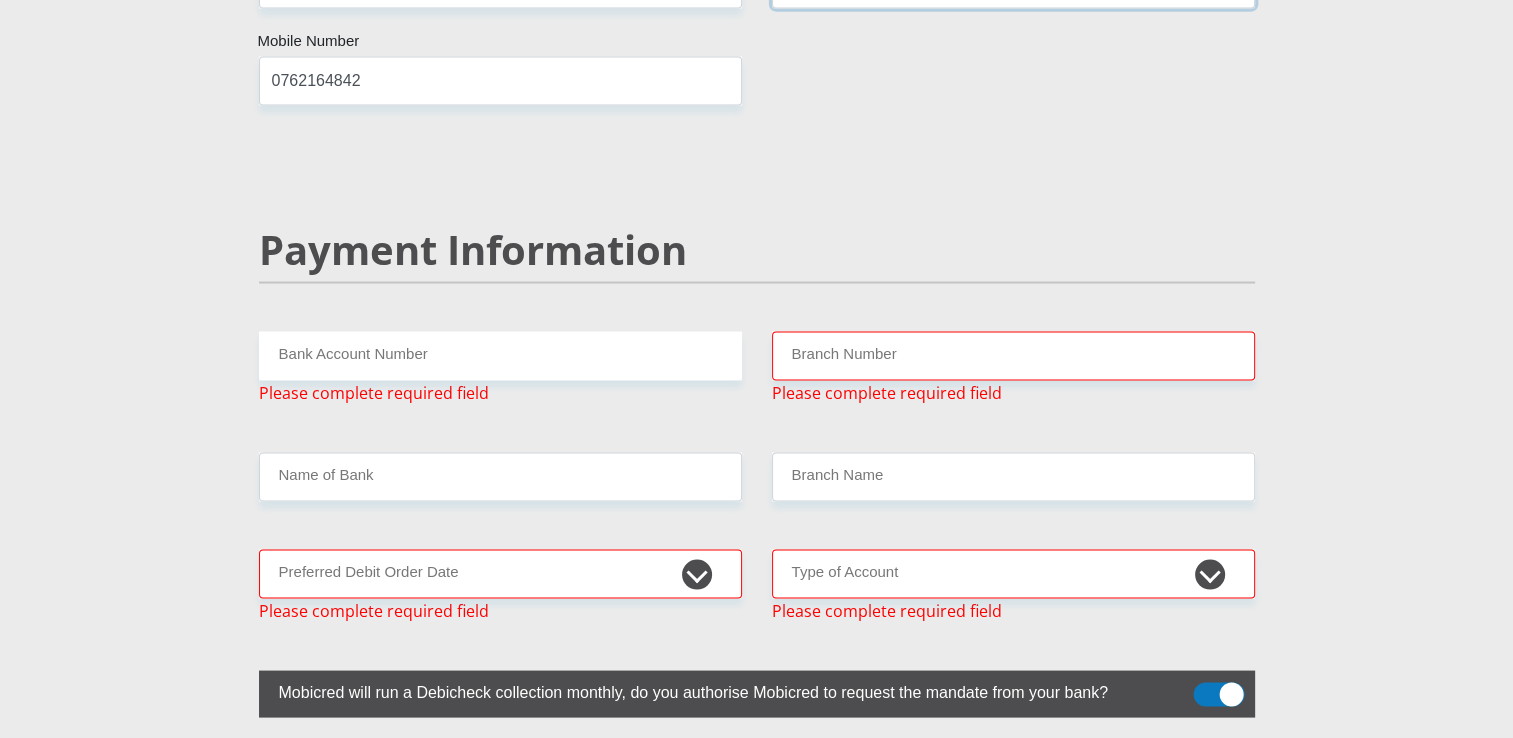 scroll, scrollTop: 3744, scrollLeft: 0, axis: vertical 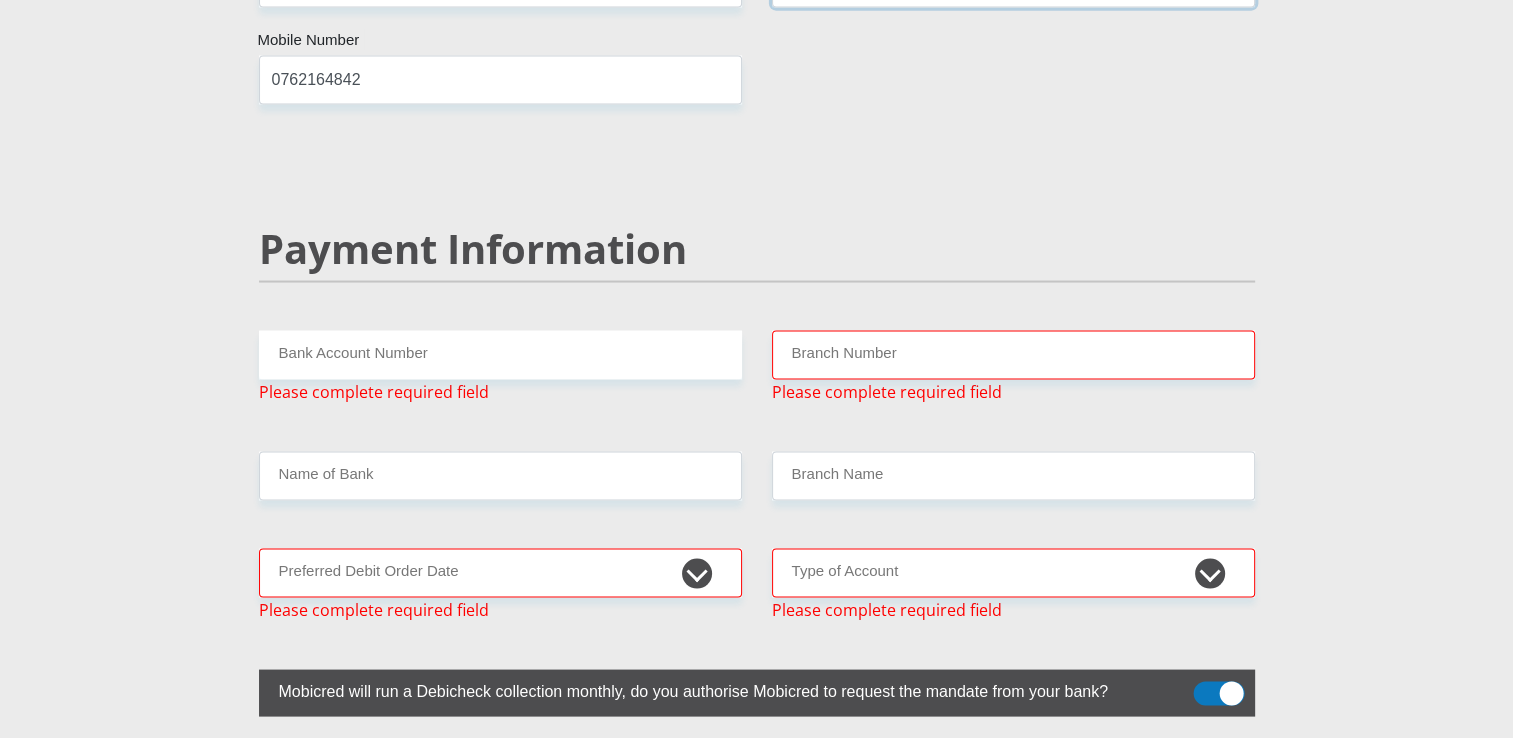 type on "M Carthy" 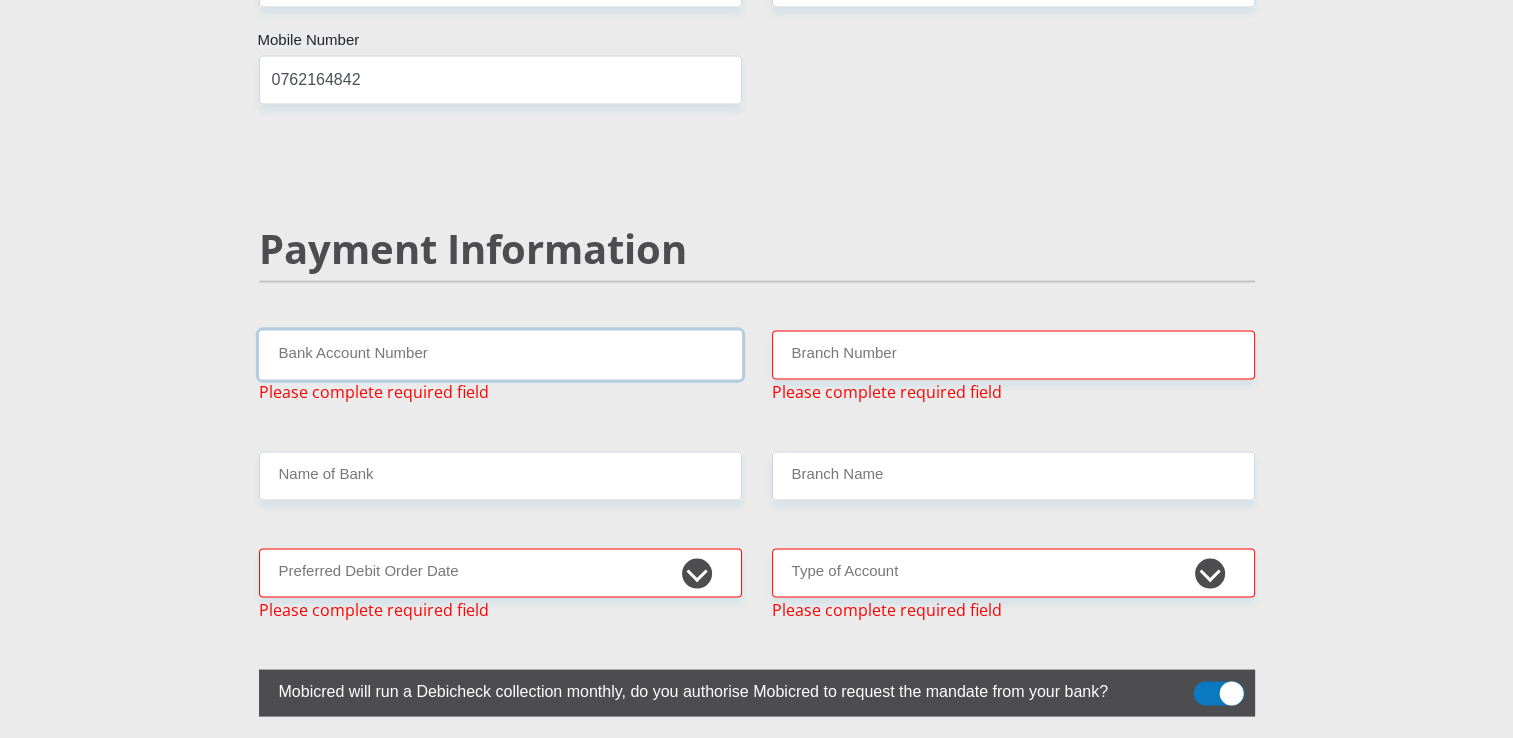 click on "Bank Account Number" at bounding box center (500, 354) 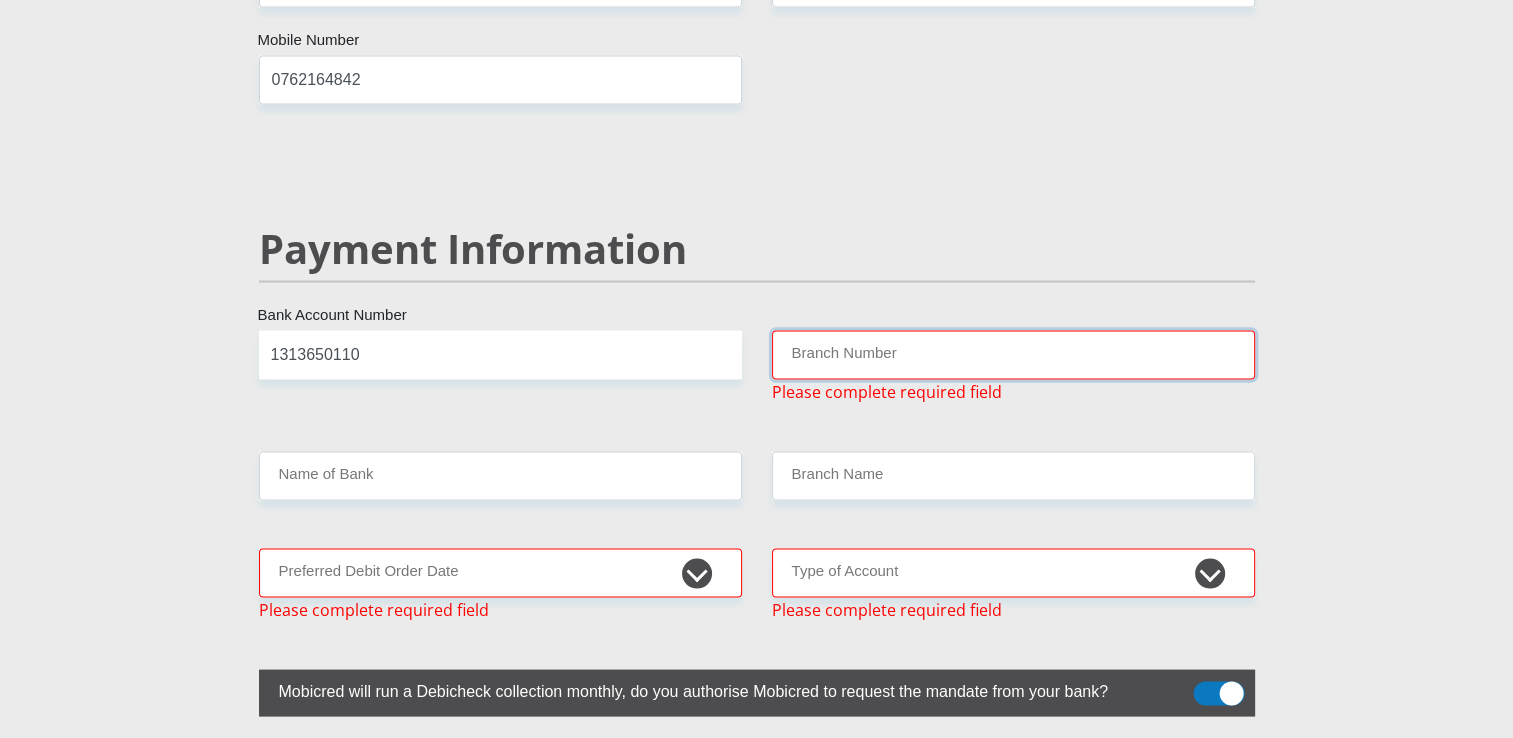 click on "Branch Number" at bounding box center (1013, 354) 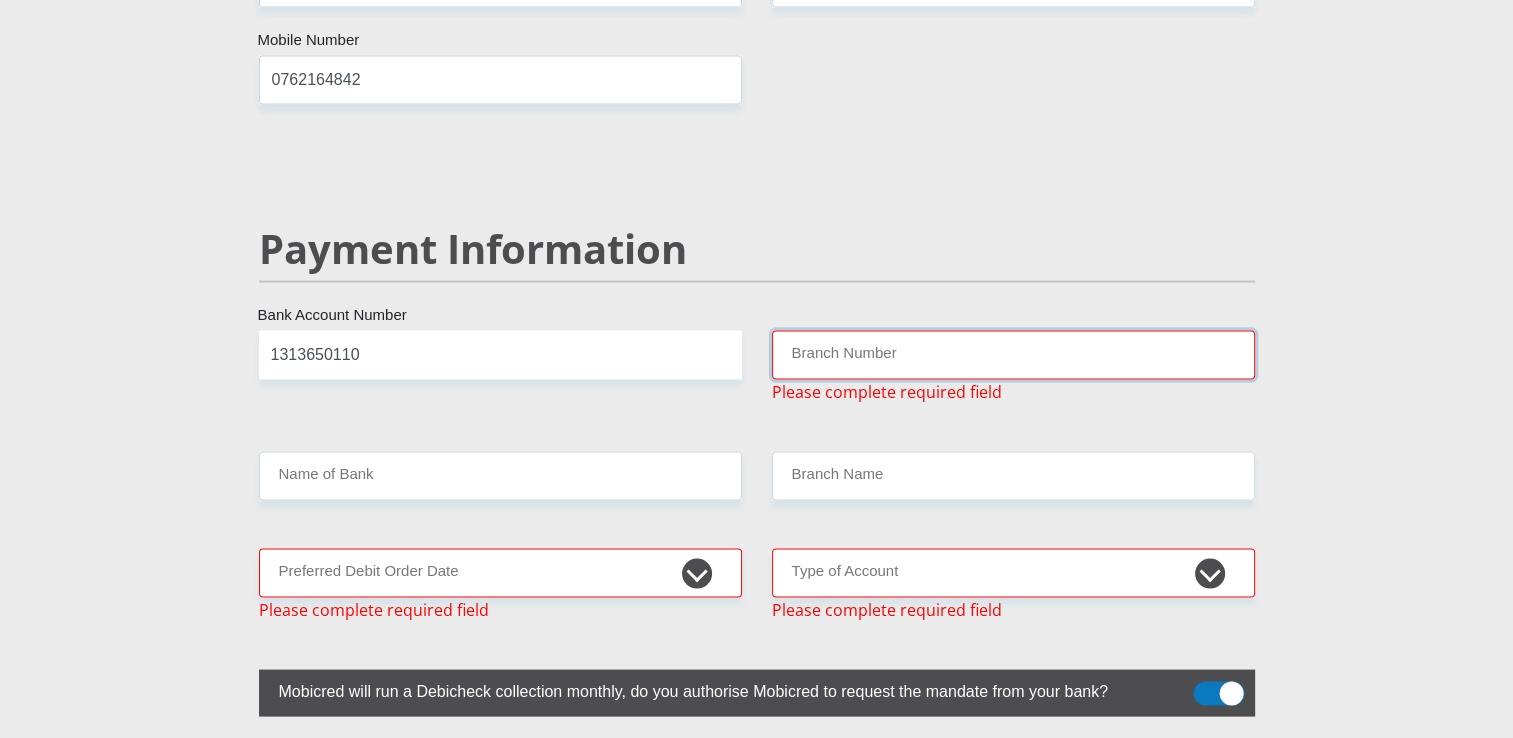 type on "198765" 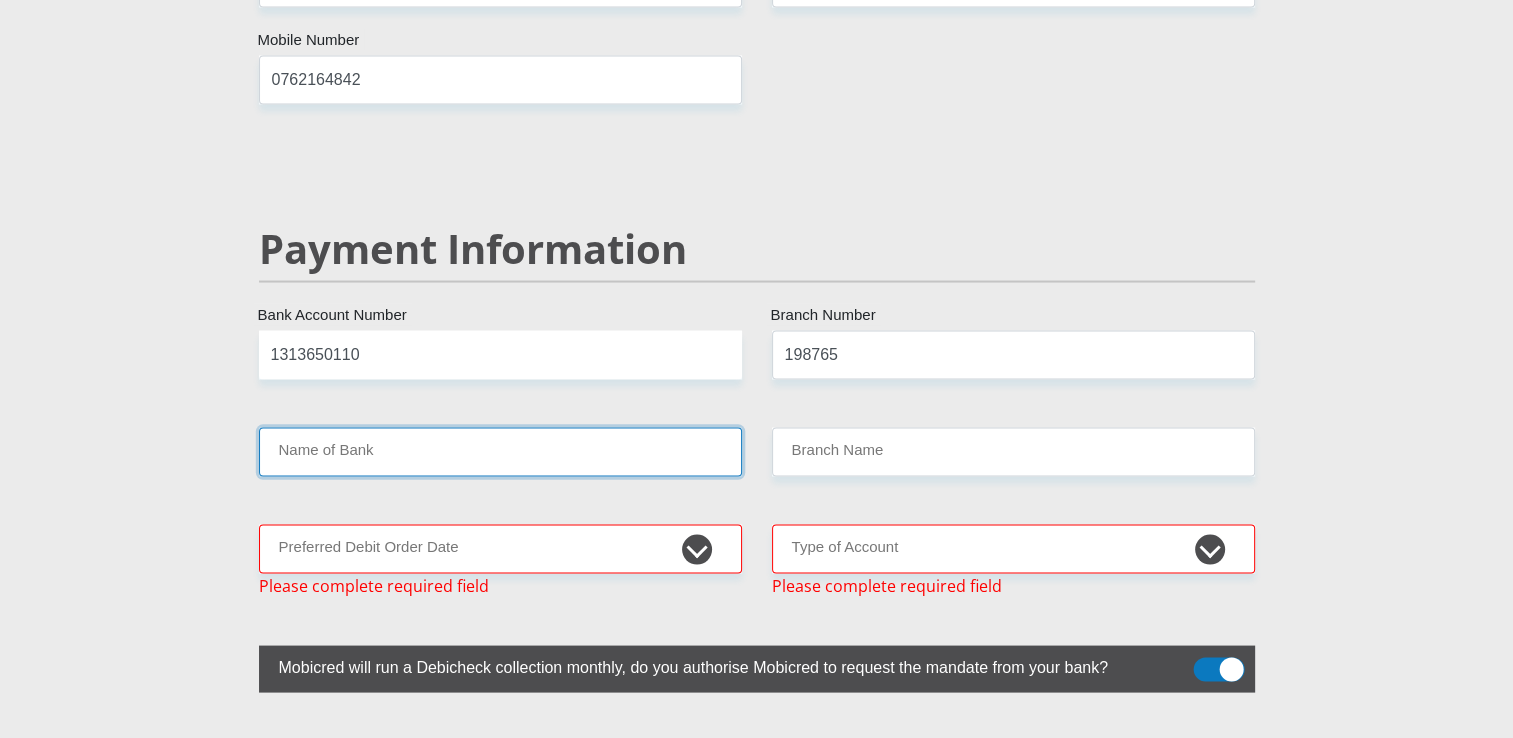 click on "Name of Bank" at bounding box center [500, 451] 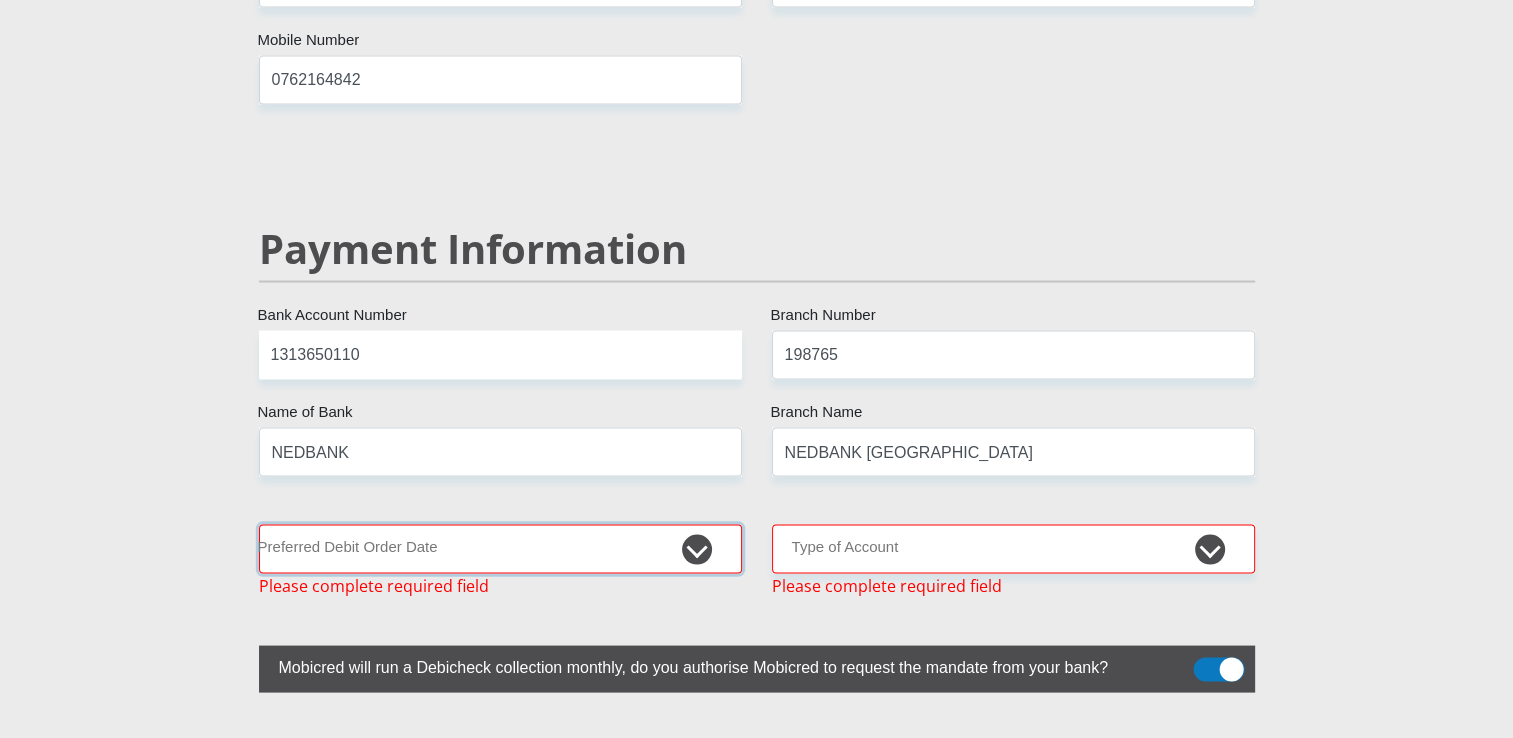 click on "1st
2nd
3rd
4th
5th
7th
18th
19th
20th
21st
22nd
23rd
24th
25th
26th
27th
28th
29th
30th" at bounding box center (500, 548) 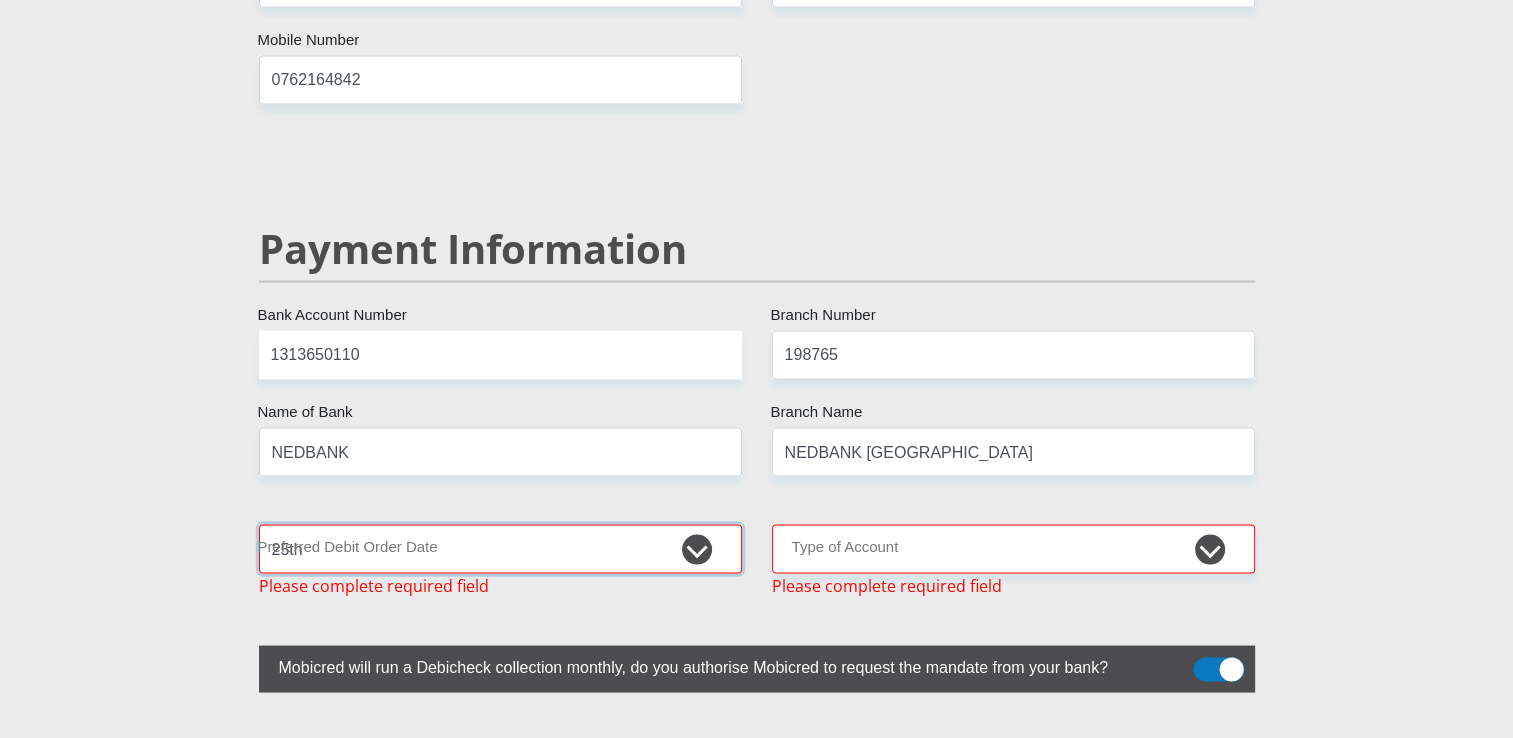 click on "1st
2nd
3rd
4th
5th
7th
18th
19th
20th
21st
22nd
23rd
24th
25th
26th
27th
28th
29th
30th" at bounding box center [500, 548] 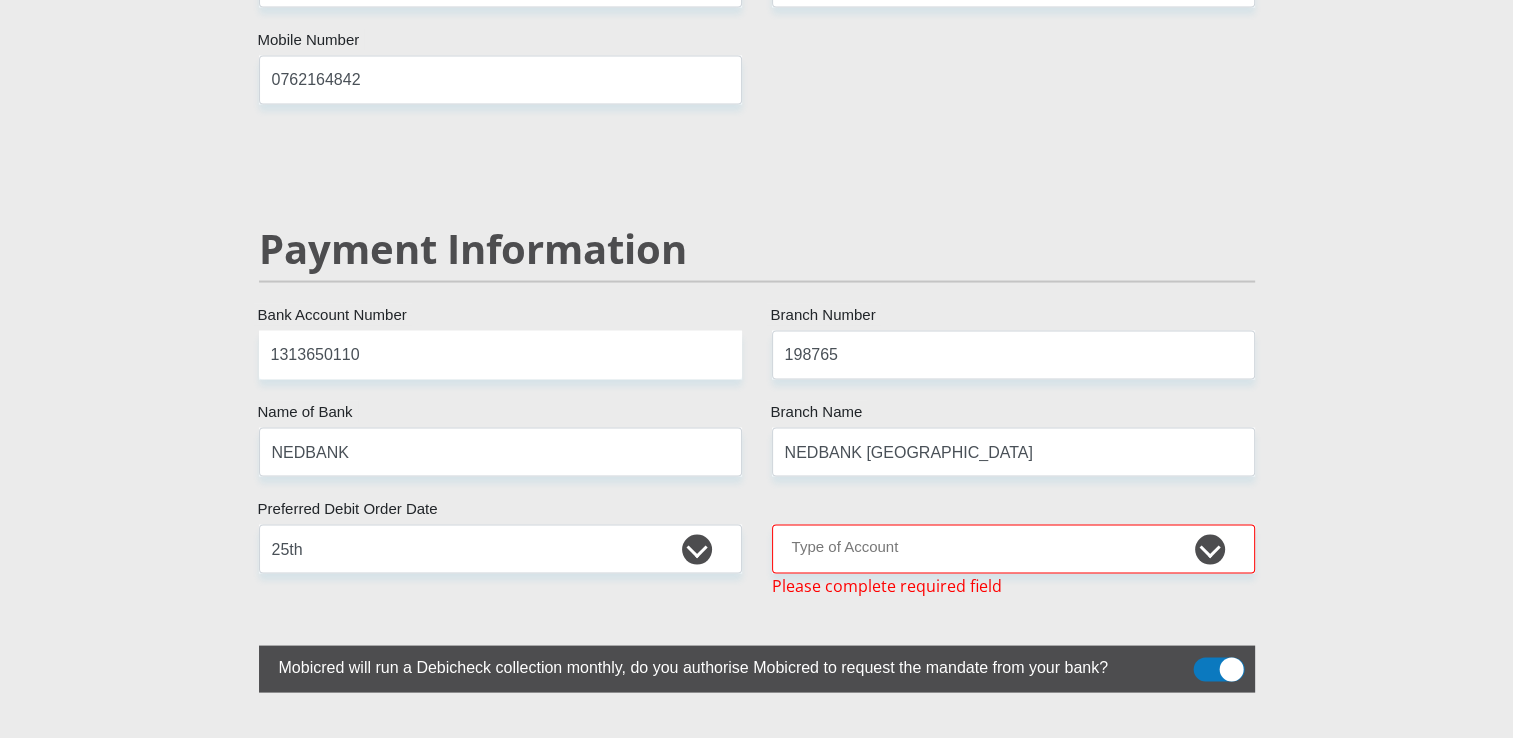 click on "Cheque
Savings
Type of Account
Please complete required field" at bounding box center (1013, 560) 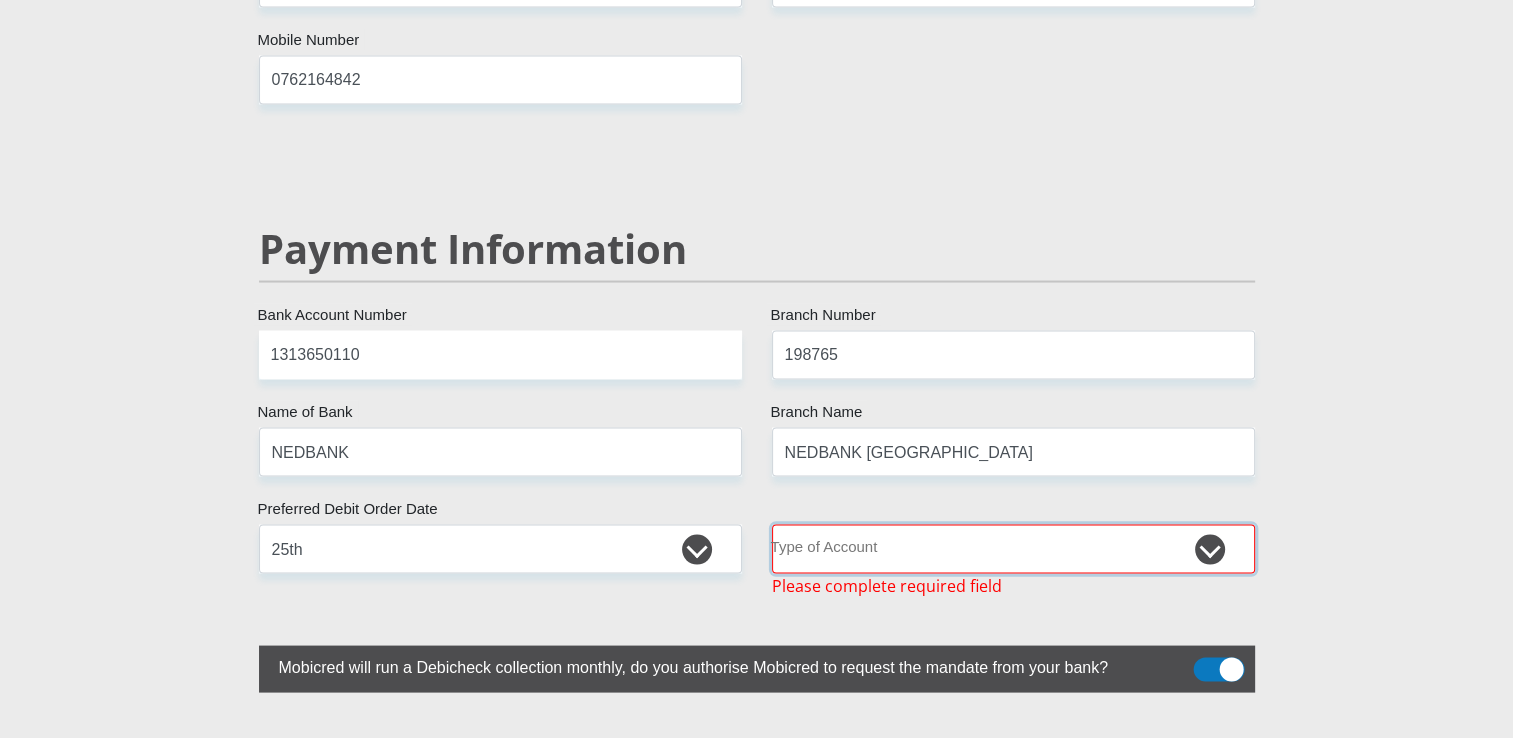 click on "Cheque
Savings" at bounding box center (1013, 548) 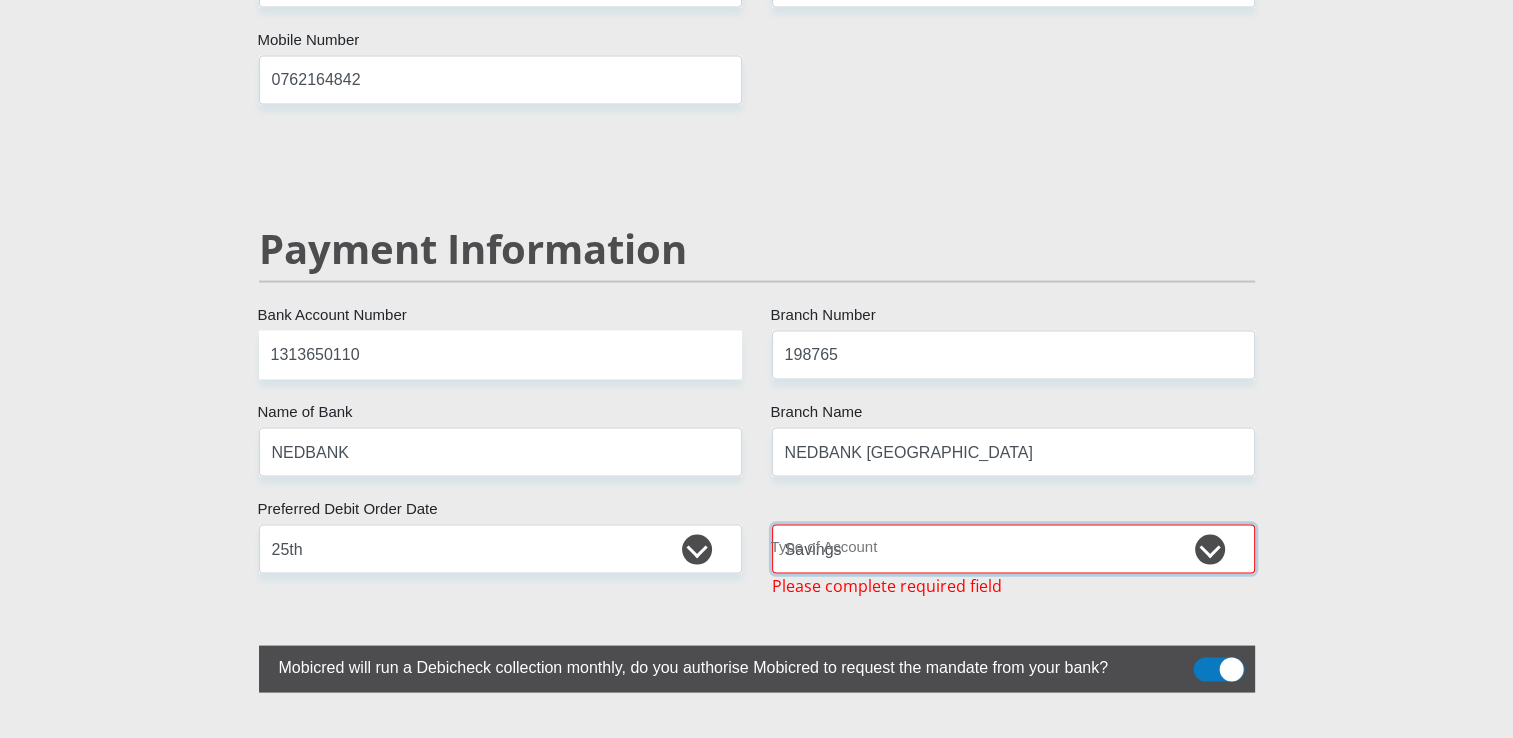 click on "Cheque
Savings" at bounding box center (1013, 548) 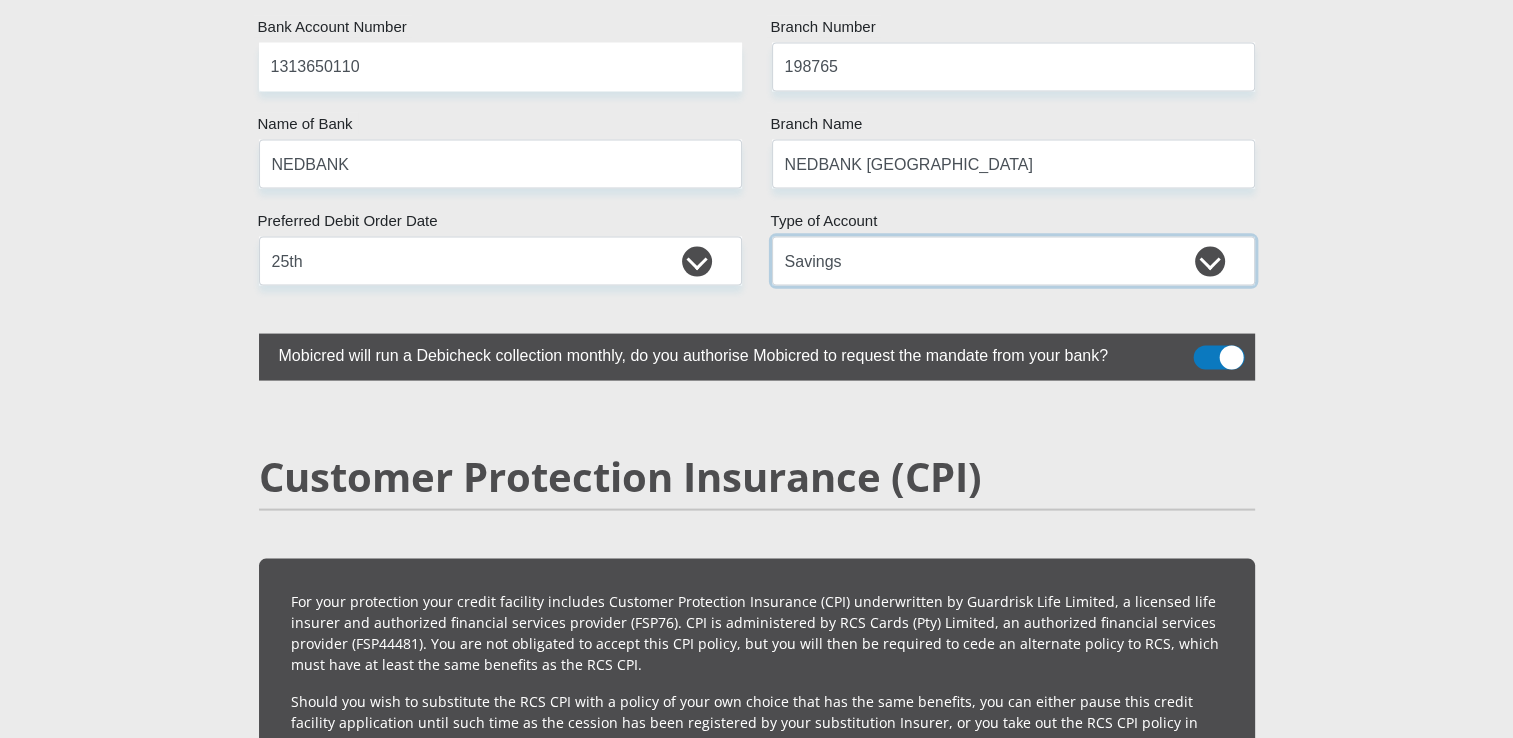 scroll, scrollTop: 4144, scrollLeft: 0, axis: vertical 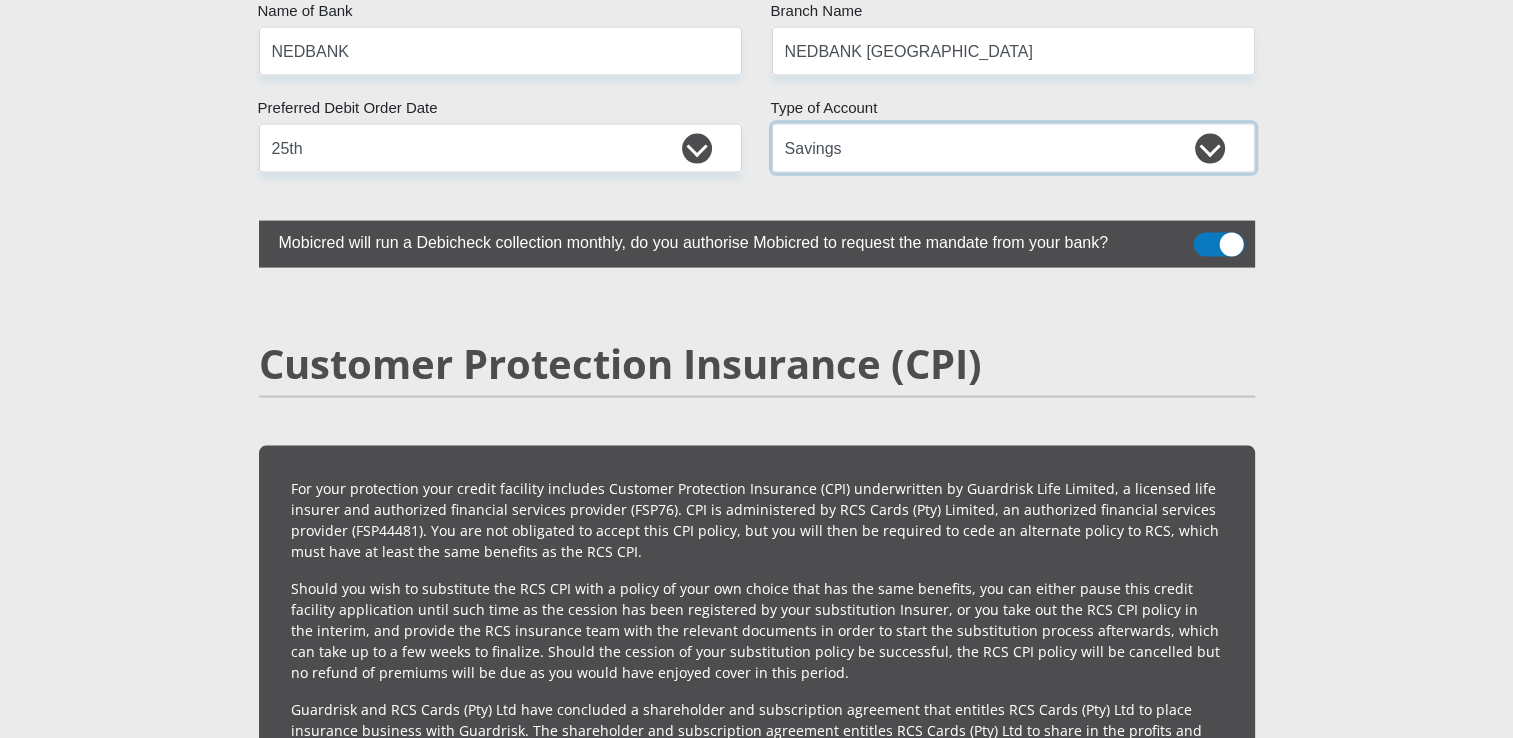 click on "Cheque
Savings" at bounding box center (1013, 148) 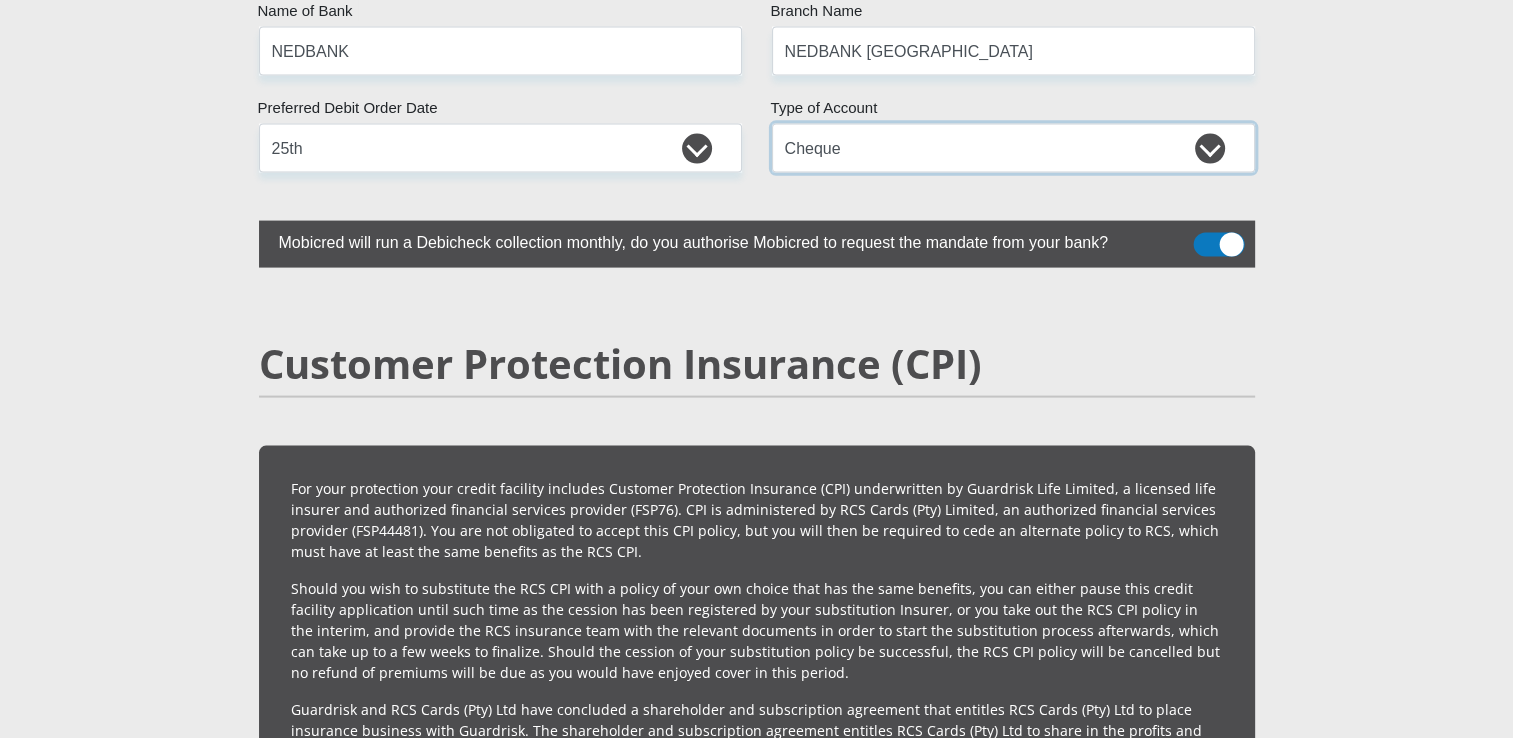 click on "Cheque
Savings" at bounding box center [1013, 148] 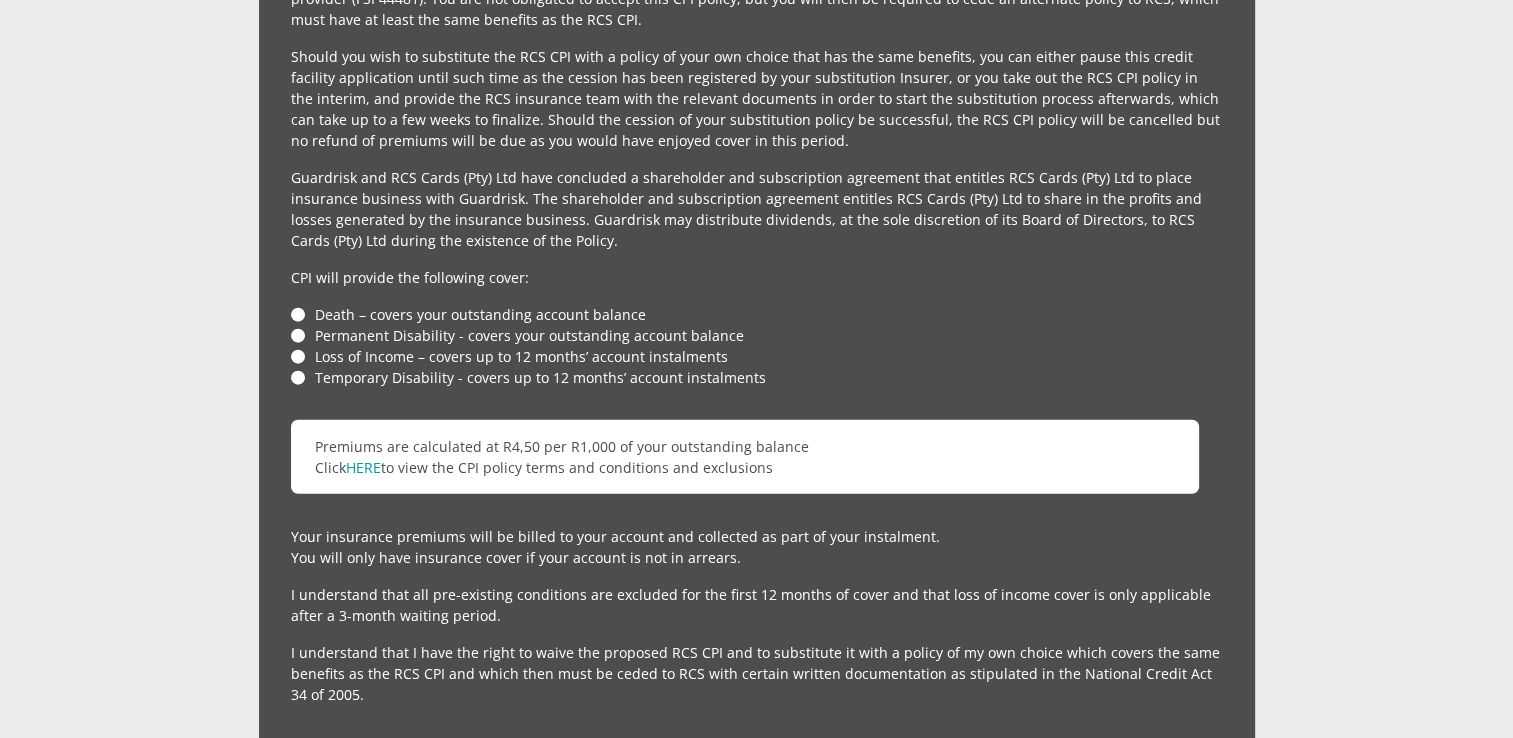 scroll, scrollTop: 4644, scrollLeft: 0, axis: vertical 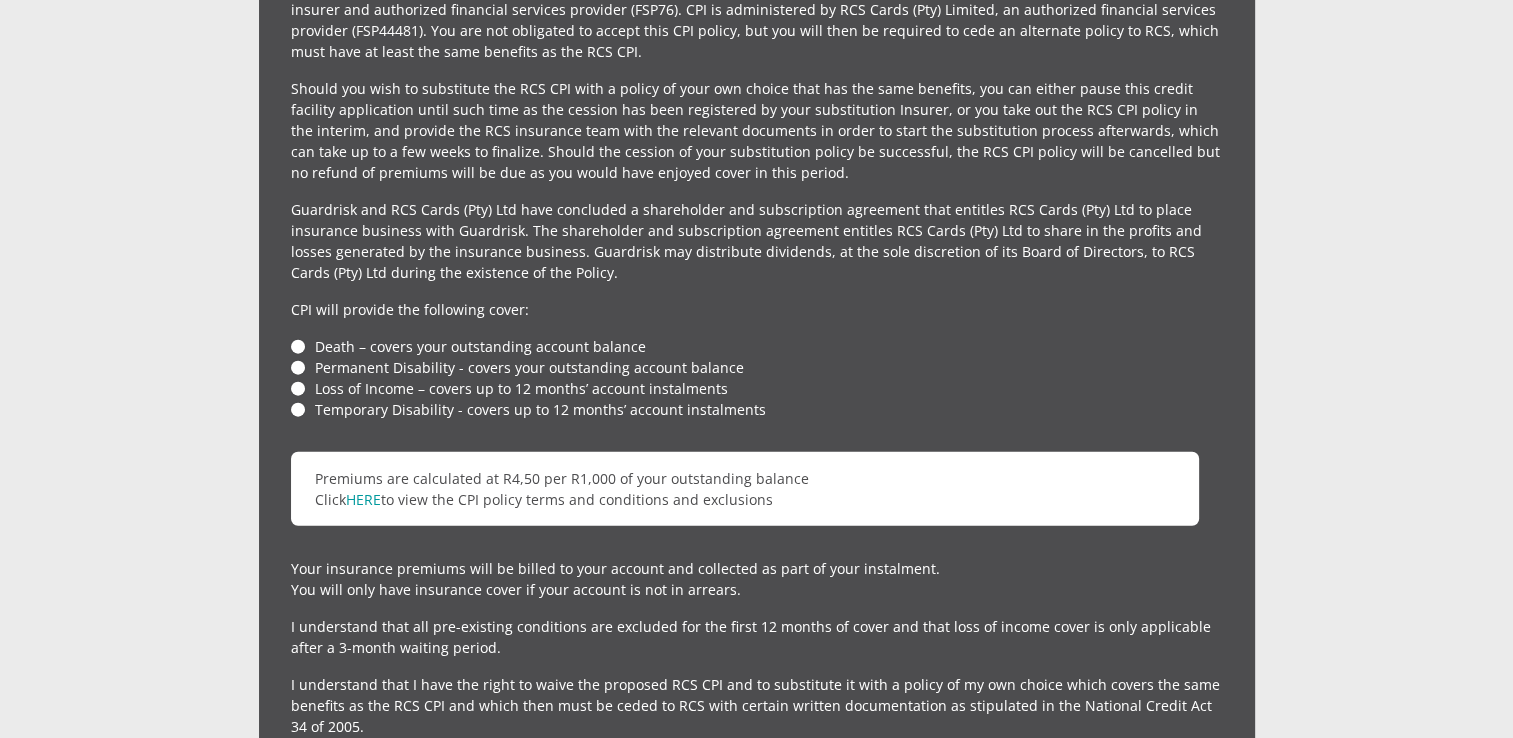 click on "Death – covers your outstanding account balance" at bounding box center (757, 346) 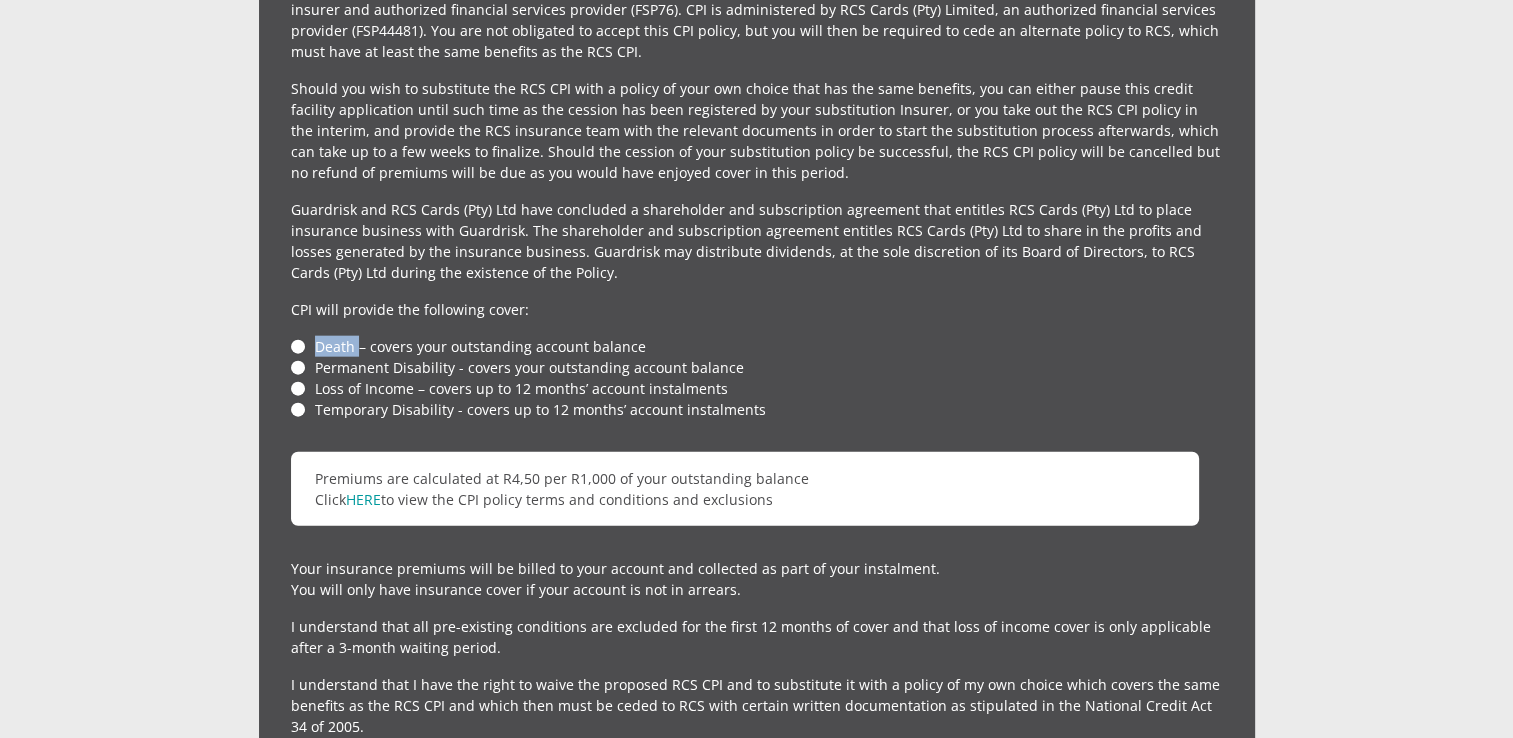 click on "Death – covers your outstanding account balance" at bounding box center (757, 346) 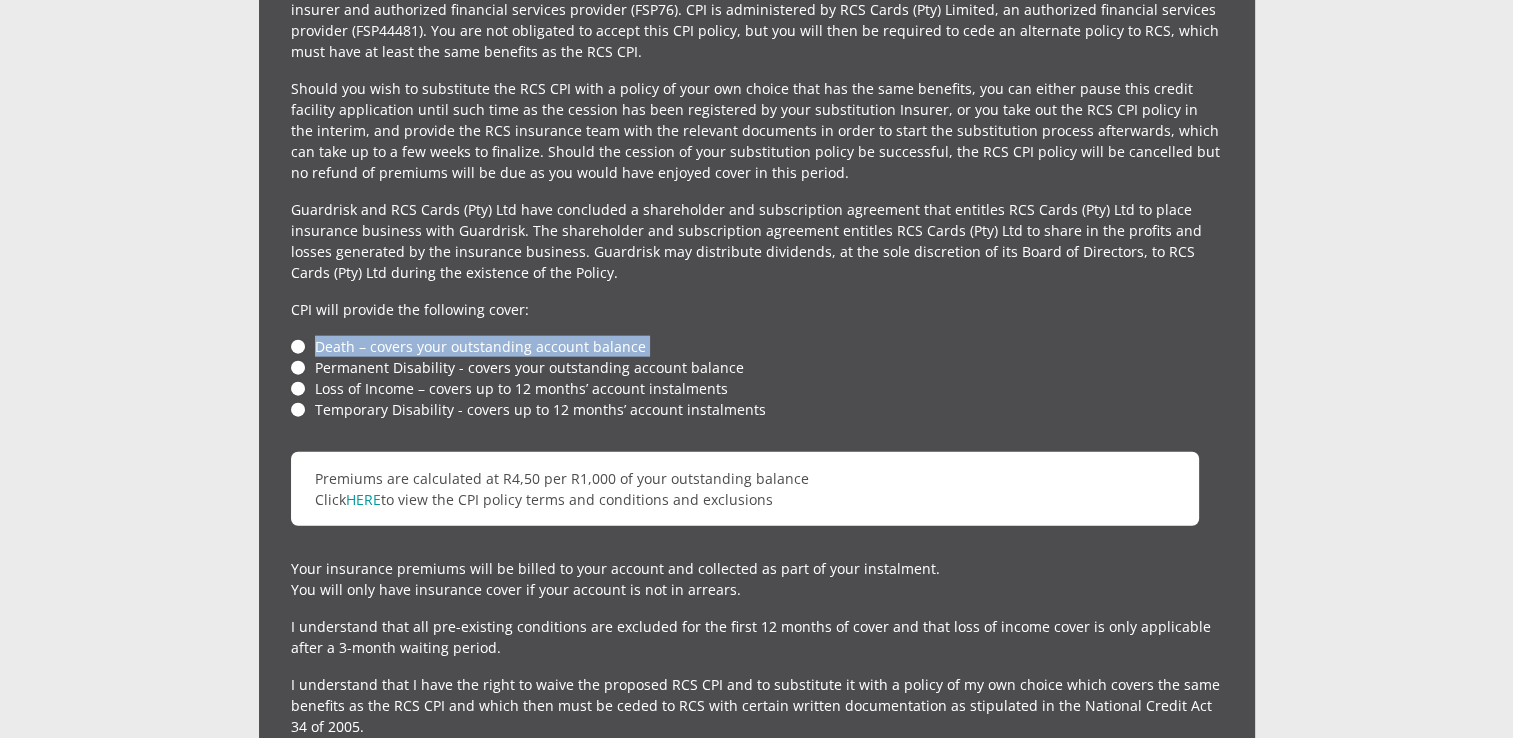 click on "Death – covers your outstanding account balance" at bounding box center (757, 346) 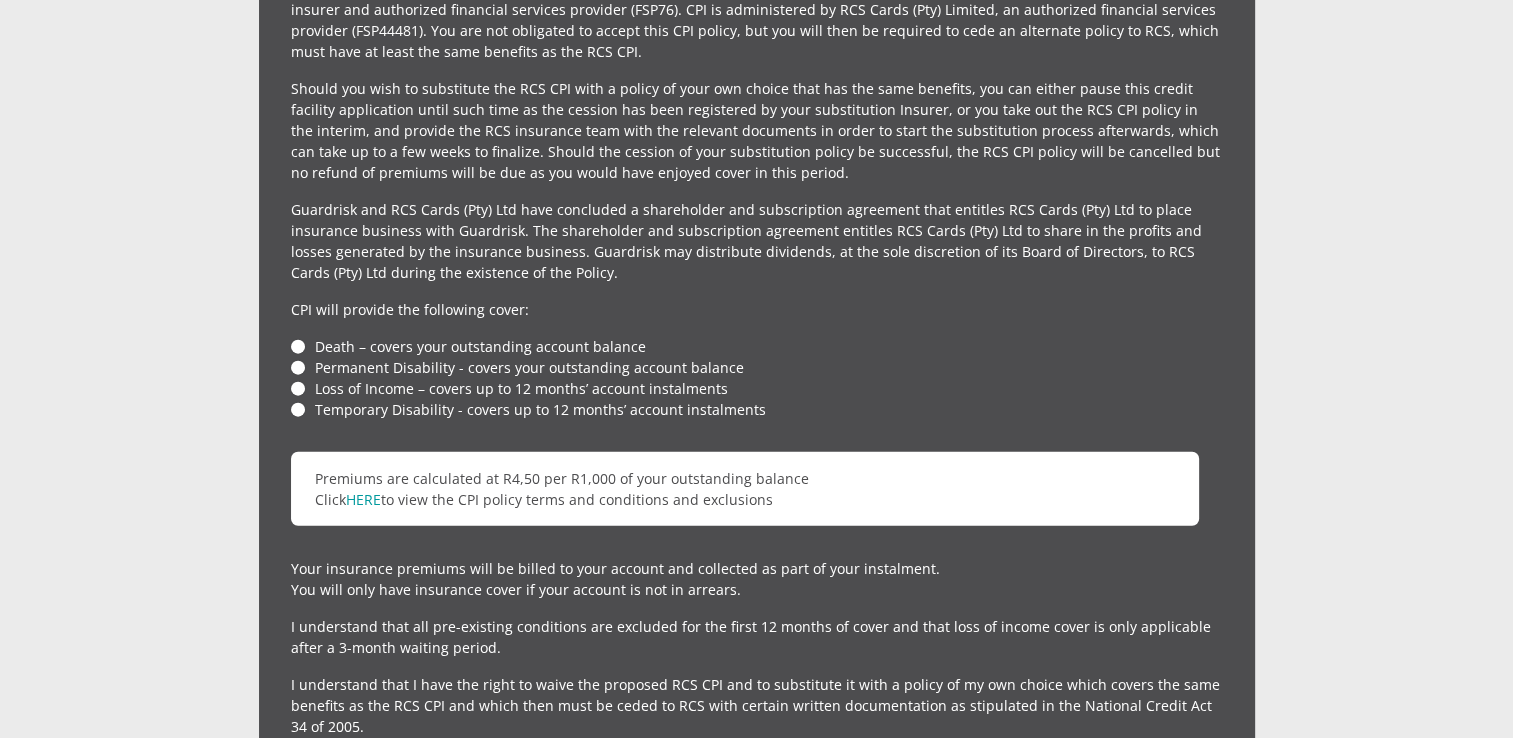 click on "Loss of Income – covers up to 12 months’ account instalments" at bounding box center [757, 388] 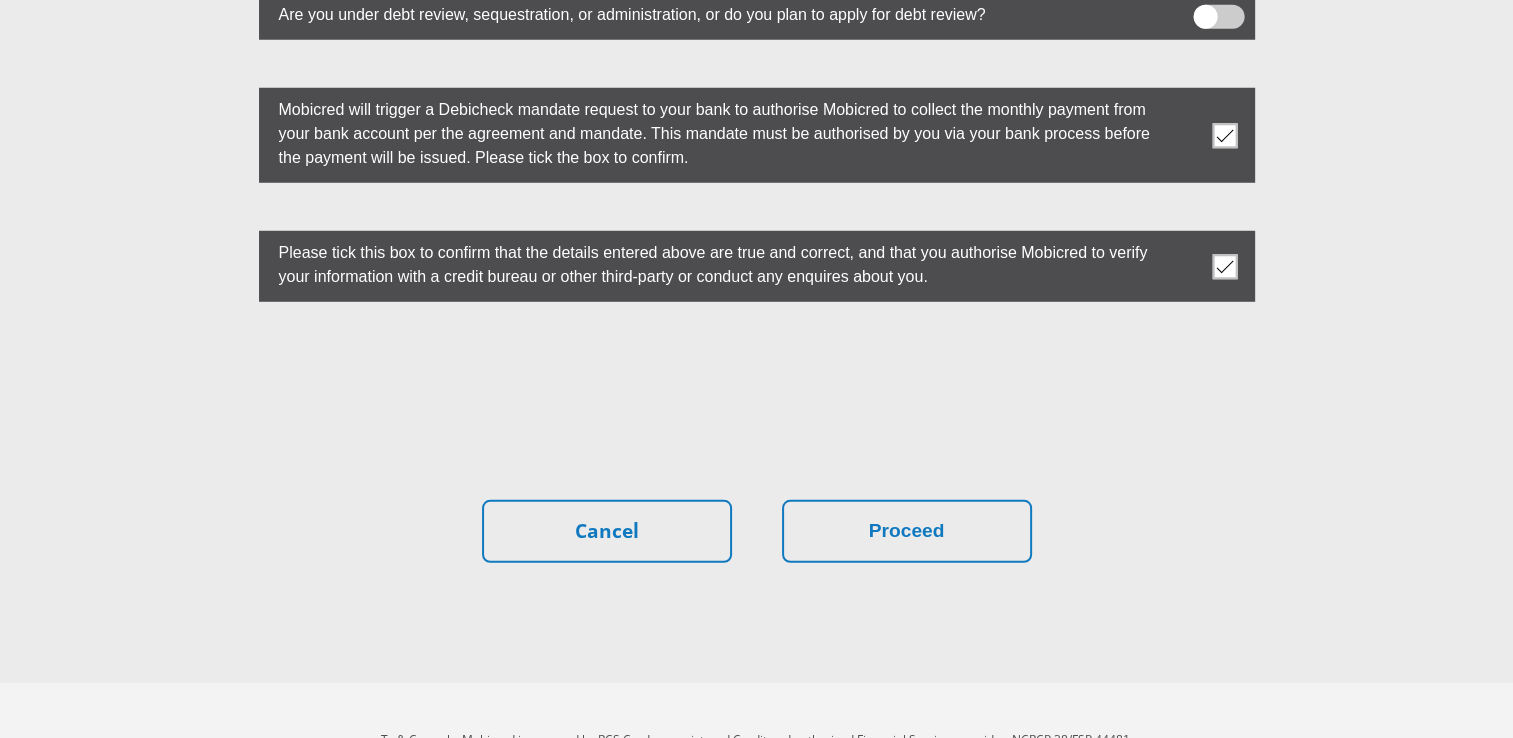 scroll, scrollTop: 5623, scrollLeft: 0, axis: vertical 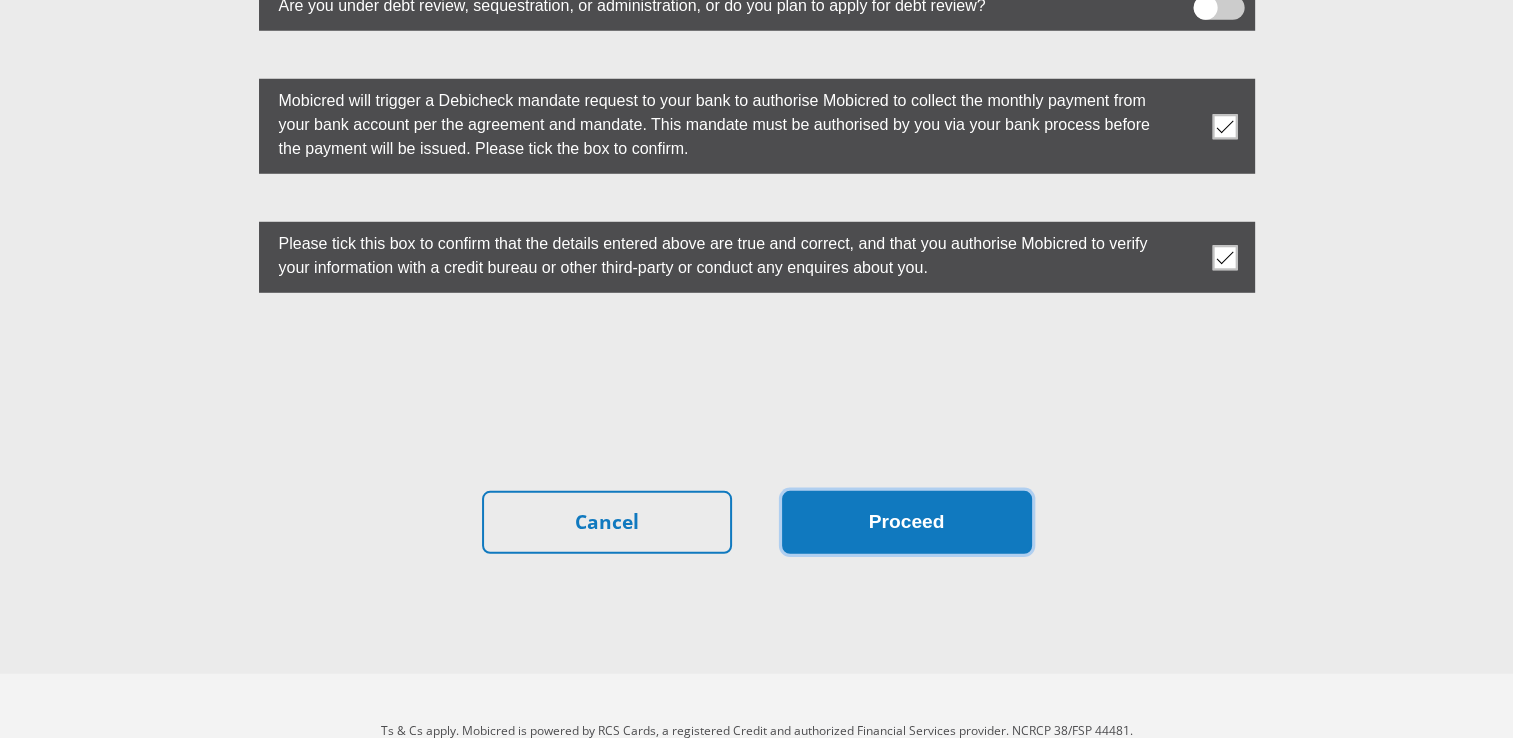 click on "Proceed" at bounding box center (907, 522) 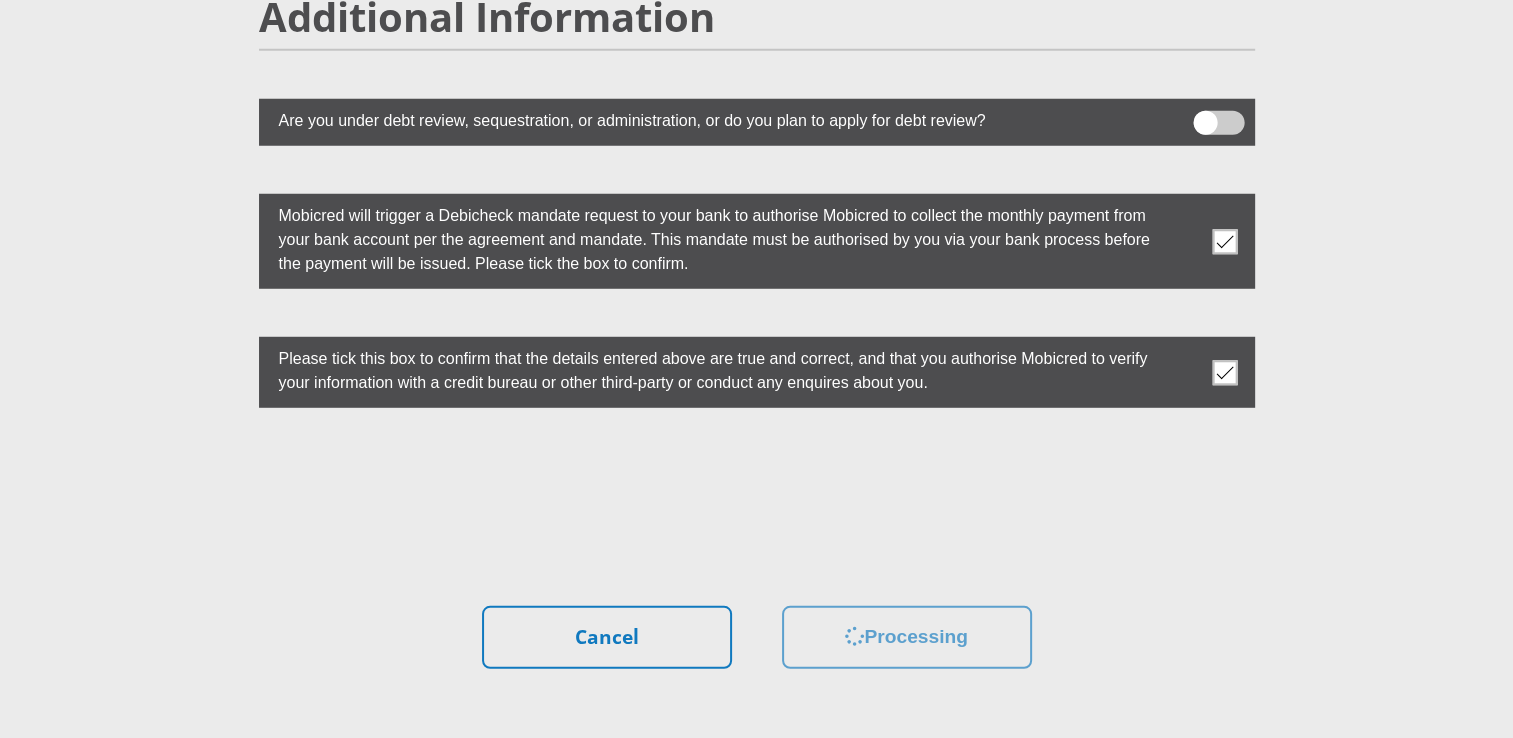 scroll, scrollTop: 5423, scrollLeft: 0, axis: vertical 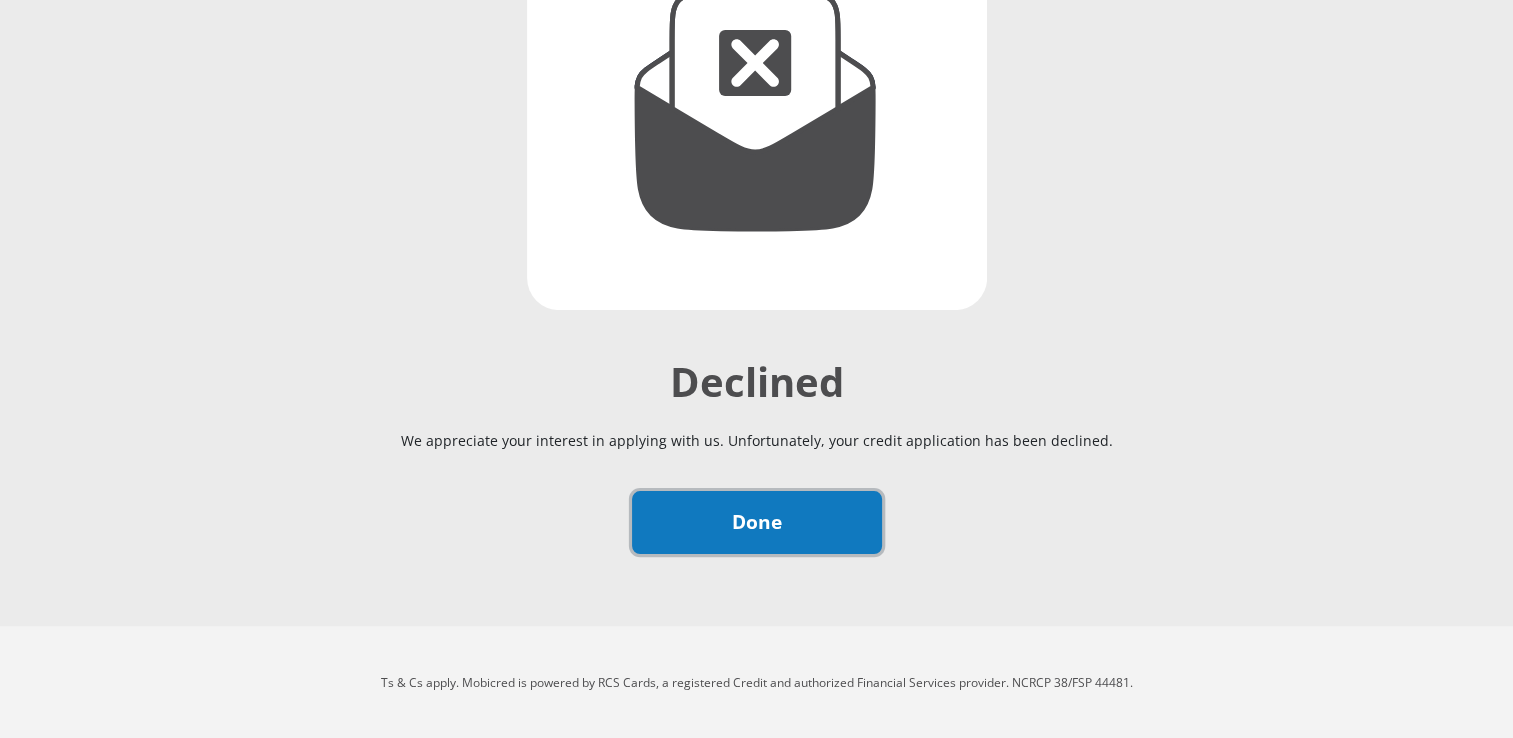 click on "Done" at bounding box center [757, 522] 